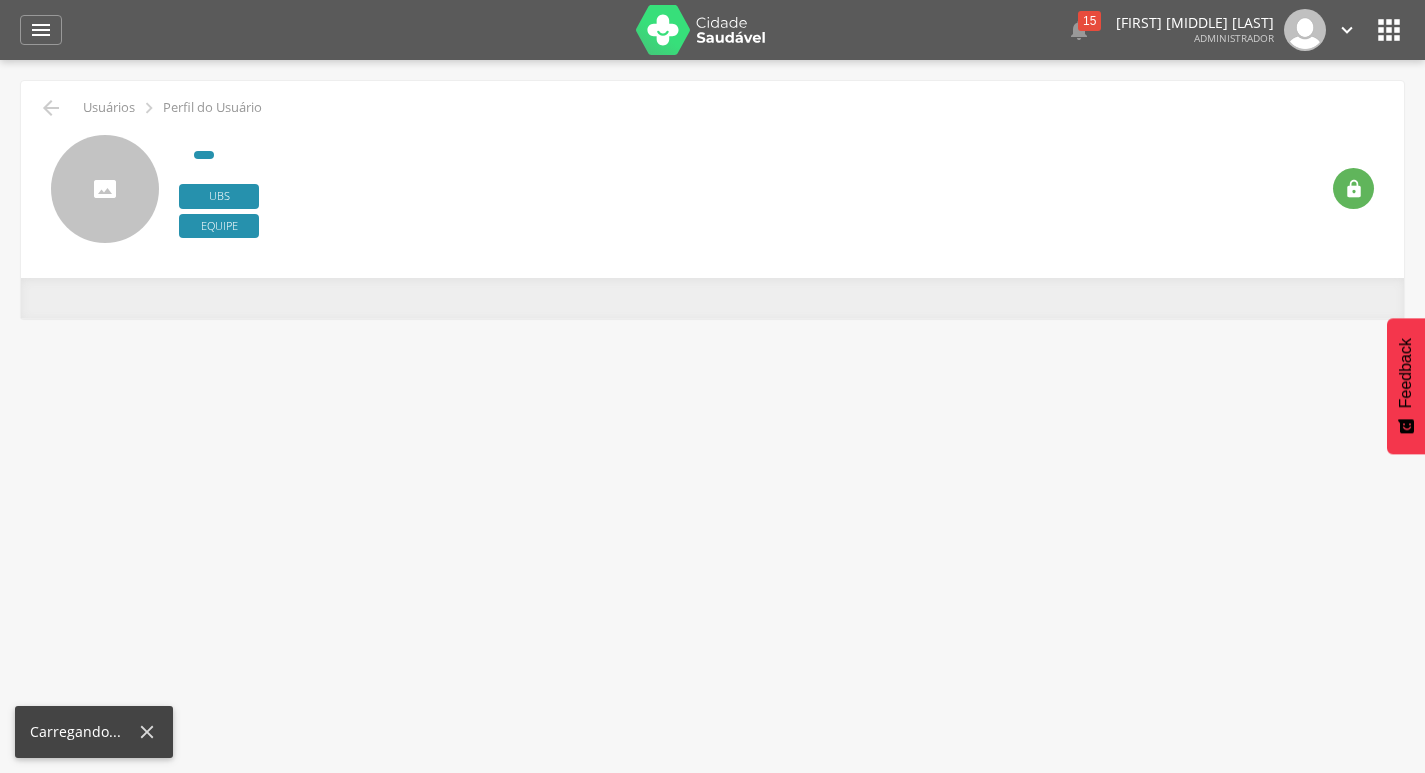 scroll, scrollTop: 0, scrollLeft: 0, axis: both 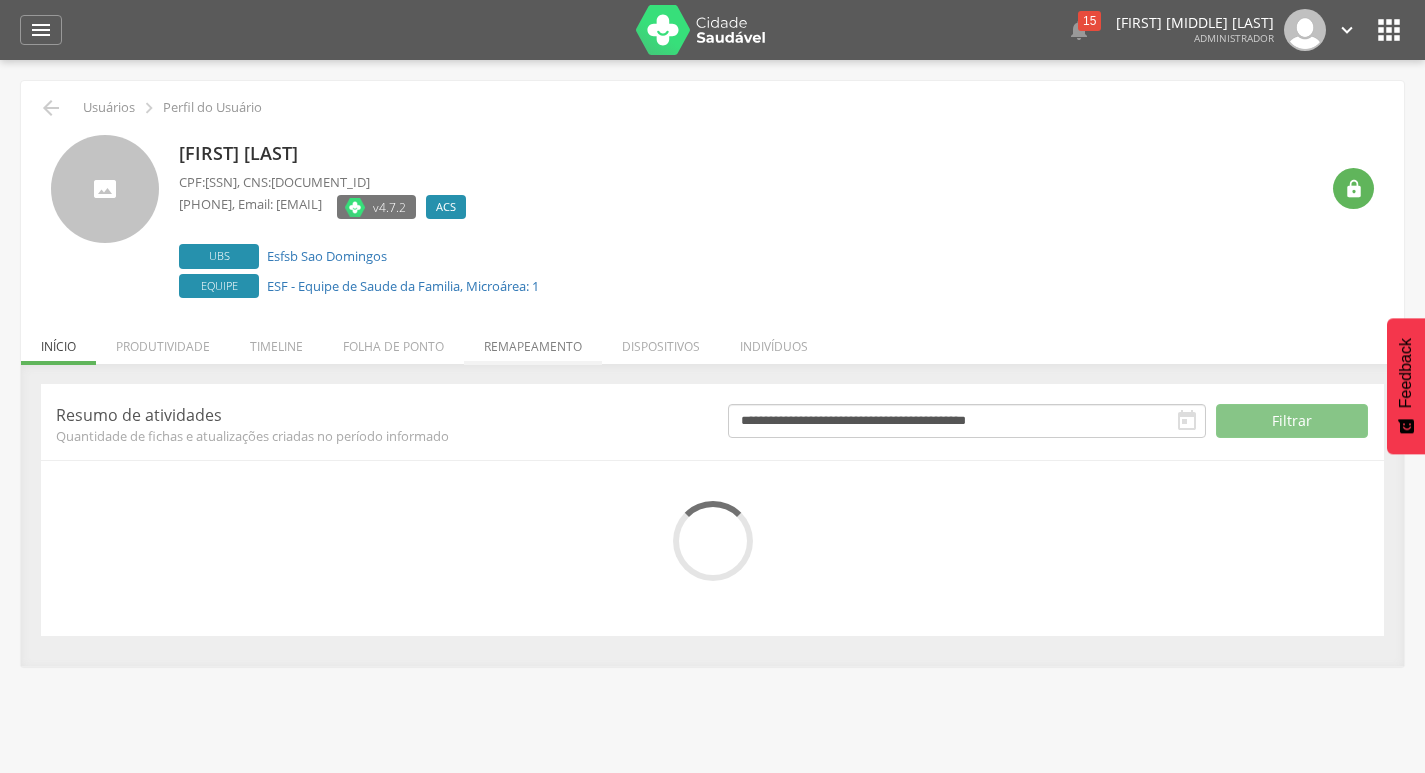 click on "Remapeamento" at bounding box center (533, 341) 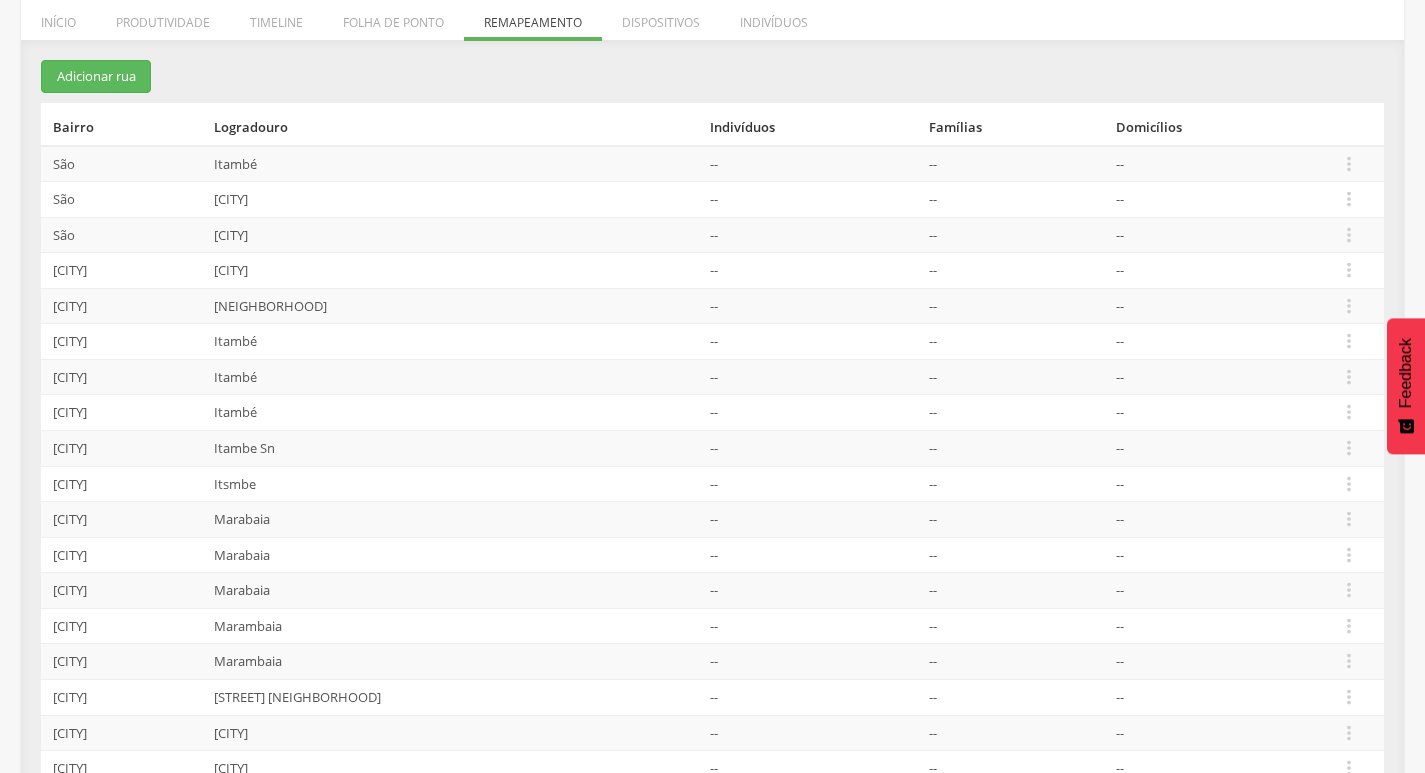 scroll, scrollTop: 233, scrollLeft: 0, axis: vertical 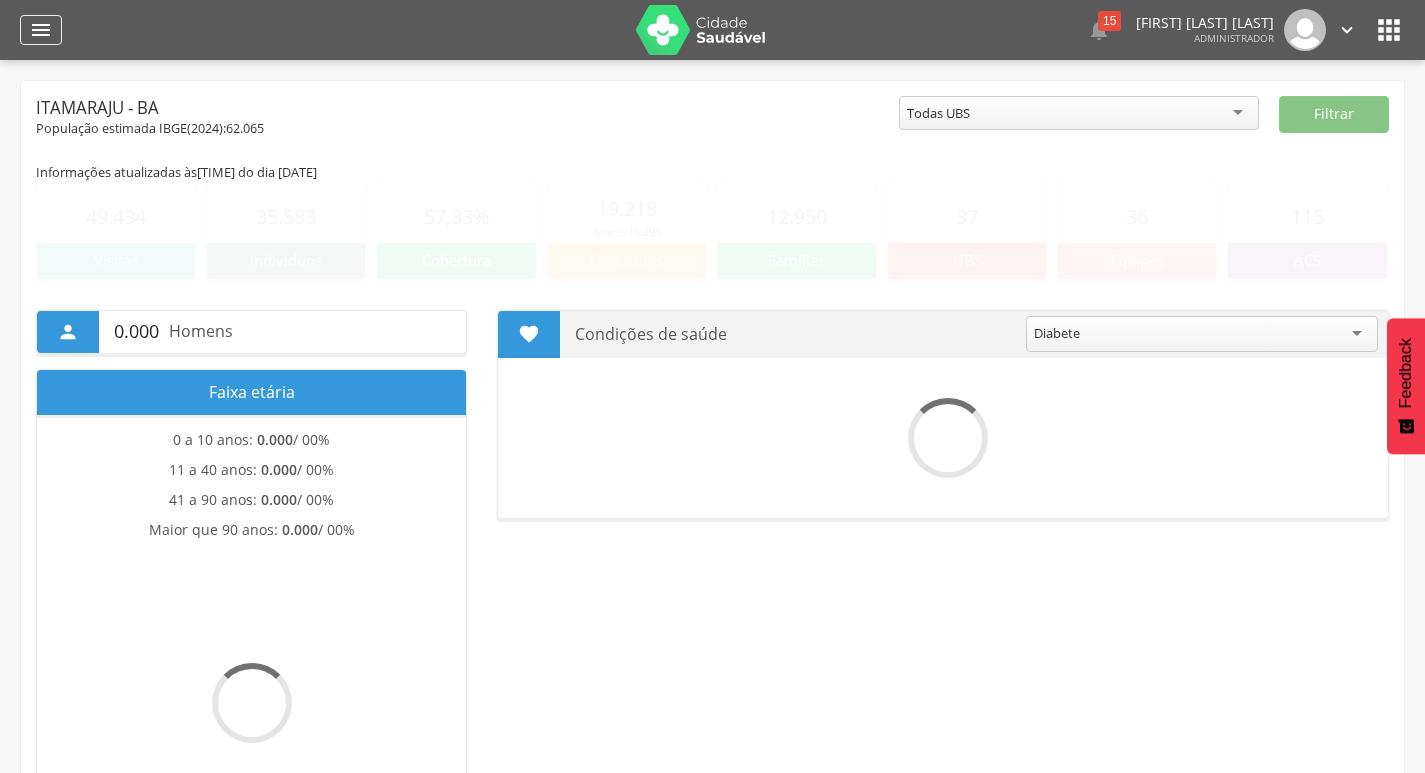 click on "" at bounding box center [41, 30] 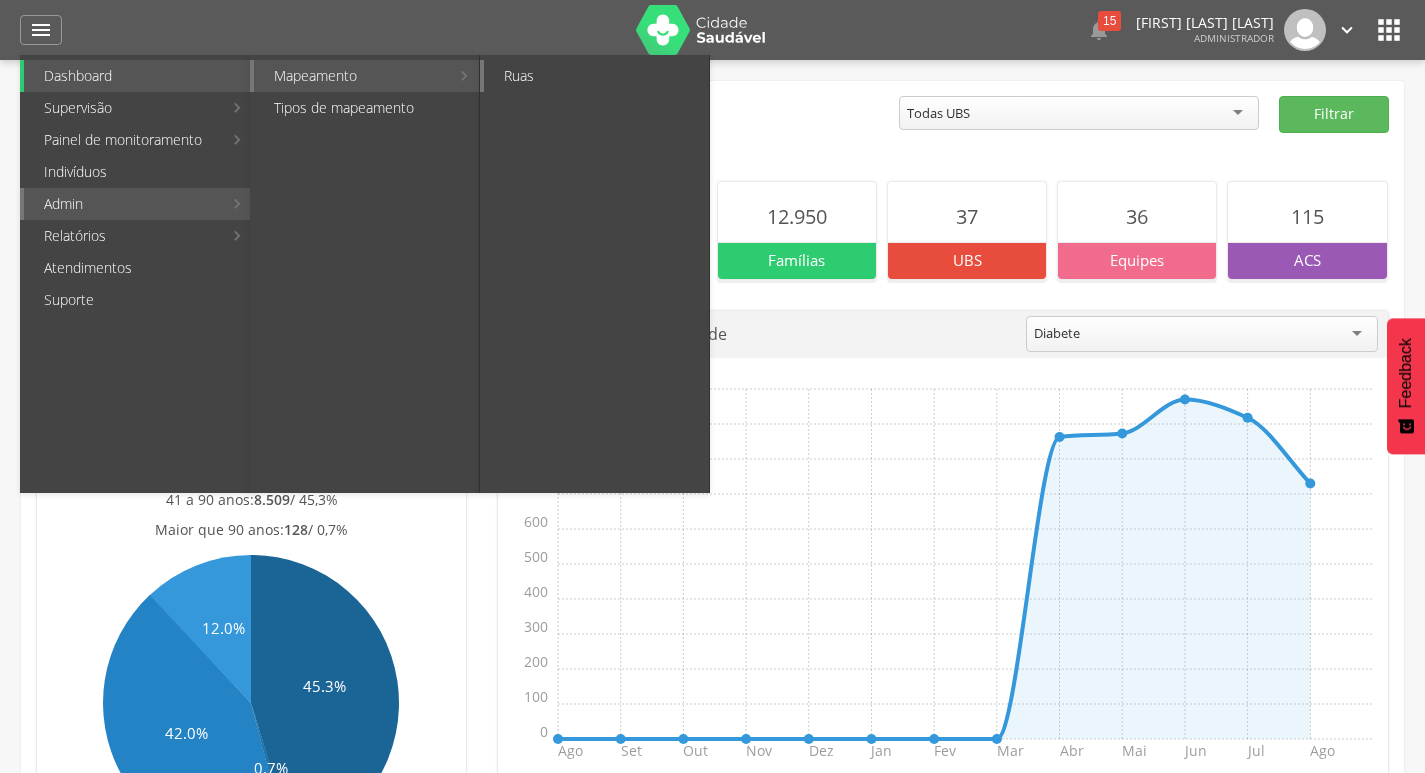 click on "Ruas" at bounding box center [596, 76] 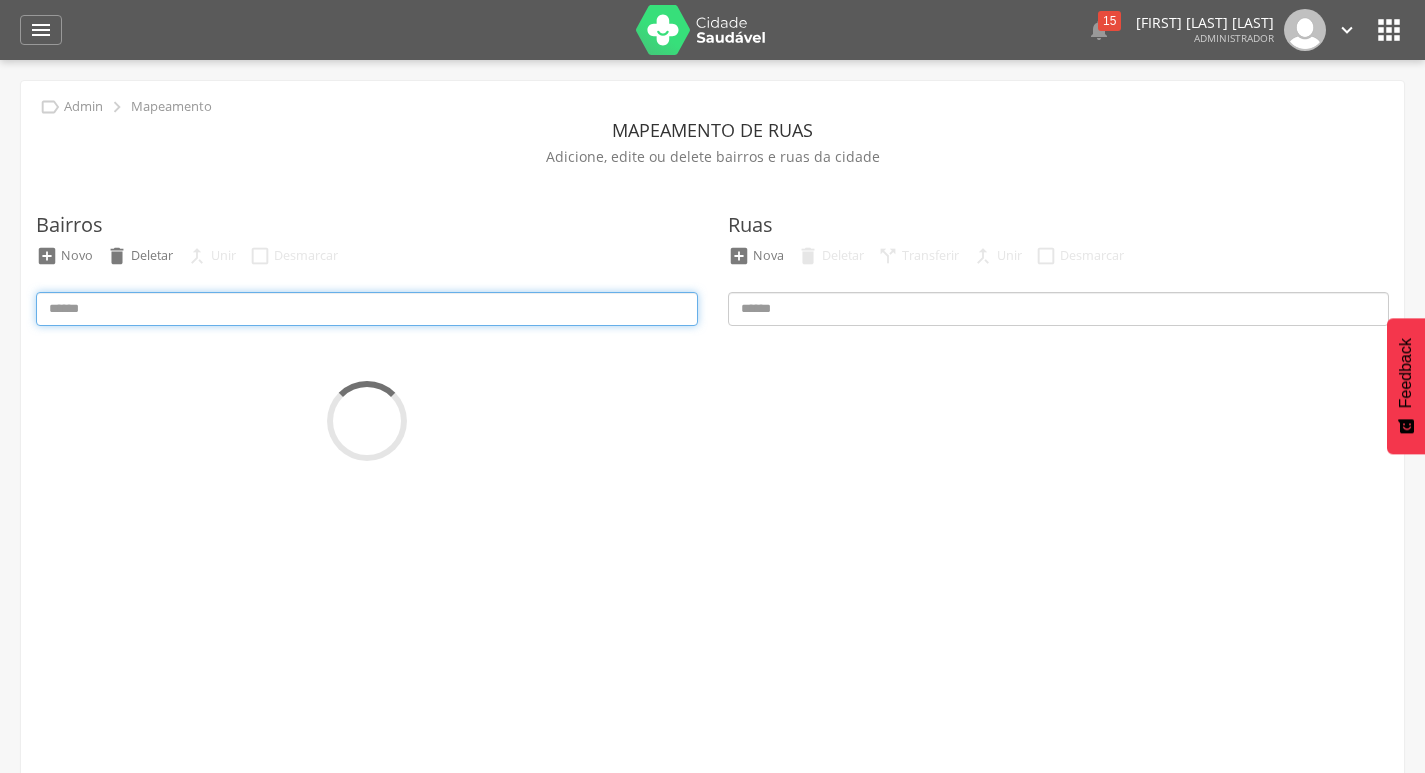 click at bounding box center [367, 309] 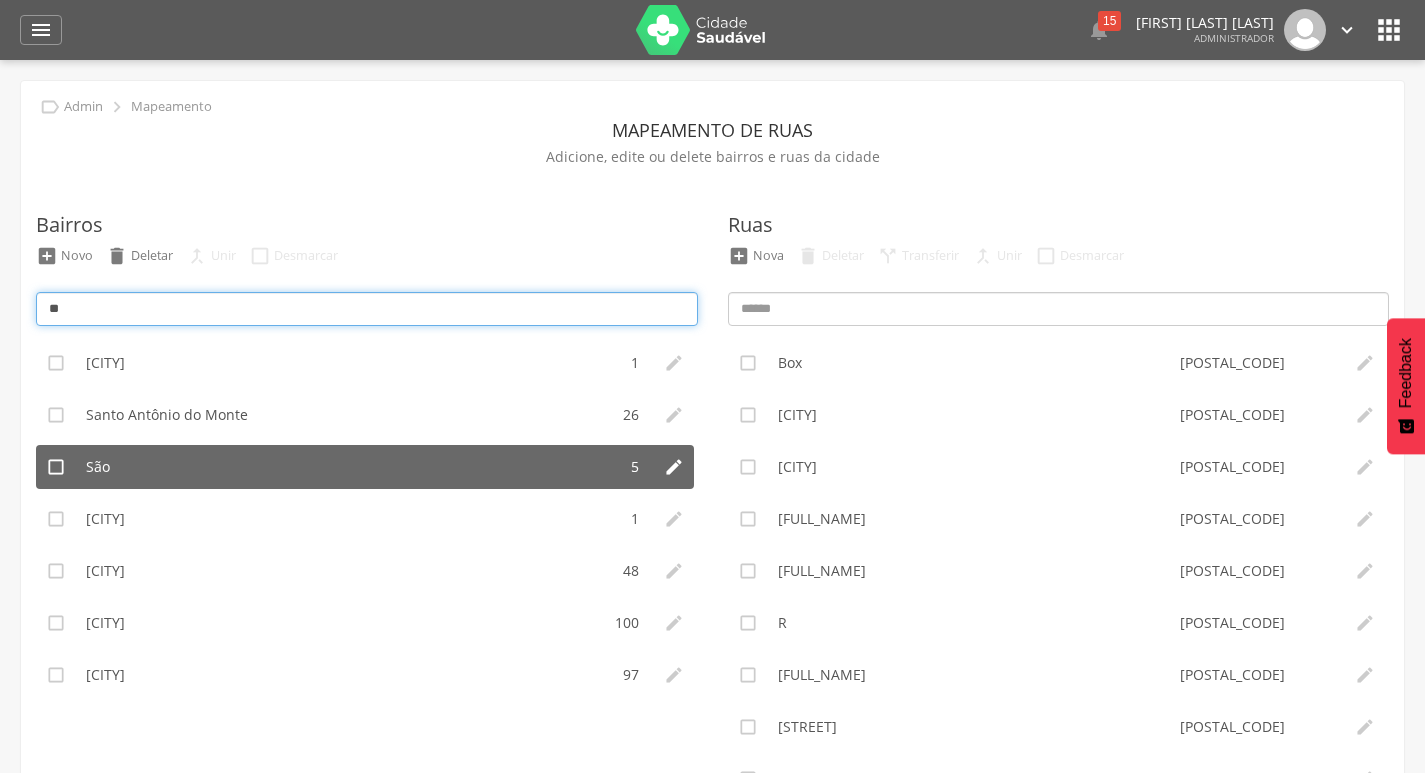 type on "**" 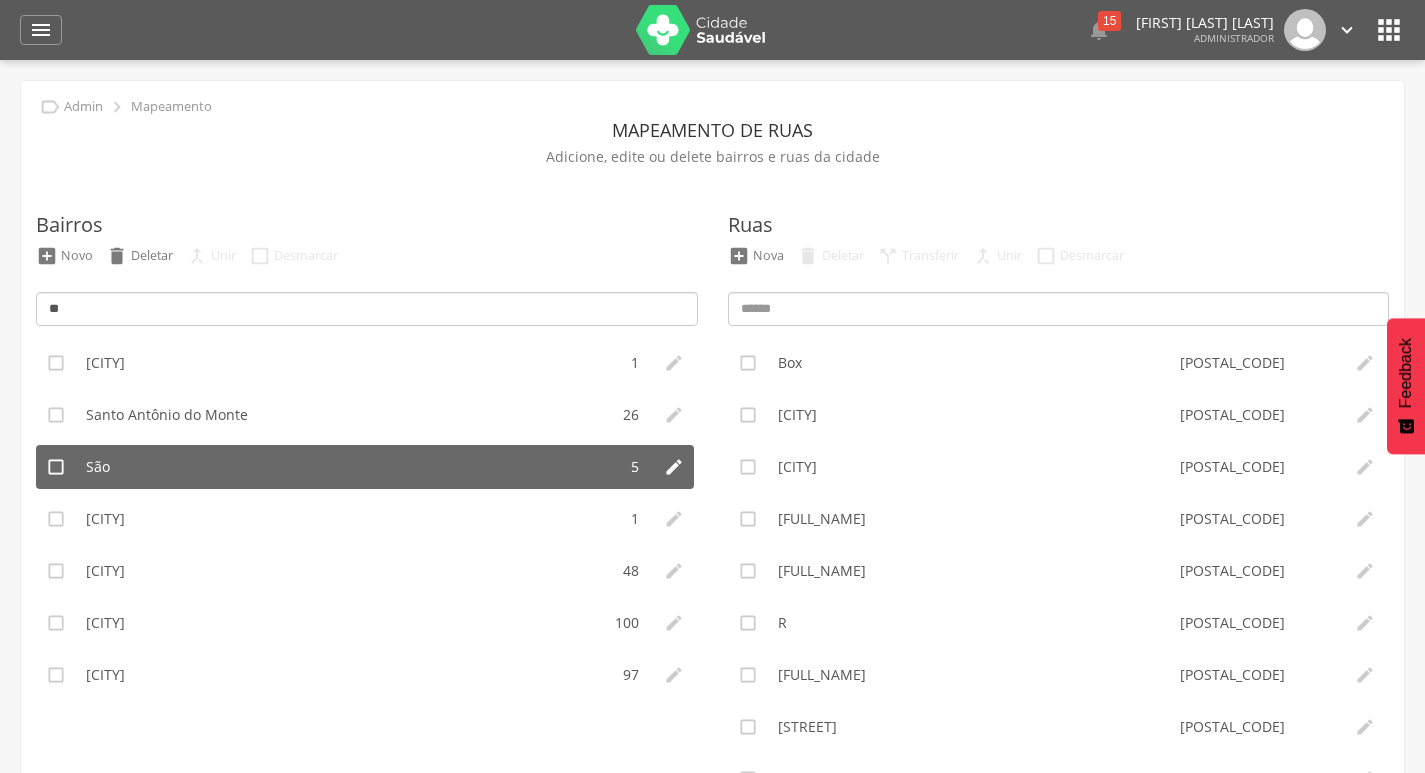 click on "São" at bounding box center (346, 467) 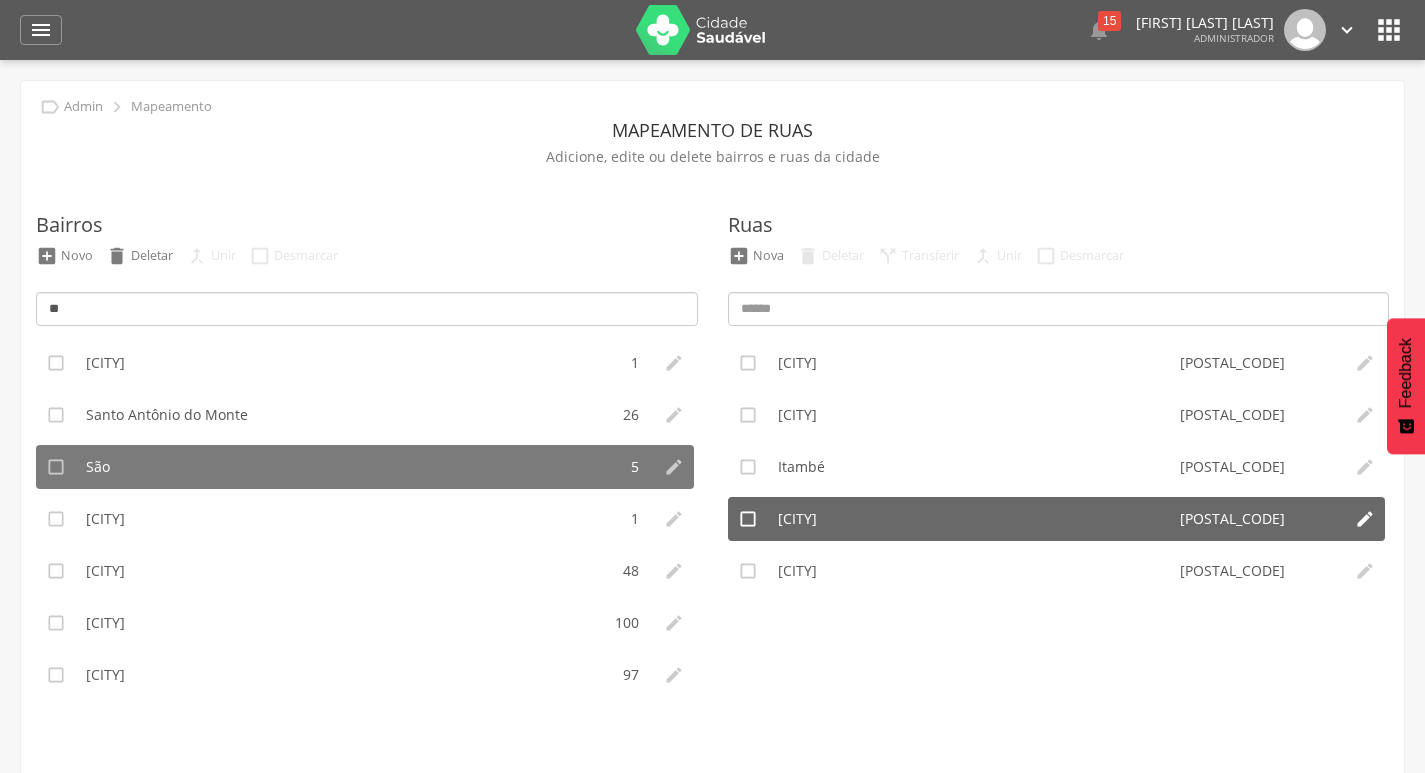 click on "" at bounding box center (748, 519) 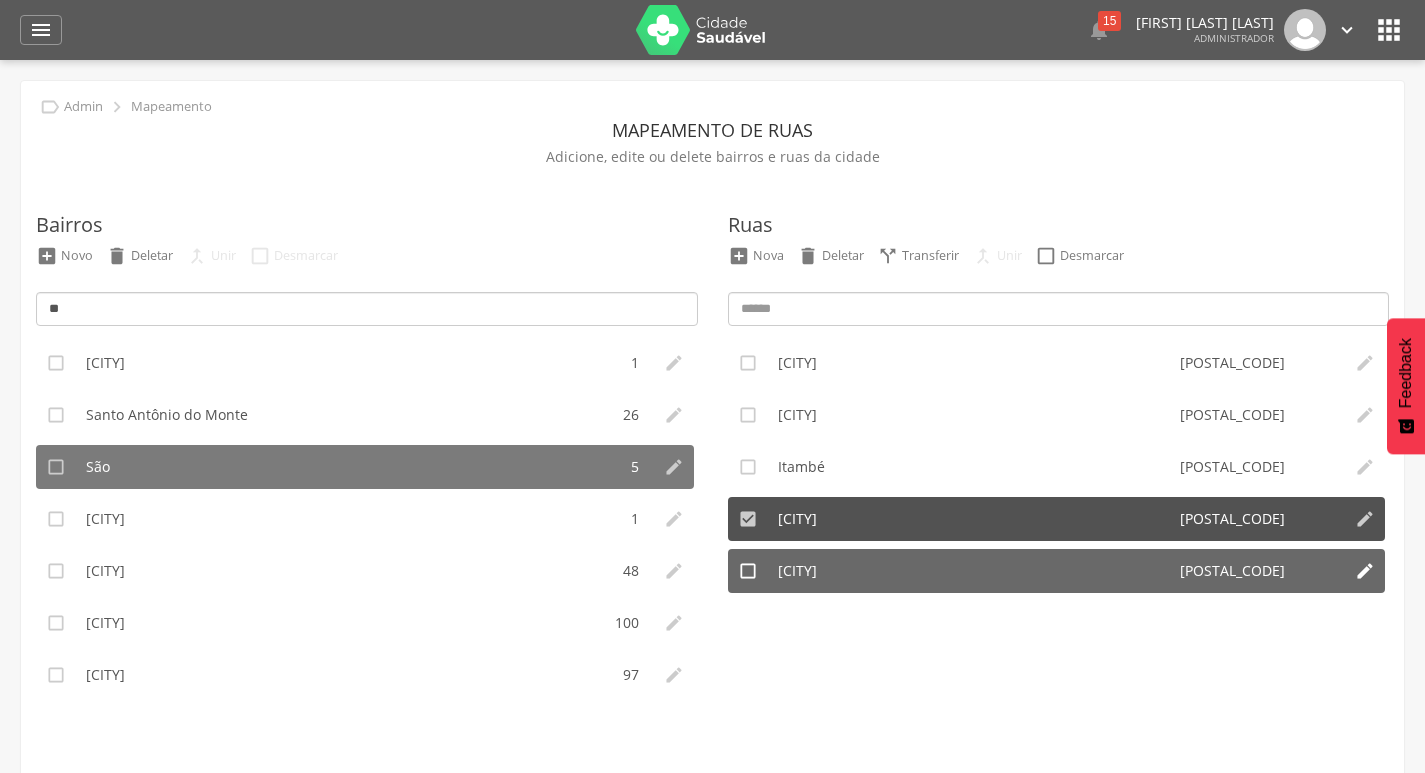click on "" at bounding box center (748, 571) 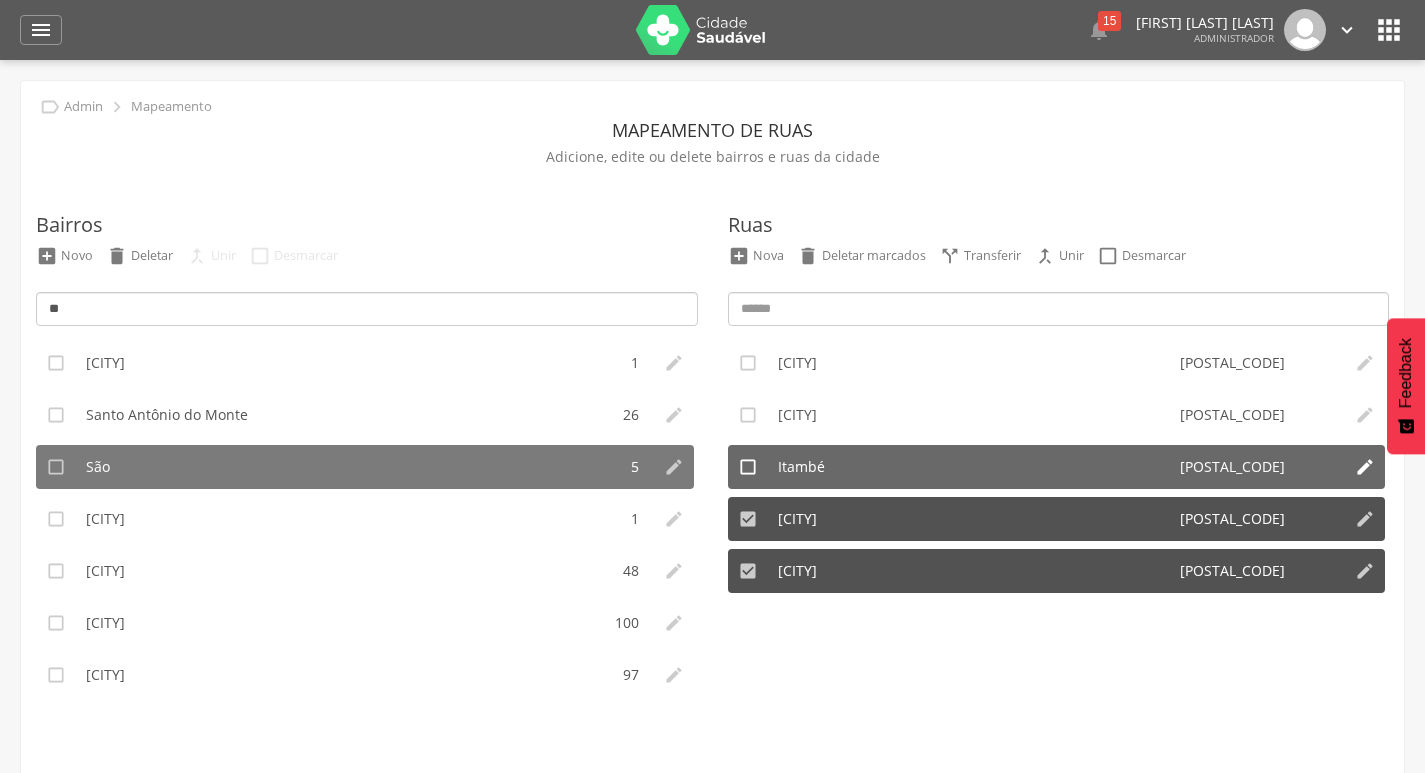 click on "" at bounding box center (748, 467) 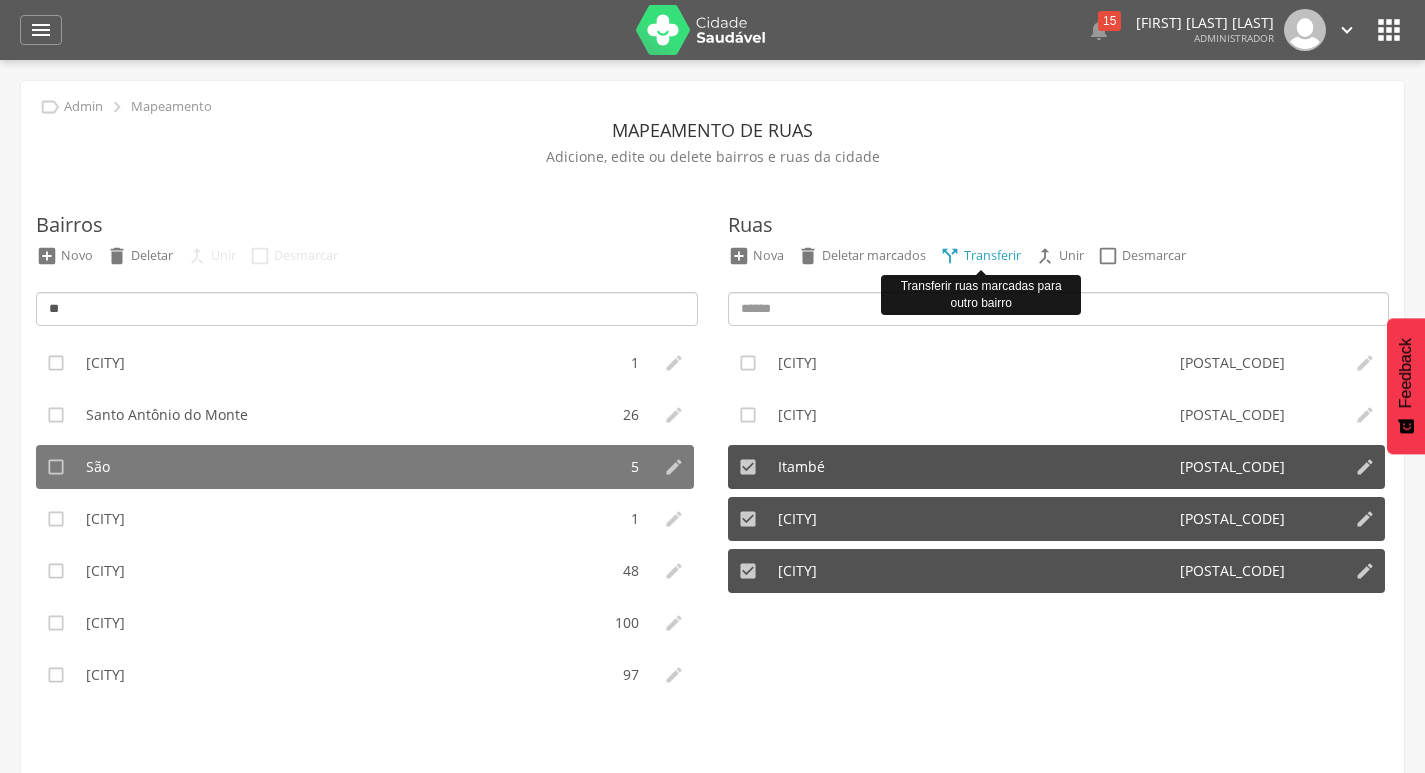 click on "
Transferir" at bounding box center [980, 256] 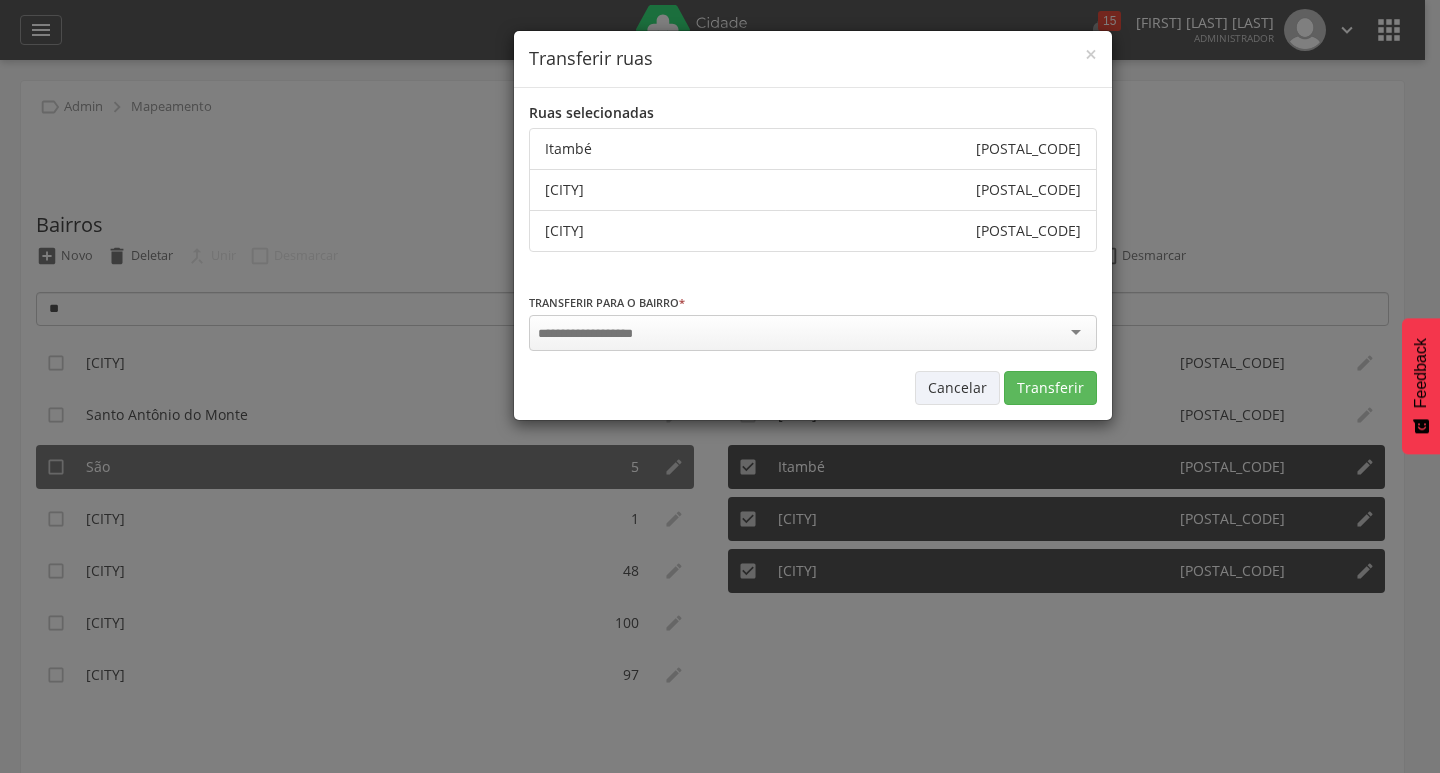 click at bounding box center (600, 334) 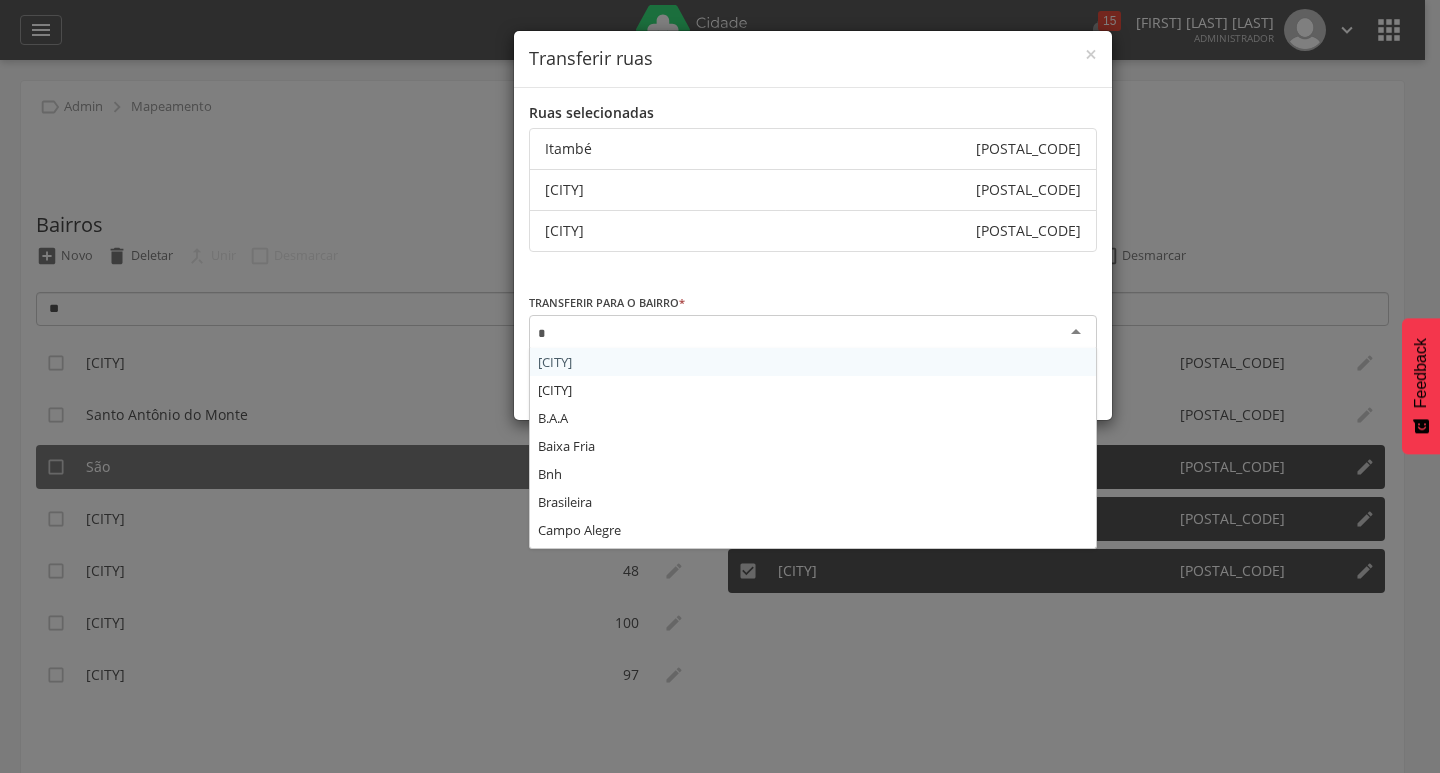 type on "**" 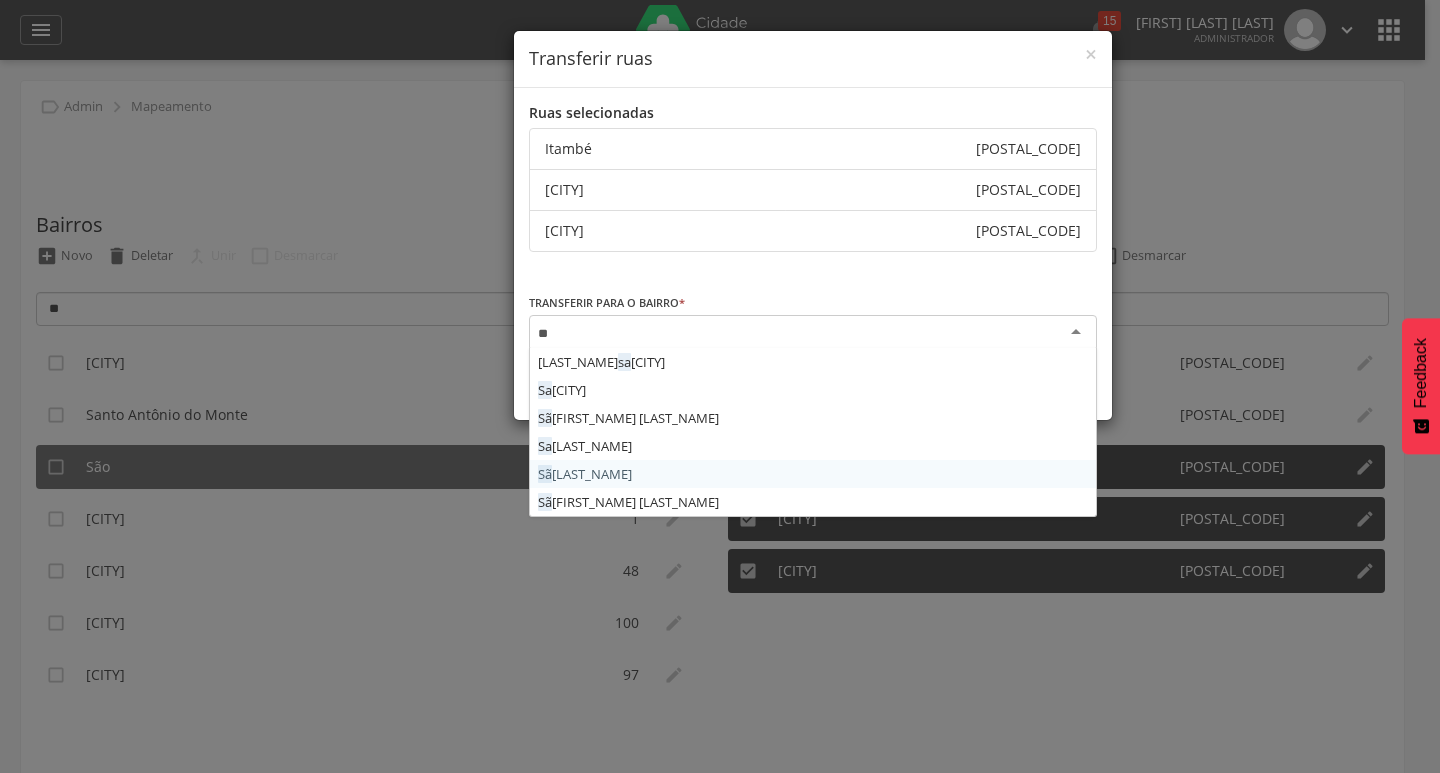 type 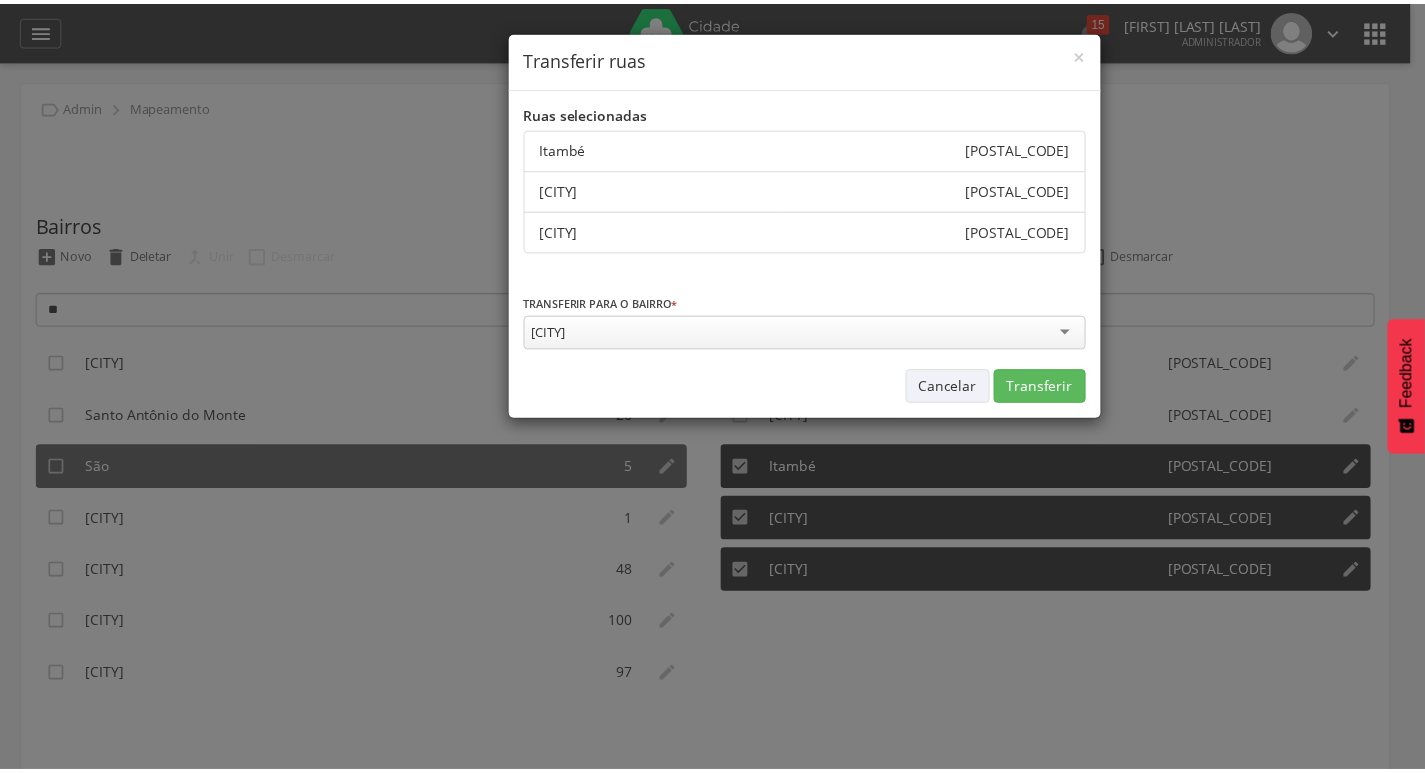 scroll, scrollTop: 0, scrollLeft: 0, axis: both 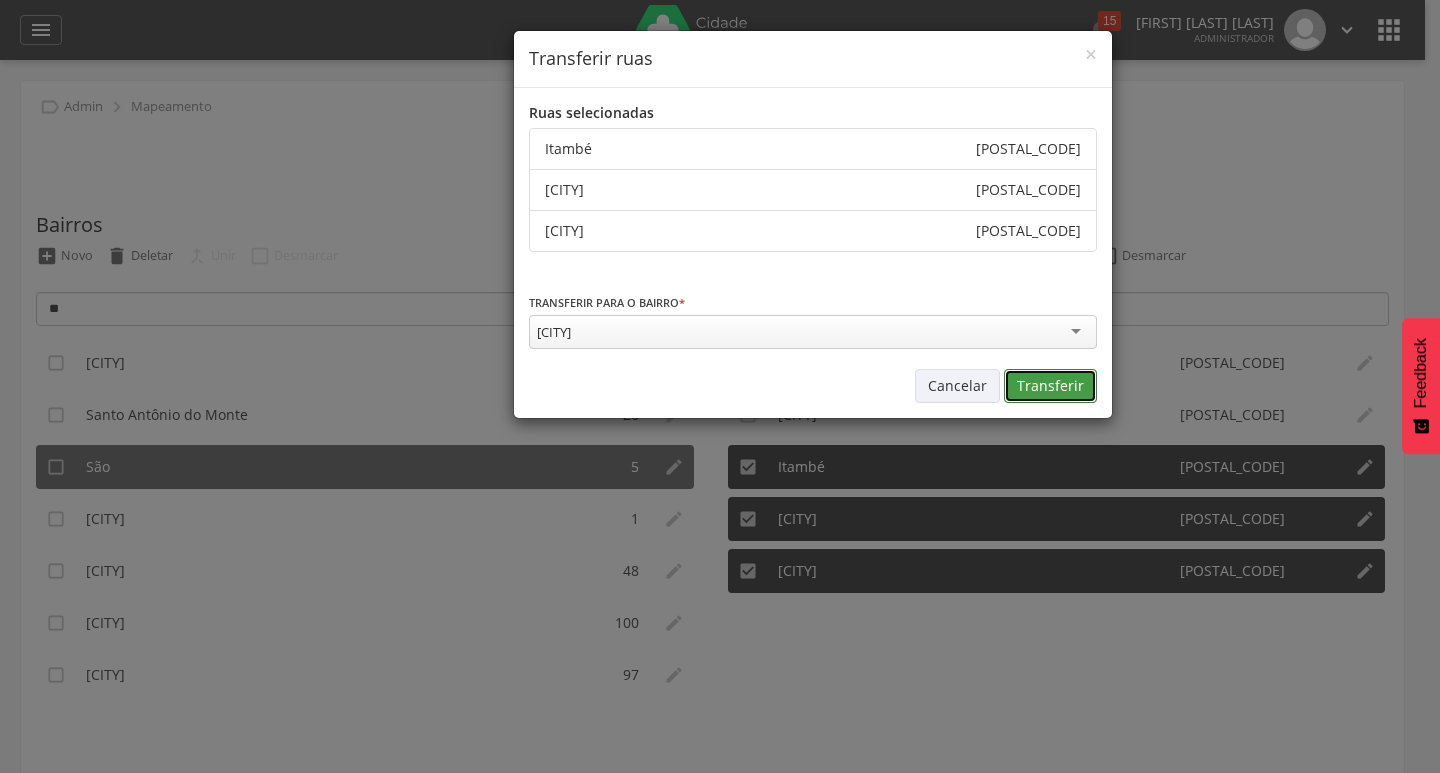 click on "Transferir" at bounding box center [1050, 386] 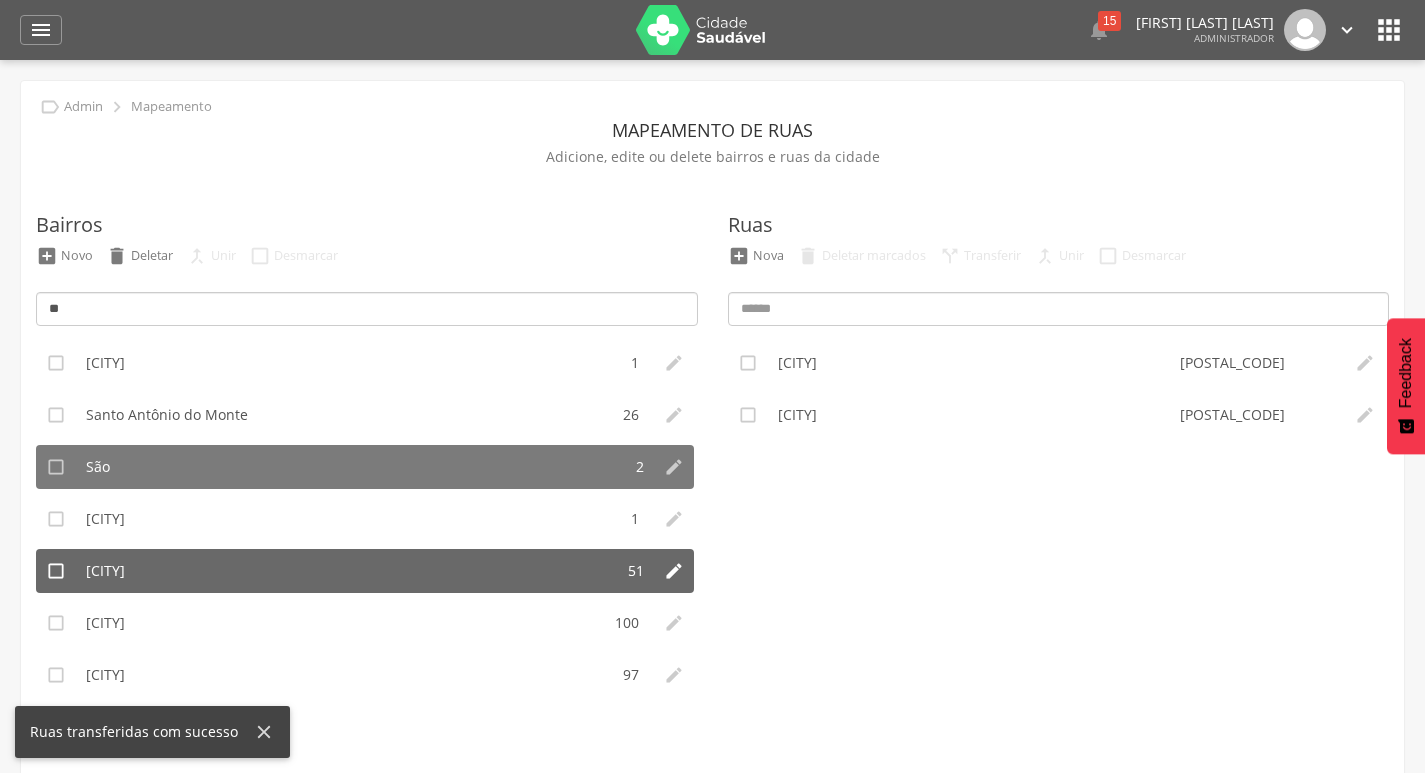 click on "São Domingos" at bounding box center (347, 571) 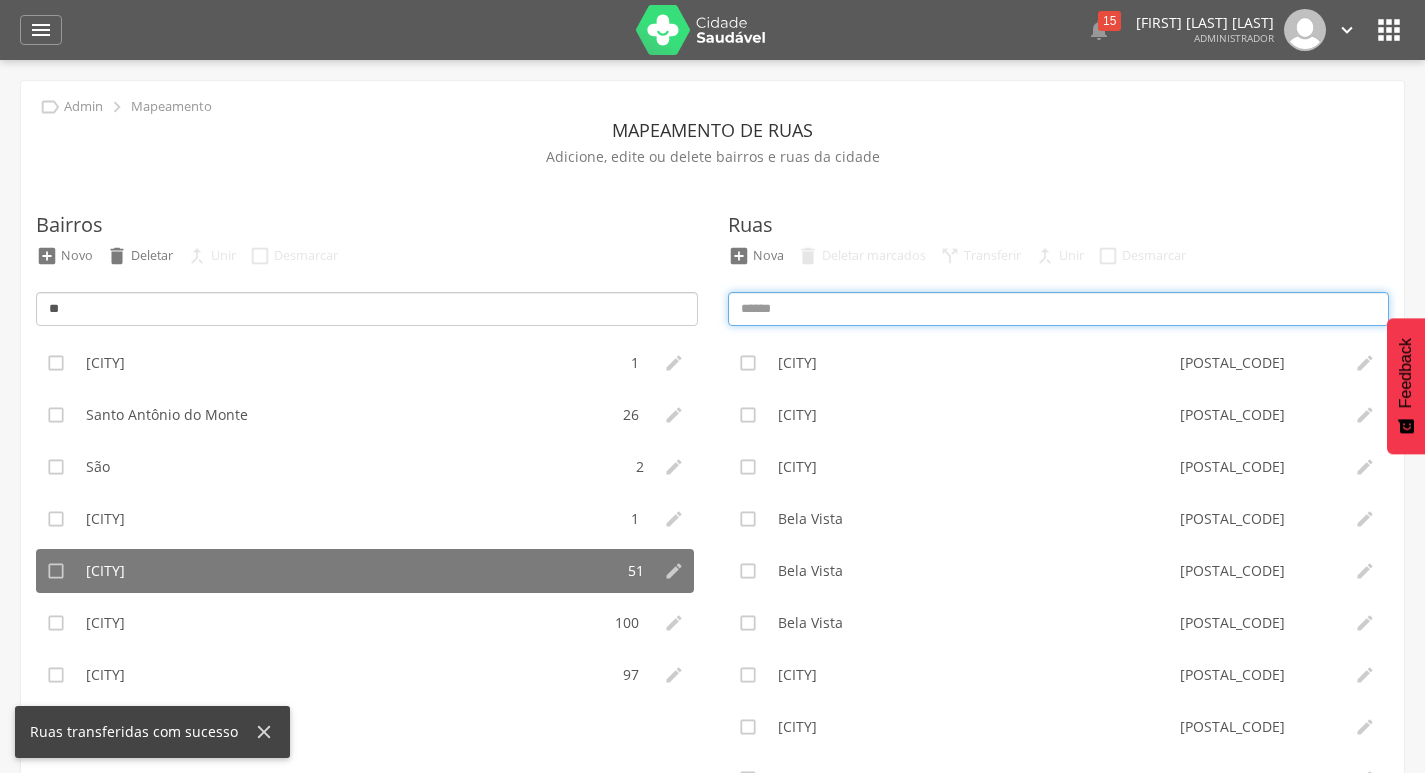 click at bounding box center (1059, 309) 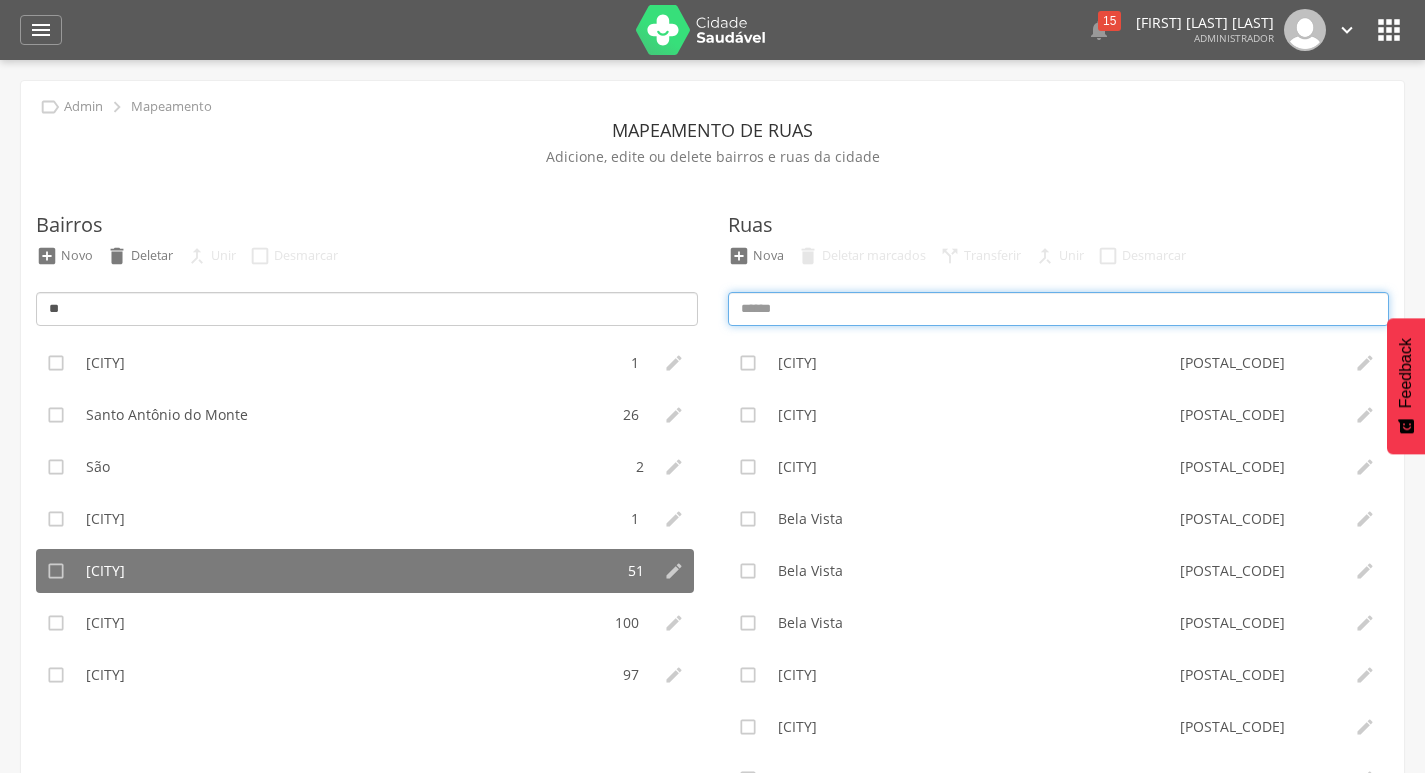paste on "**********" 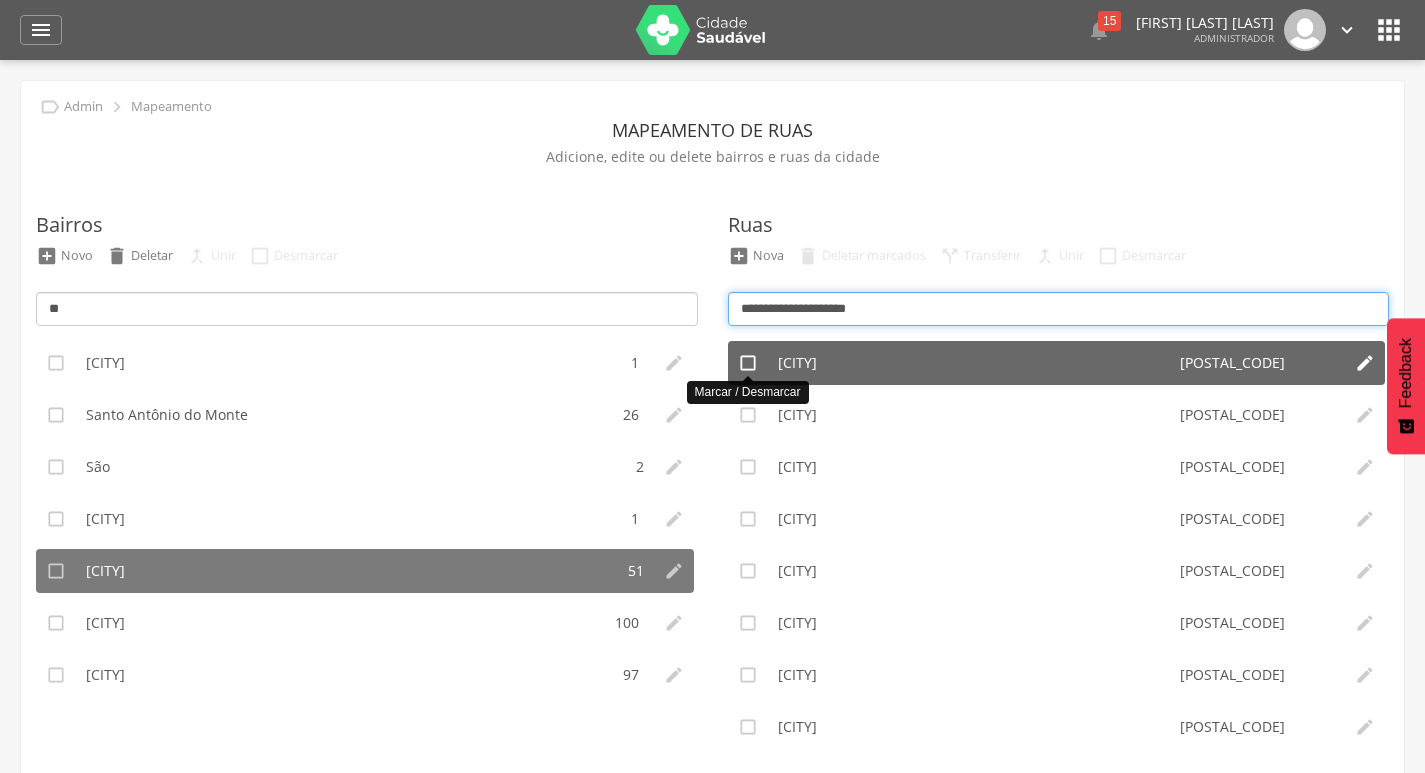 type on "**********" 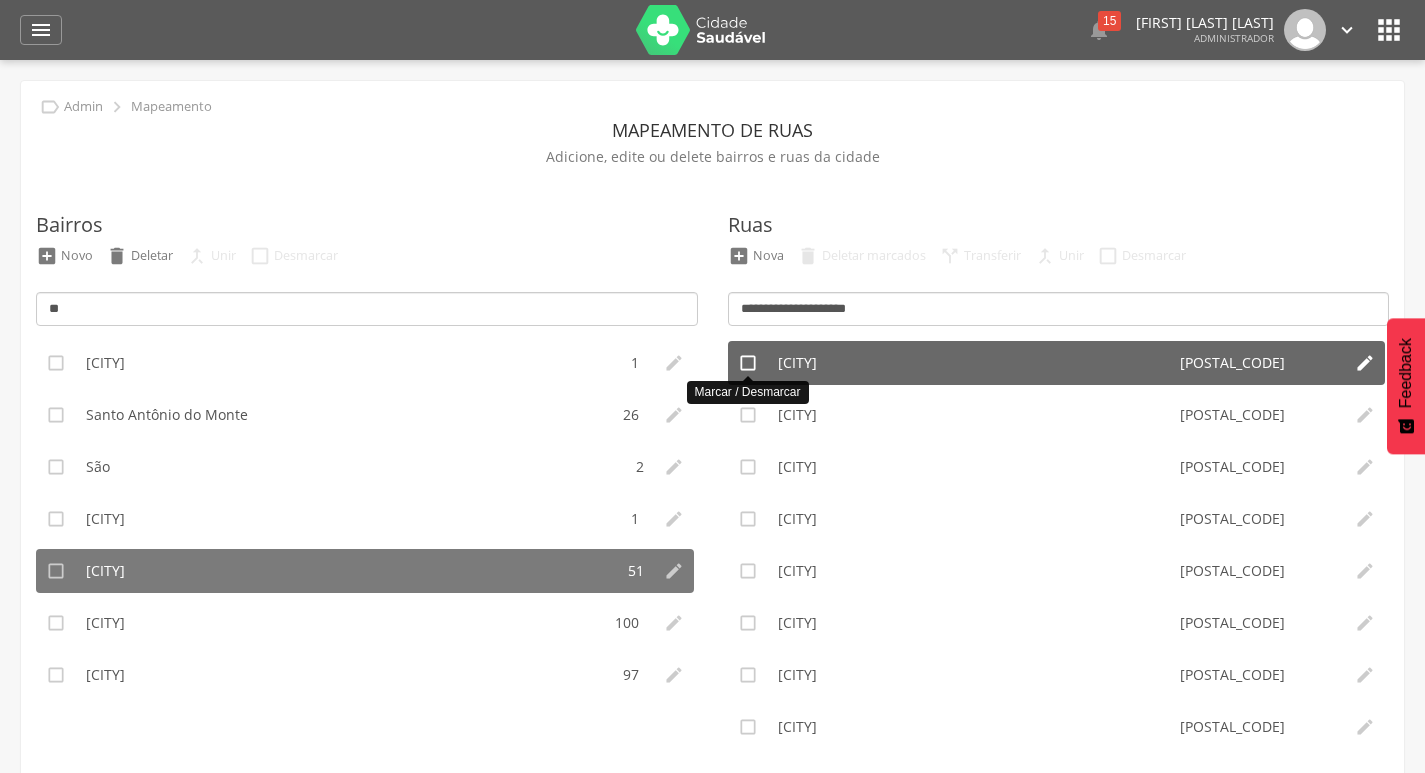 click on "" at bounding box center [748, 363] 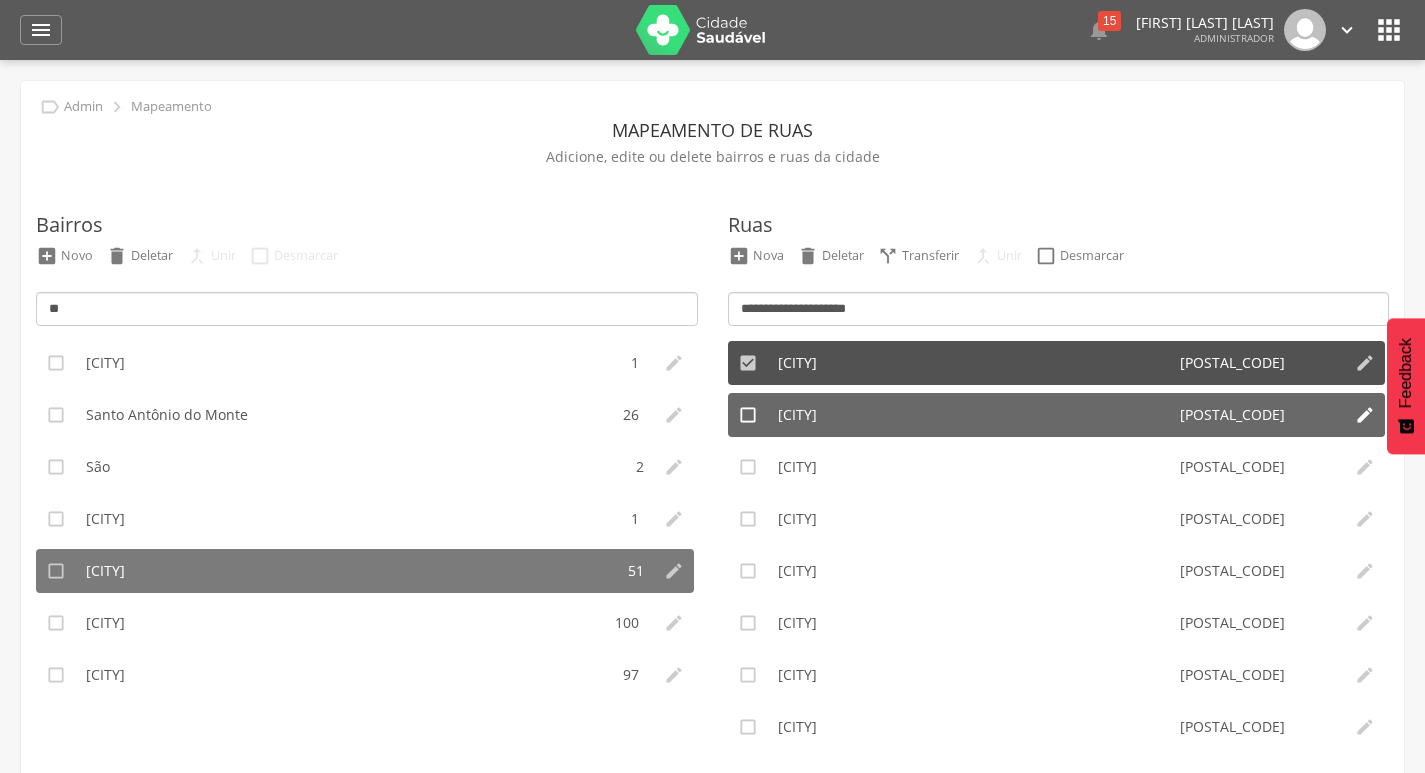 click on "" at bounding box center (748, 415) 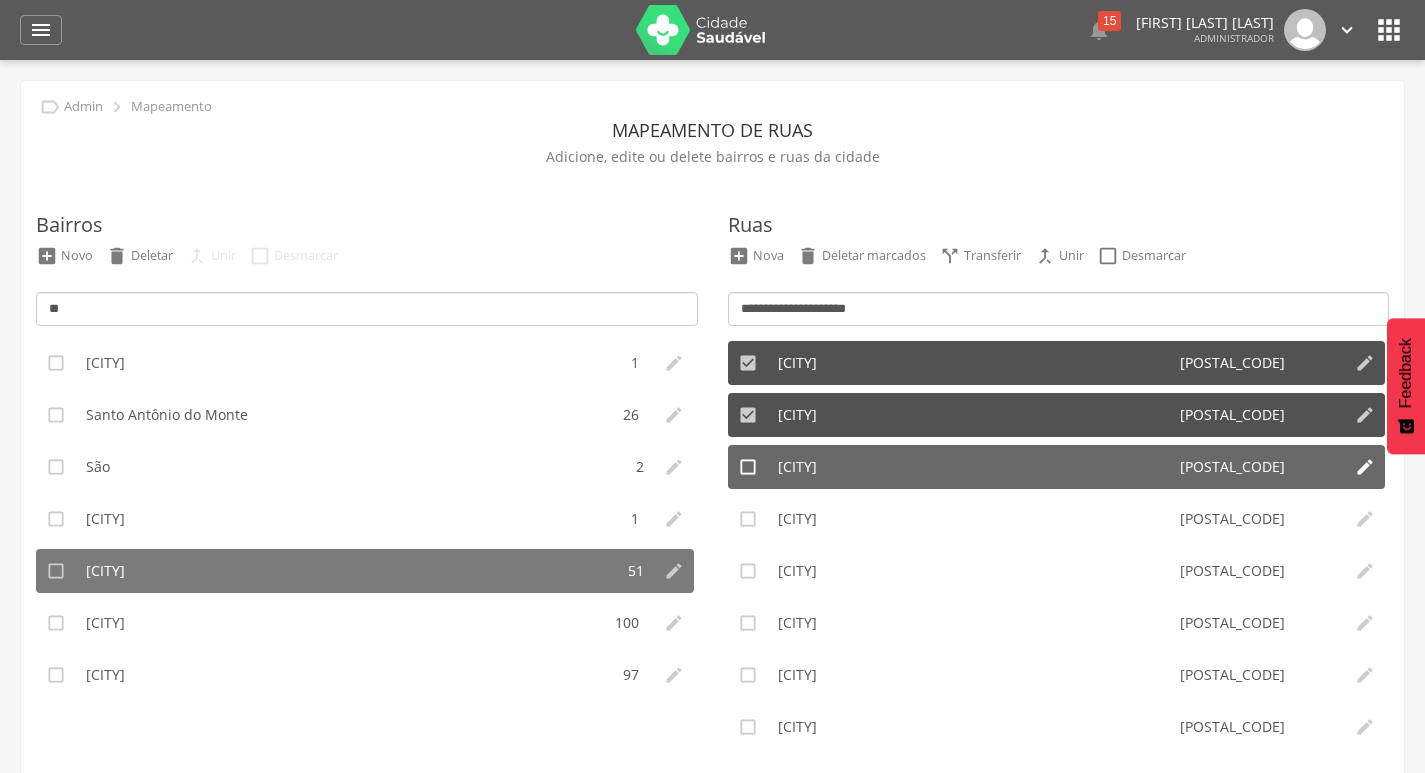 click on "" at bounding box center [748, 467] 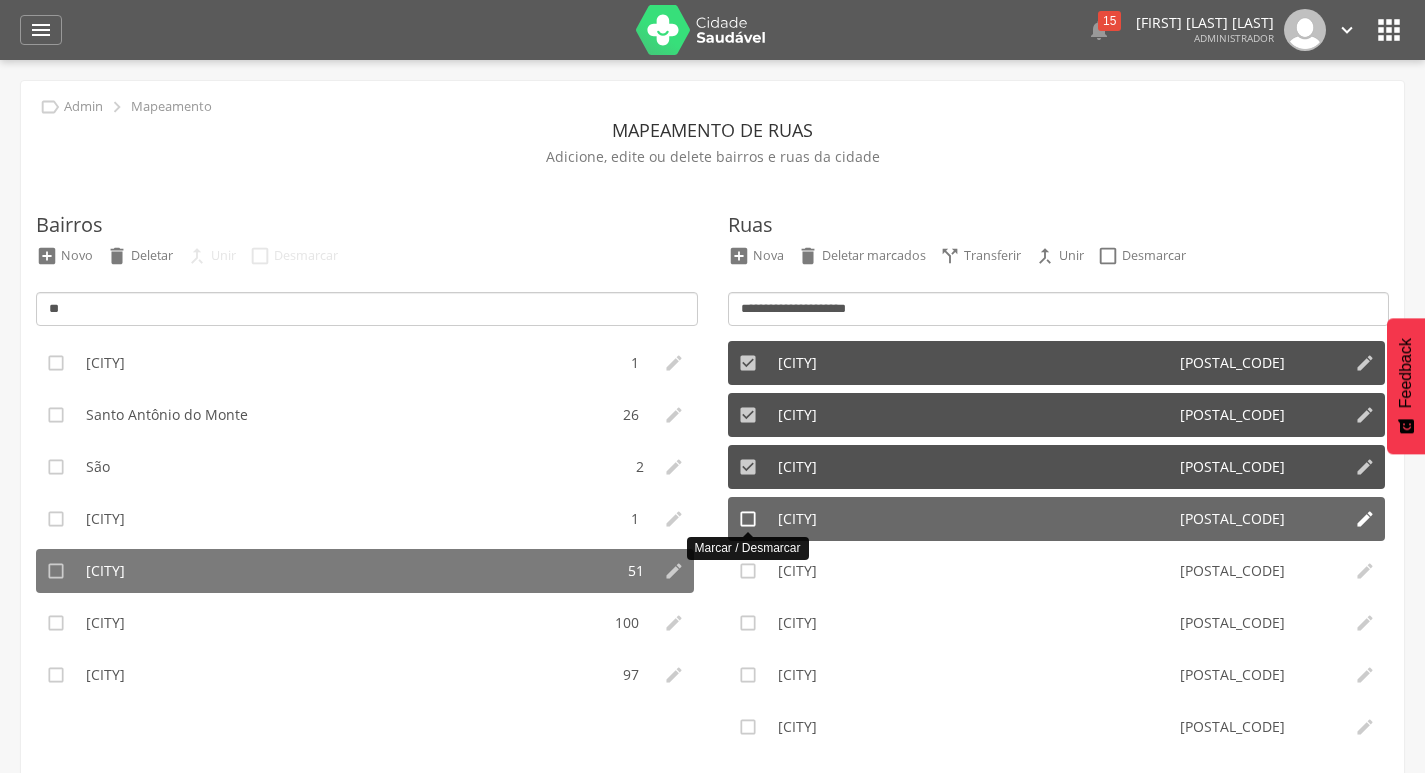 click on "" at bounding box center (748, 519) 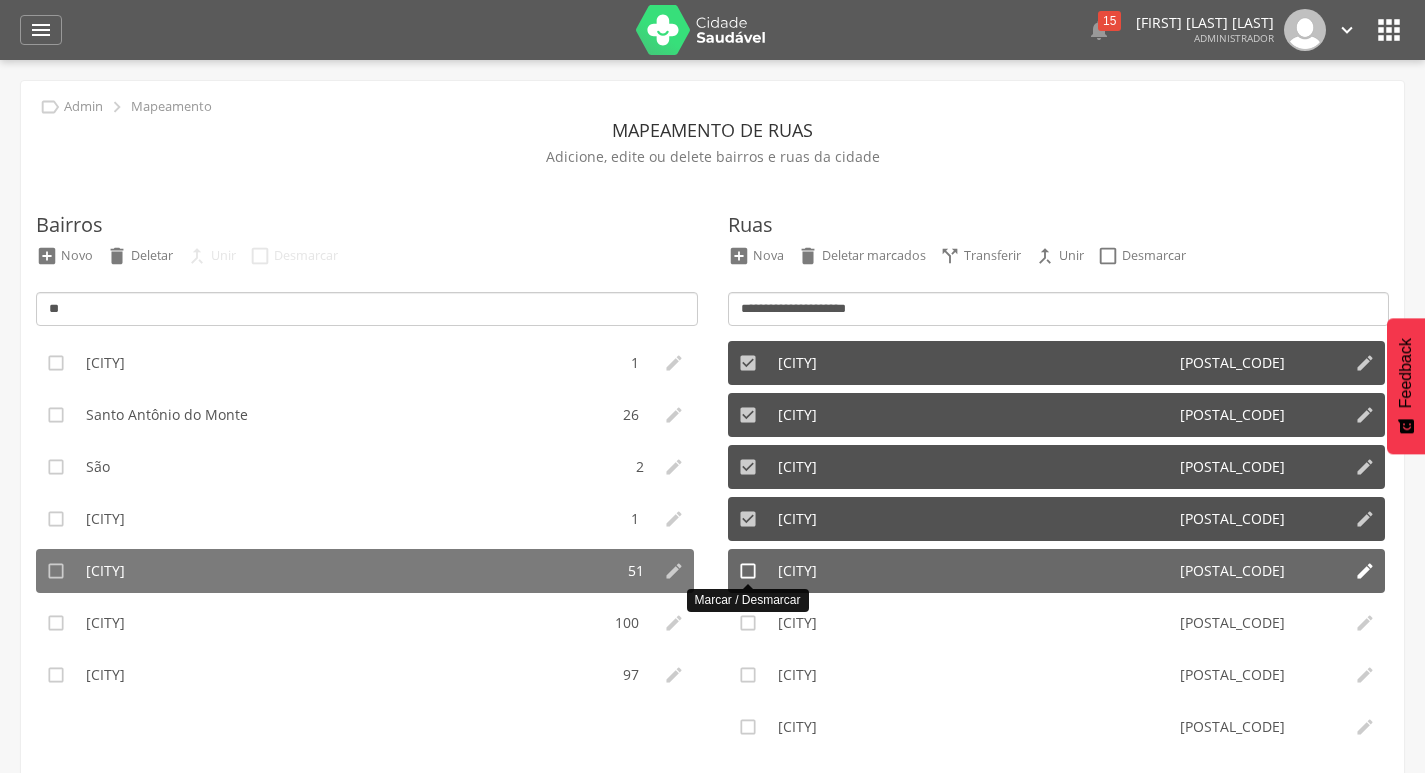 click on "" at bounding box center (748, 571) 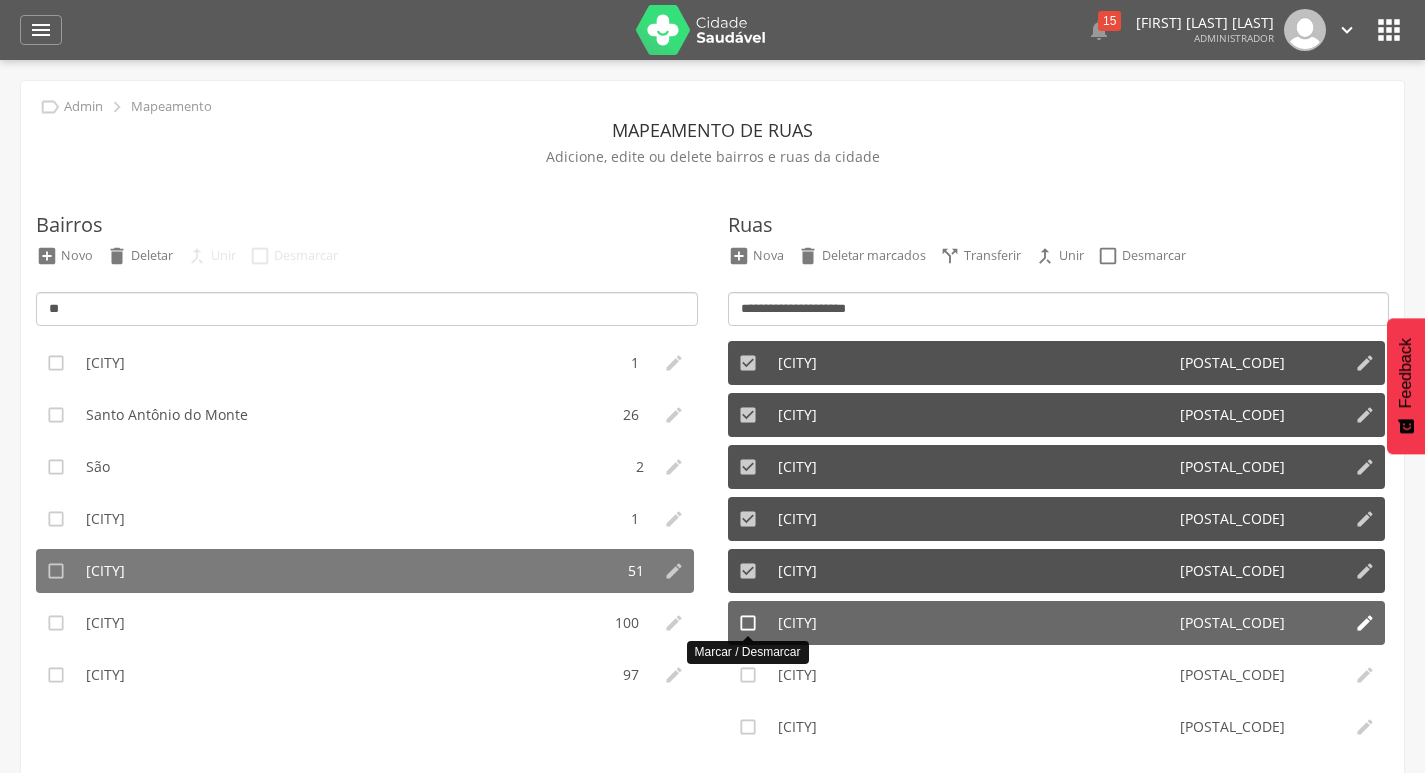 click on "" at bounding box center [748, 623] 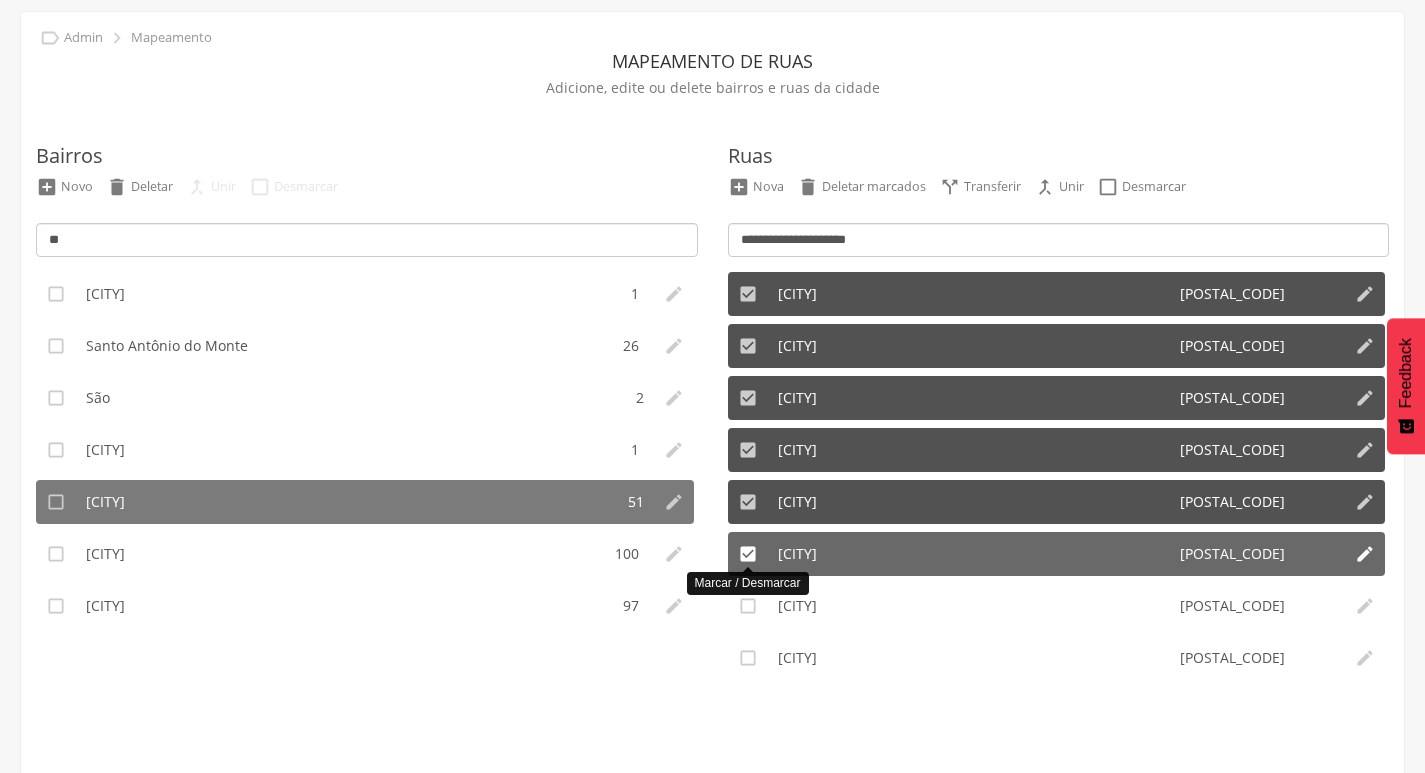 scroll, scrollTop: 99, scrollLeft: 0, axis: vertical 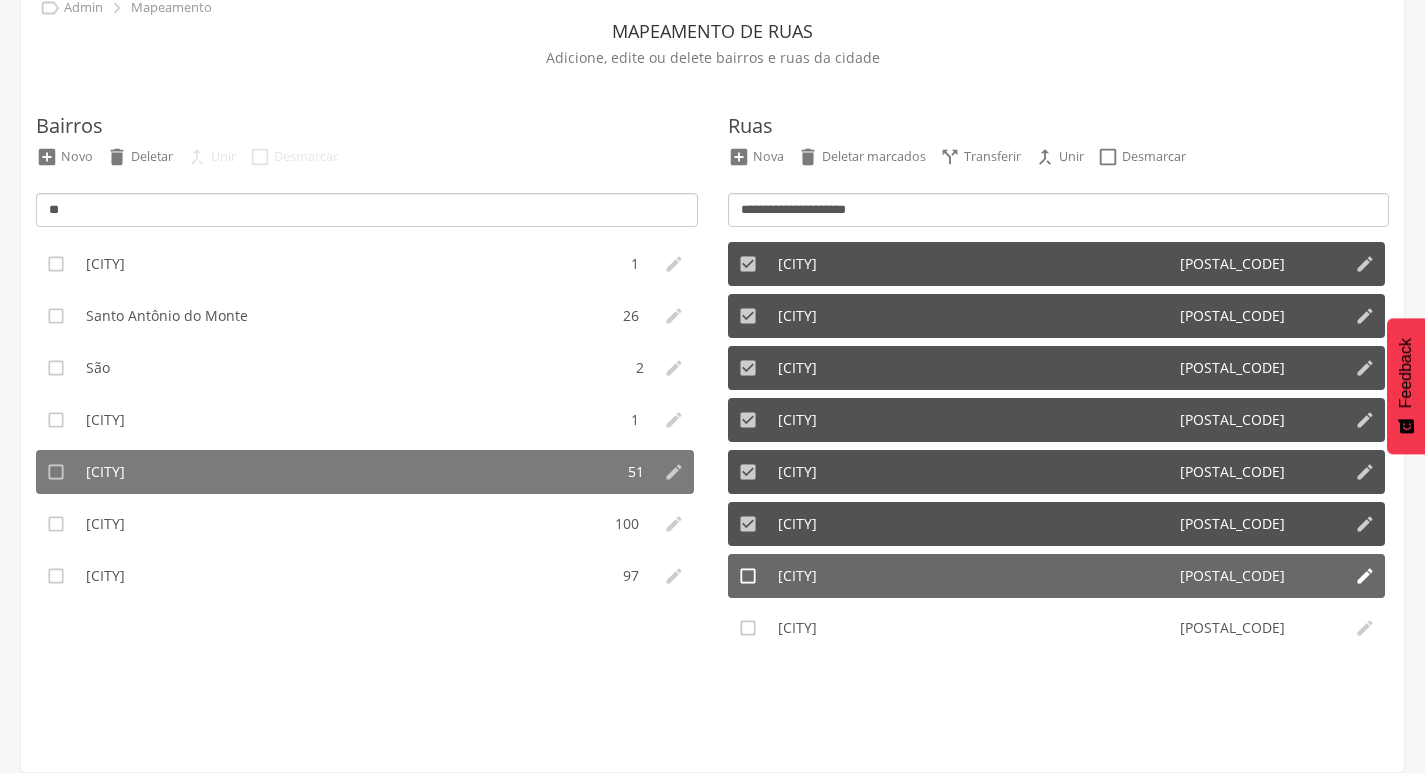 click on "" at bounding box center [748, 576] 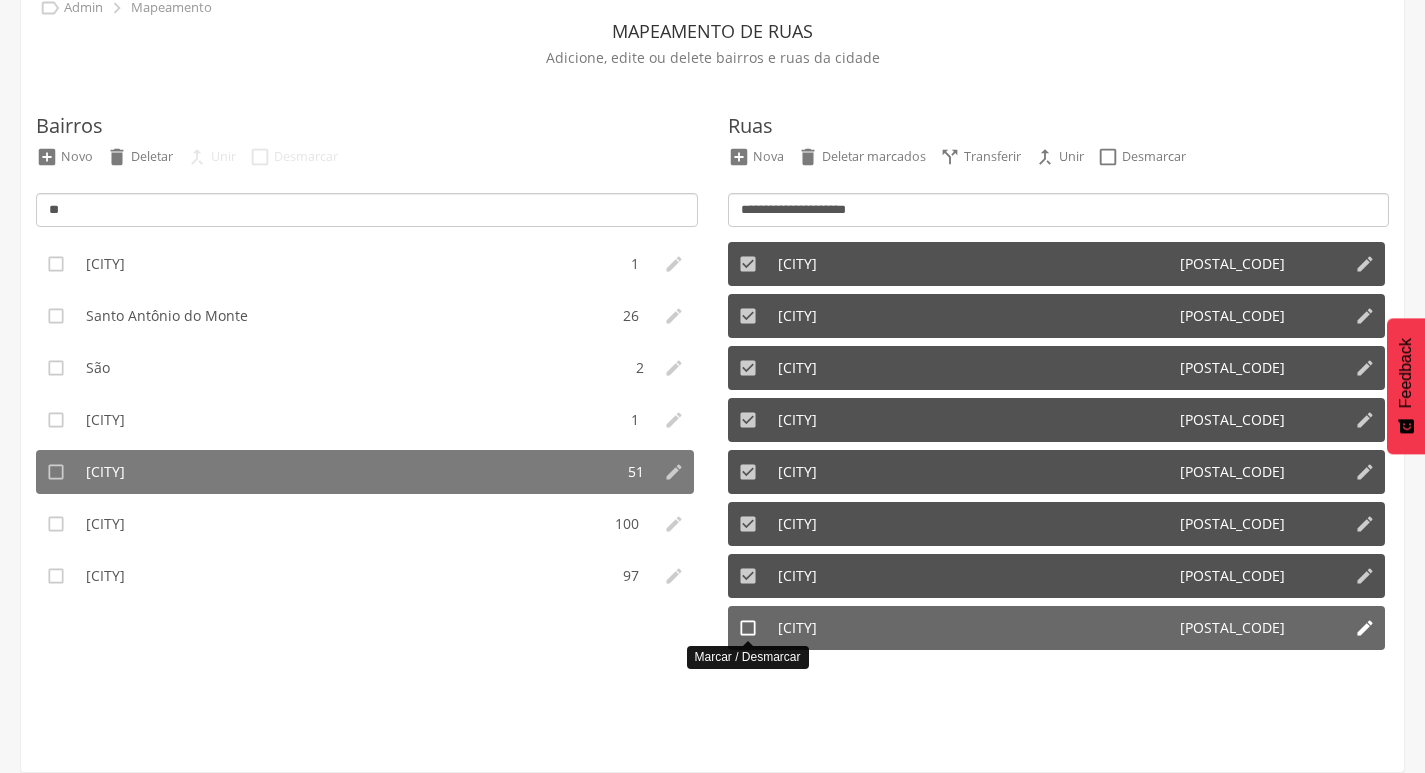 click on "" at bounding box center [748, 628] 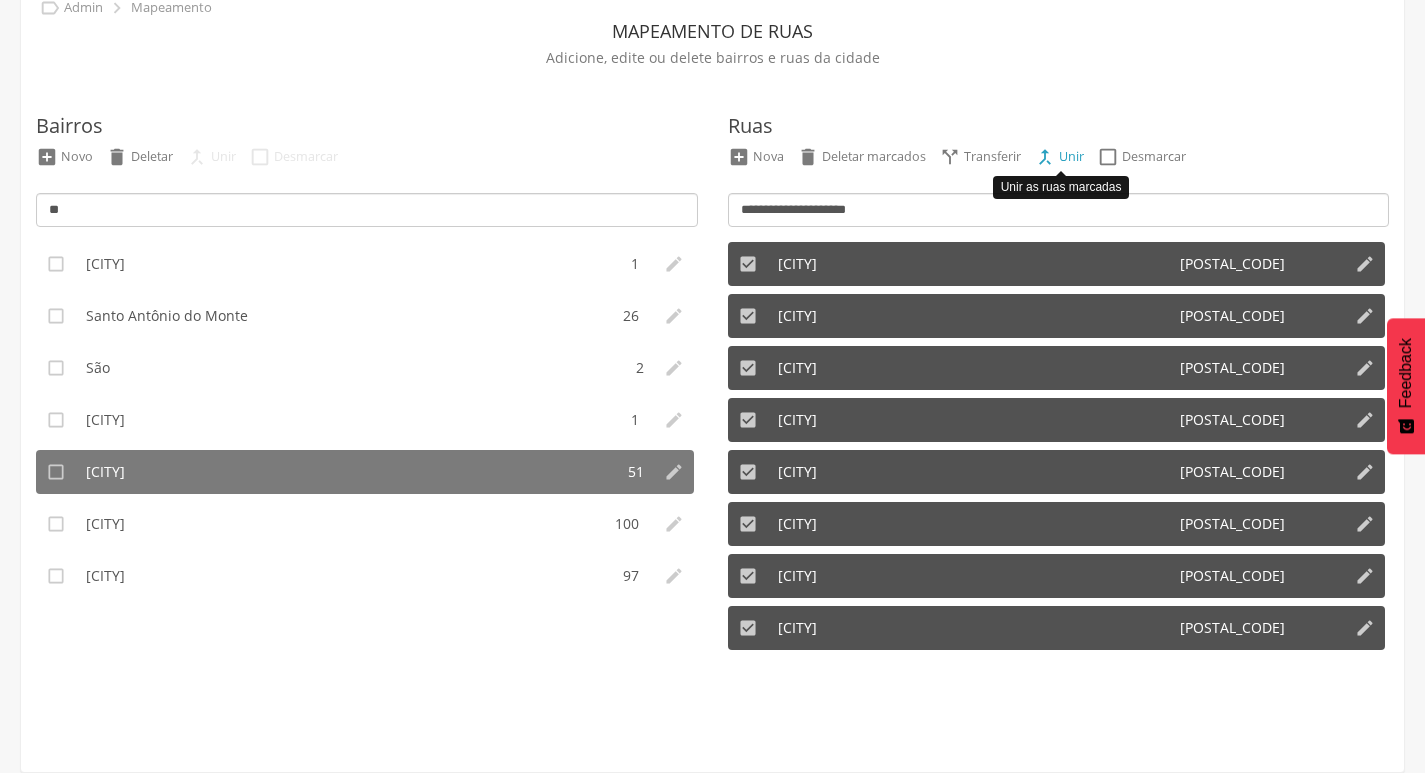 click on "" at bounding box center [1045, 157] 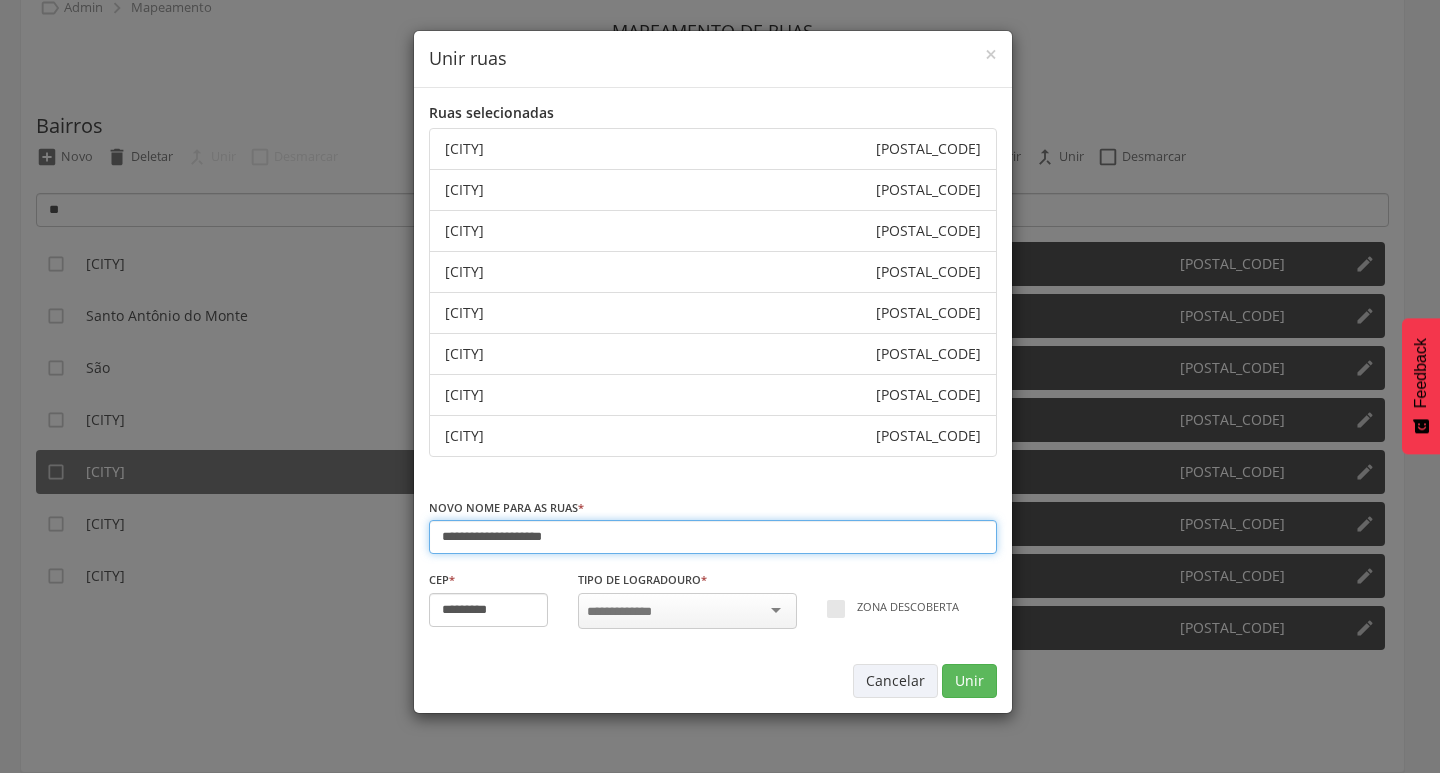 type on "*********" 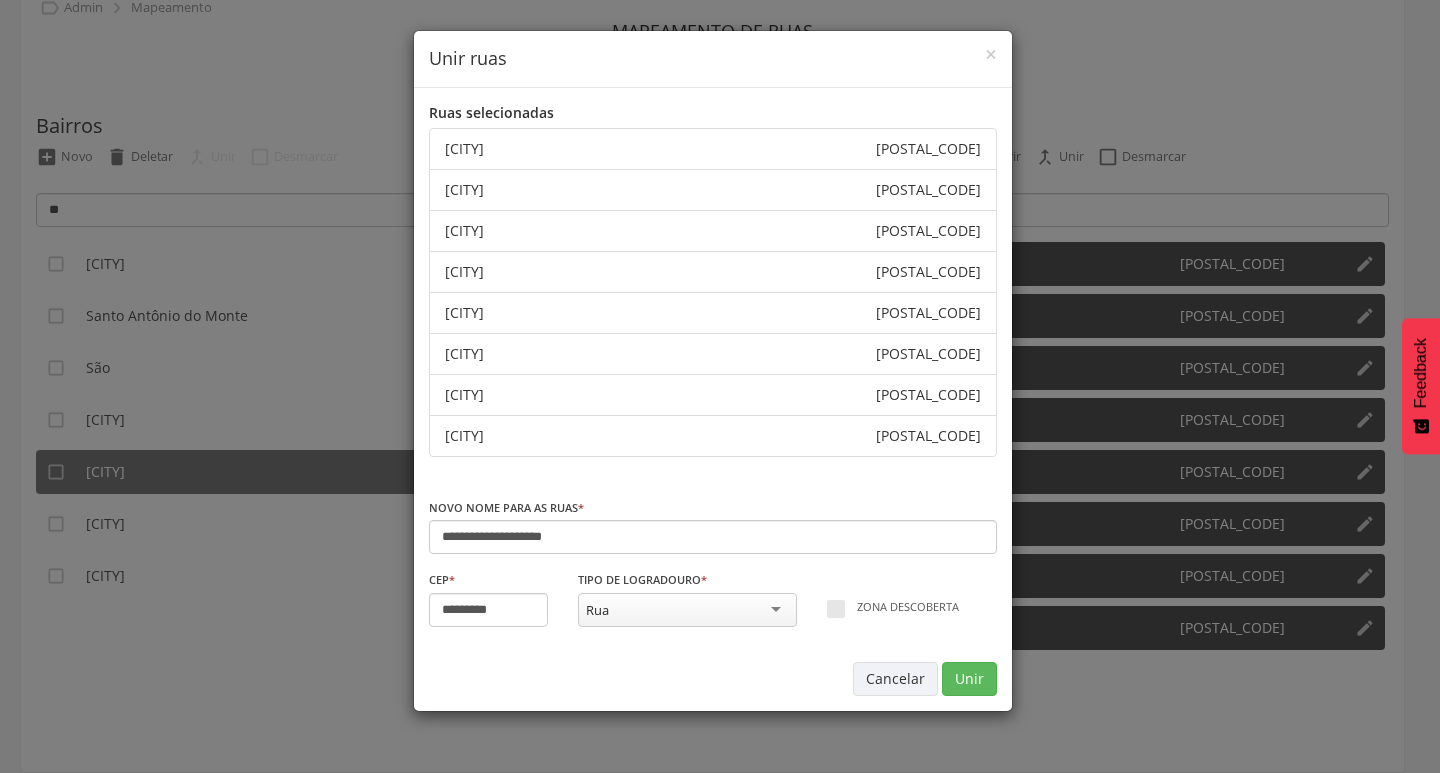 drag, startPoint x: 583, startPoint y: 342, endPoint x: 436, endPoint y: 349, distance: 147.16656 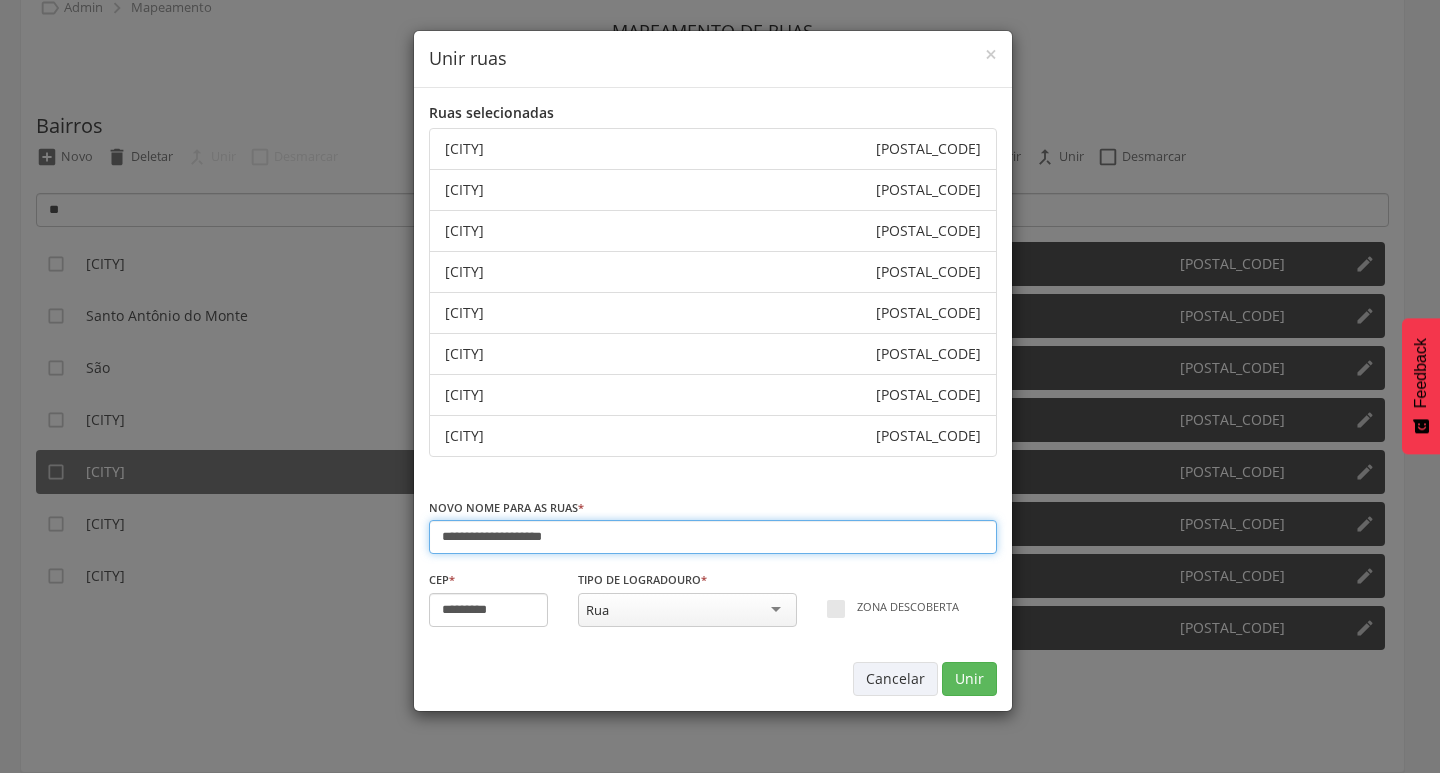 drag, startPoint x: 586, startPoint y: 541, endPoint x: 323, endPoint y: 515, distance: 264.28204 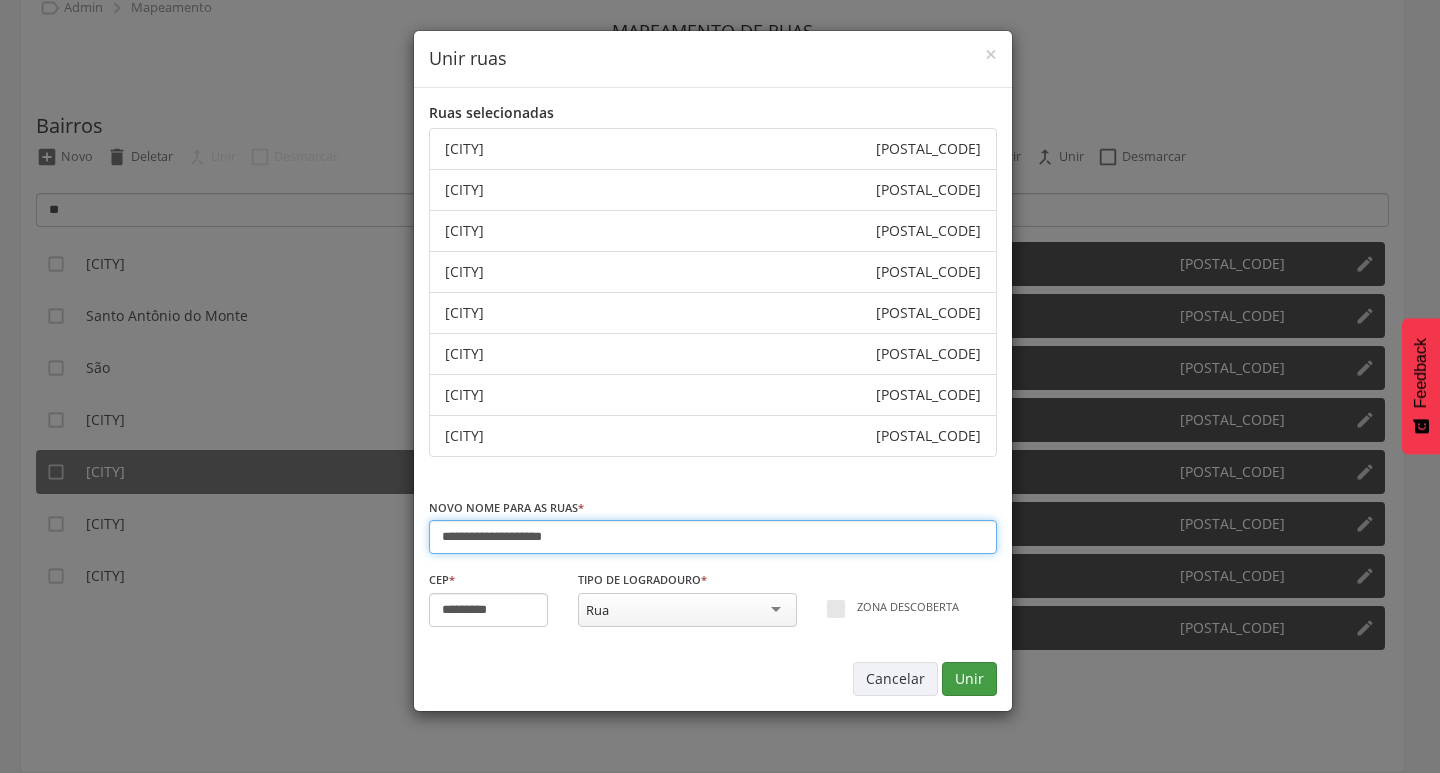 type on "**********" 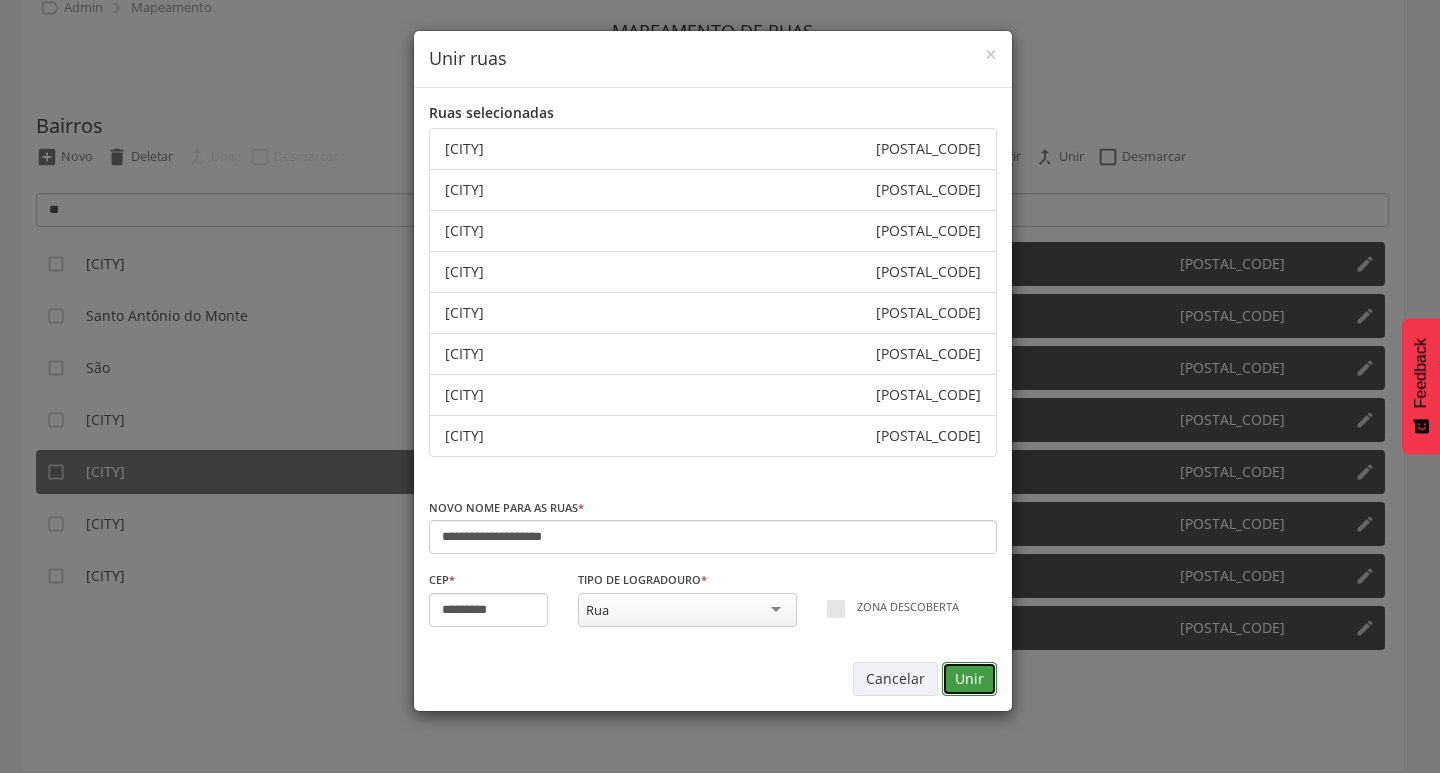 click on "Unir" at bounding box center (969, 679) 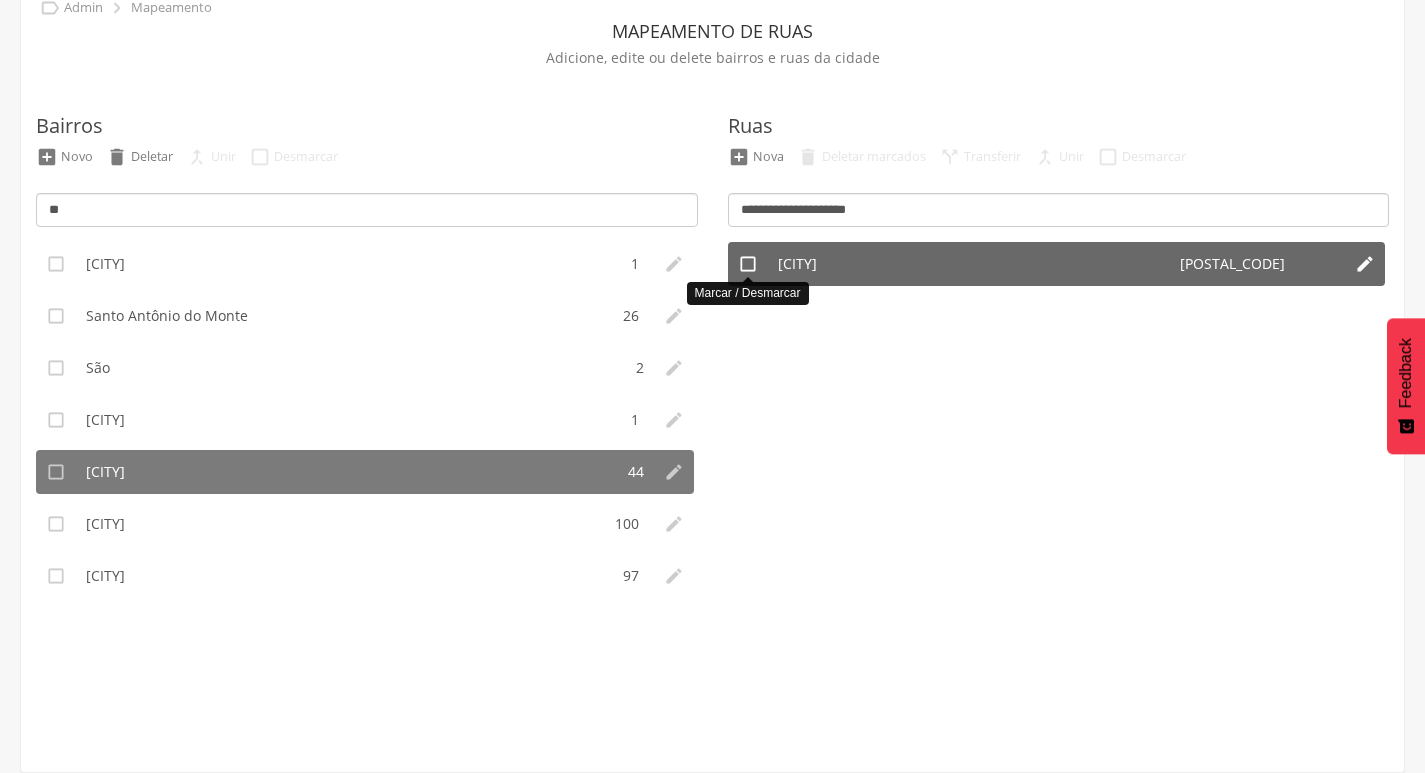 click on "" at bounding box center (748, 264) 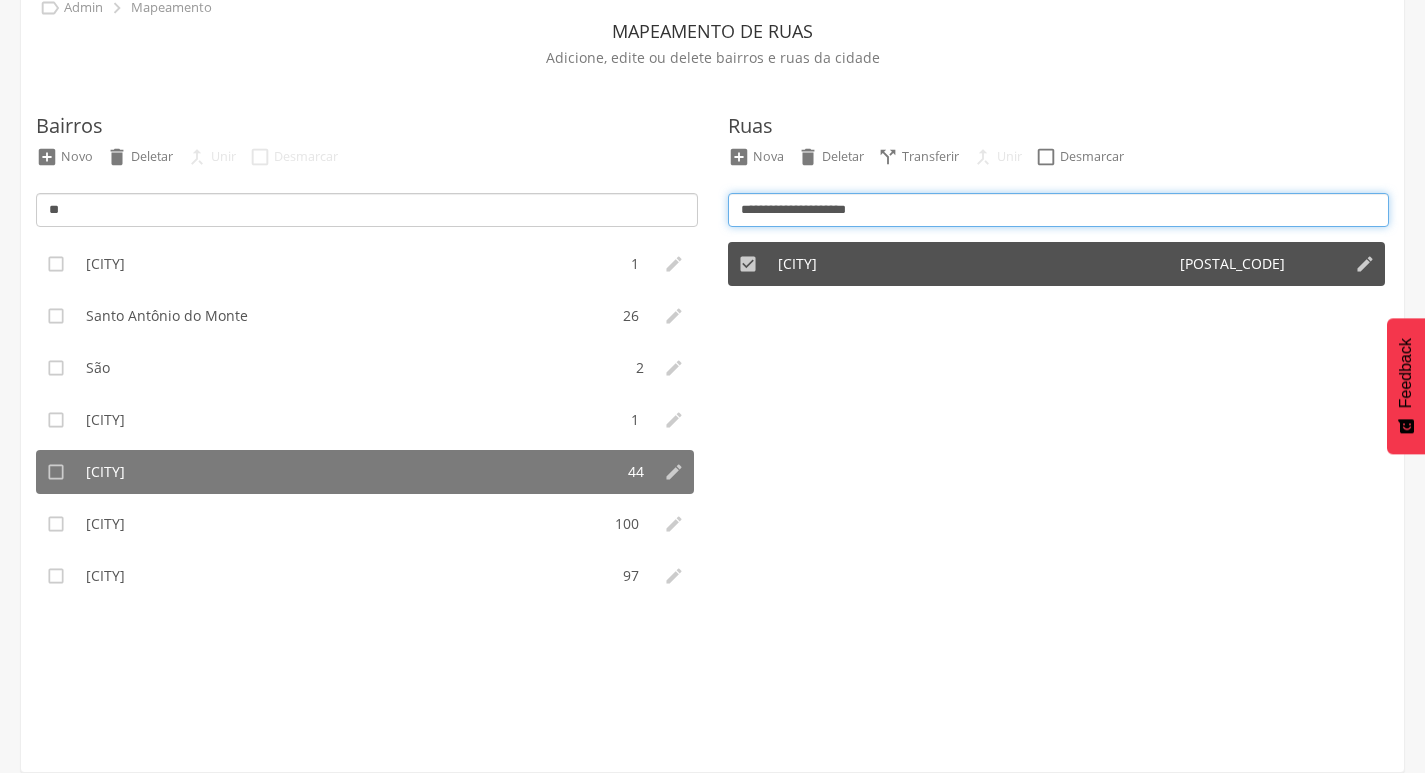 drag, startPoint x: 932, startPoint y: 206, endPoint x: 555, endPoint y: 204, distance: 377.0053 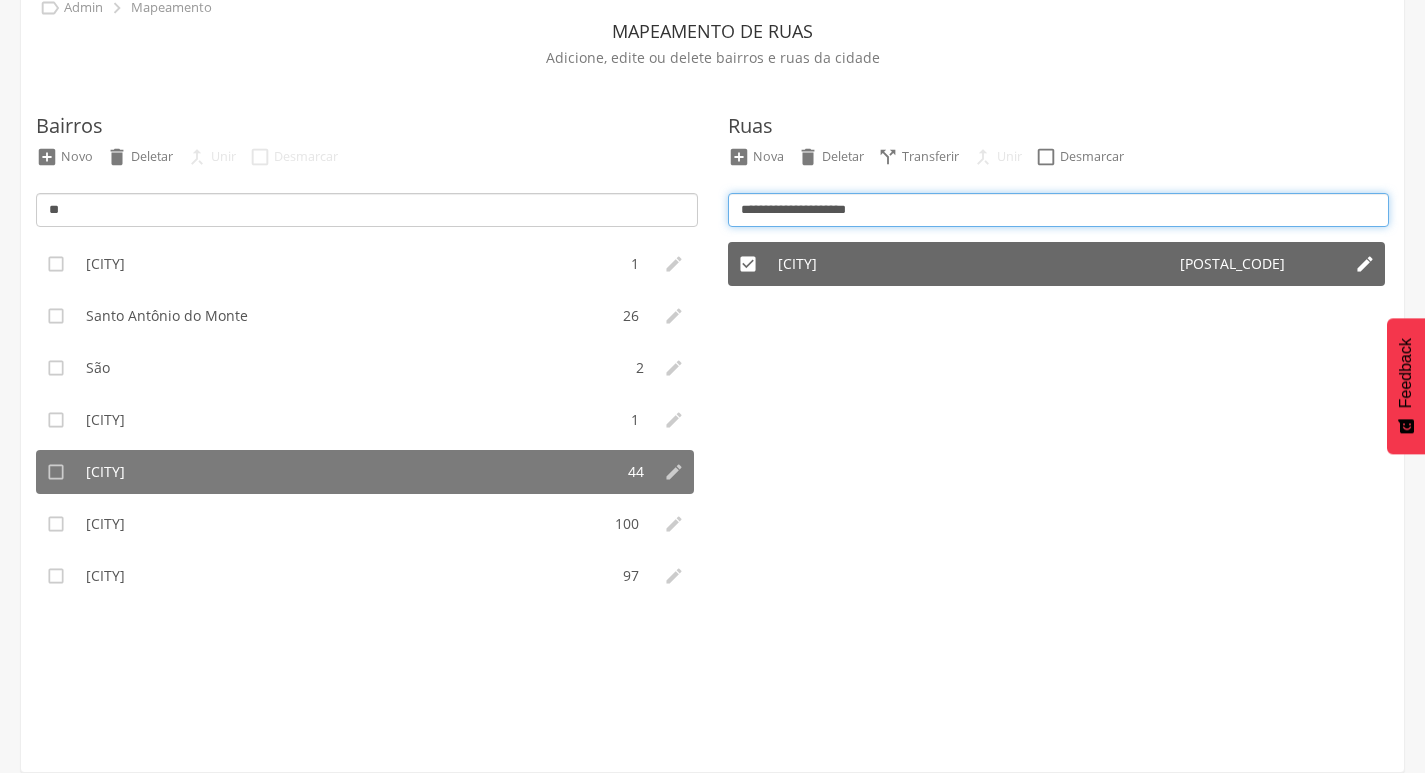 paste 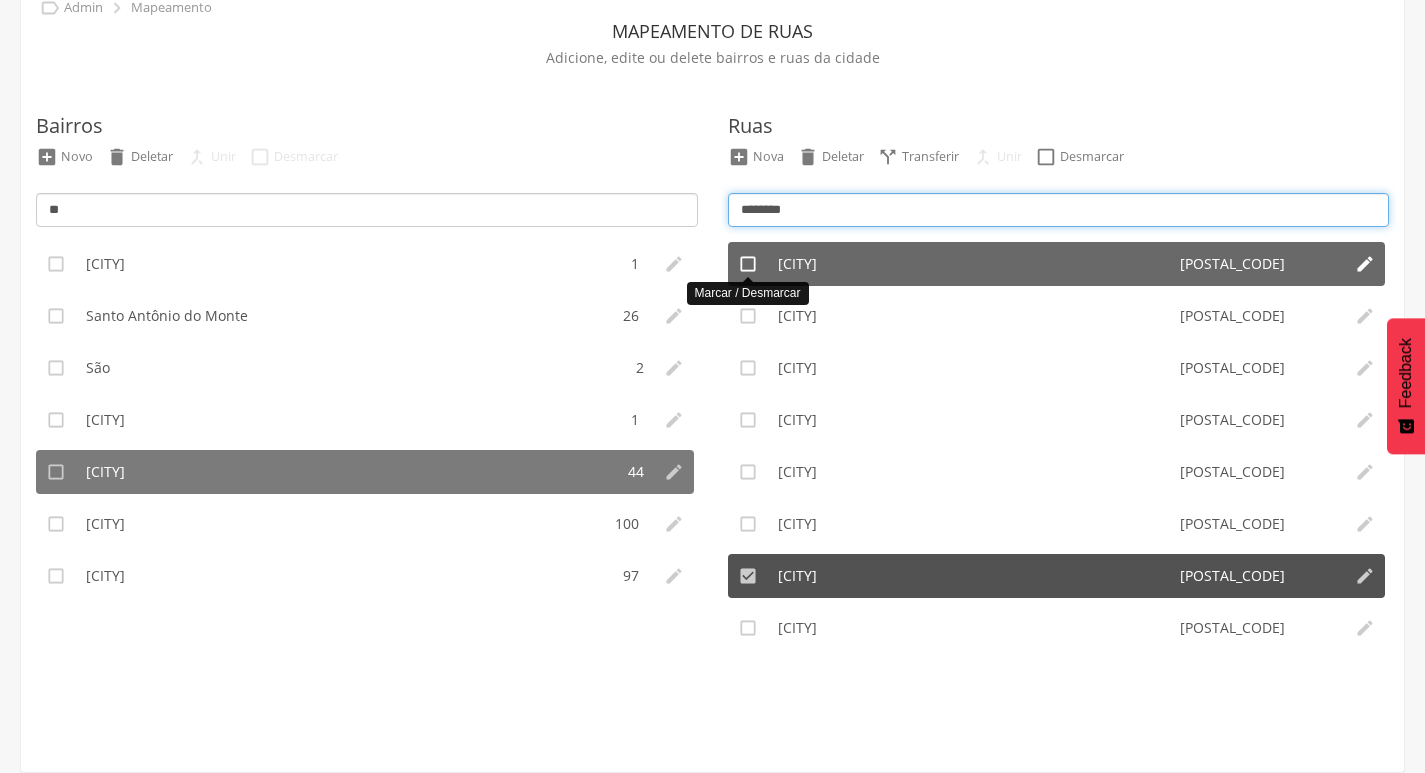 type on "*******" 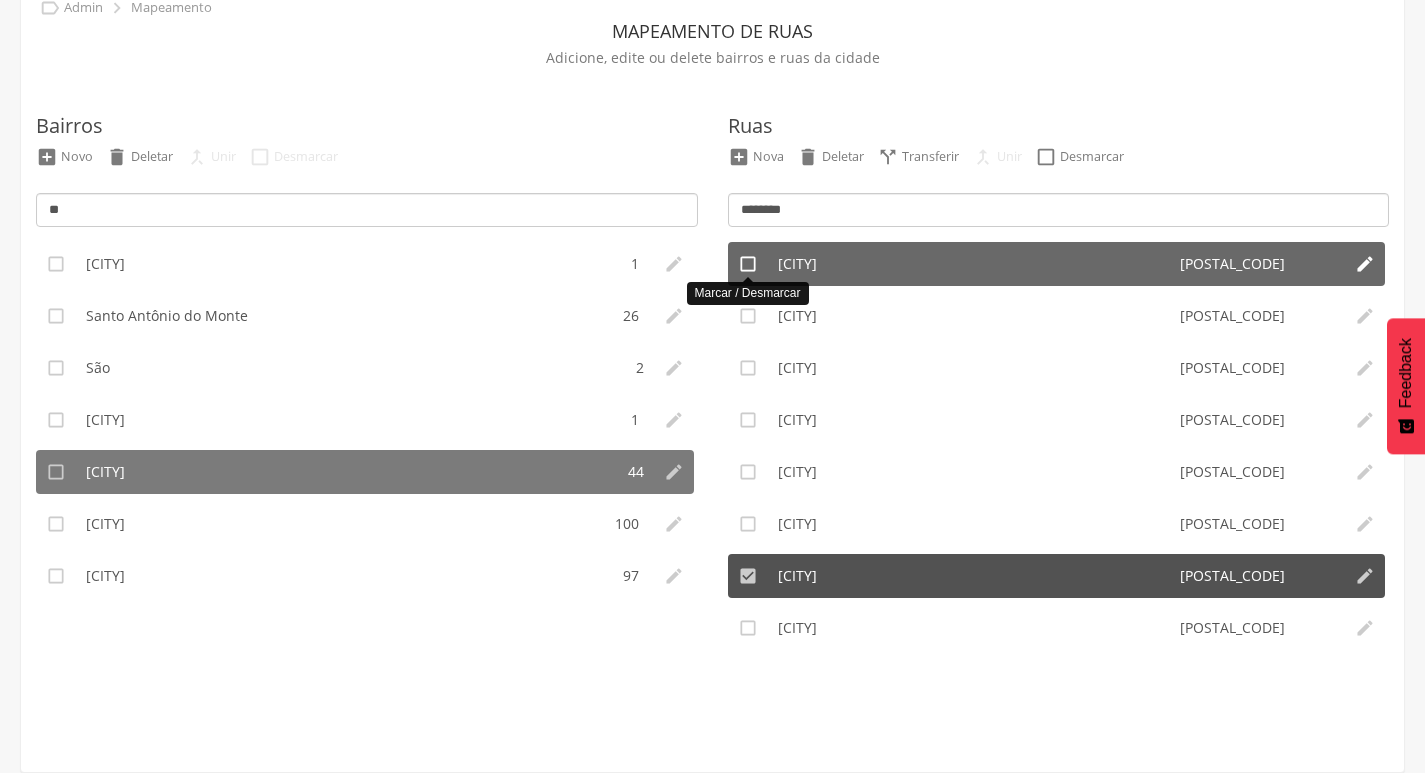 click on "" at bounding box center [748, 264] 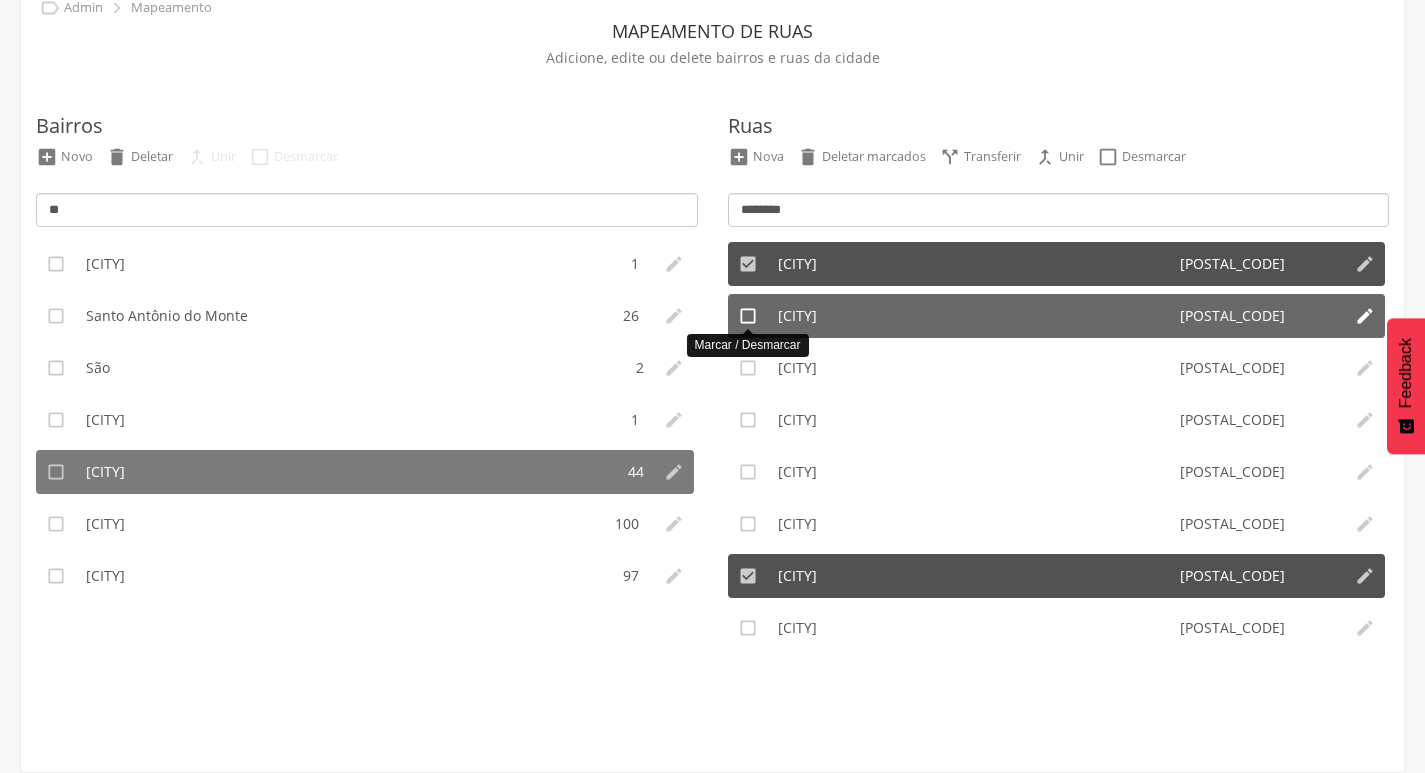 click on "" at bounding box center (748, 316) 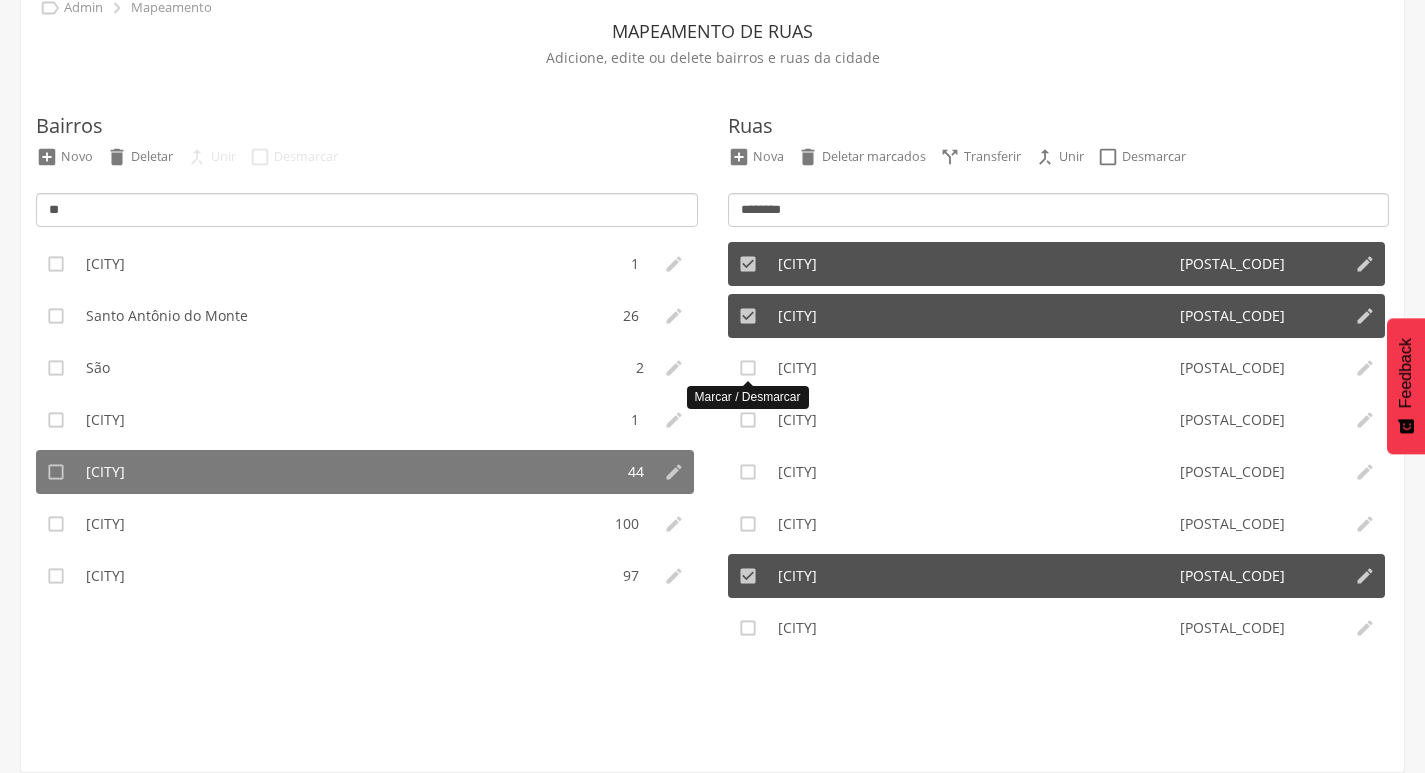 click on "" at bounding box center (748, 368) 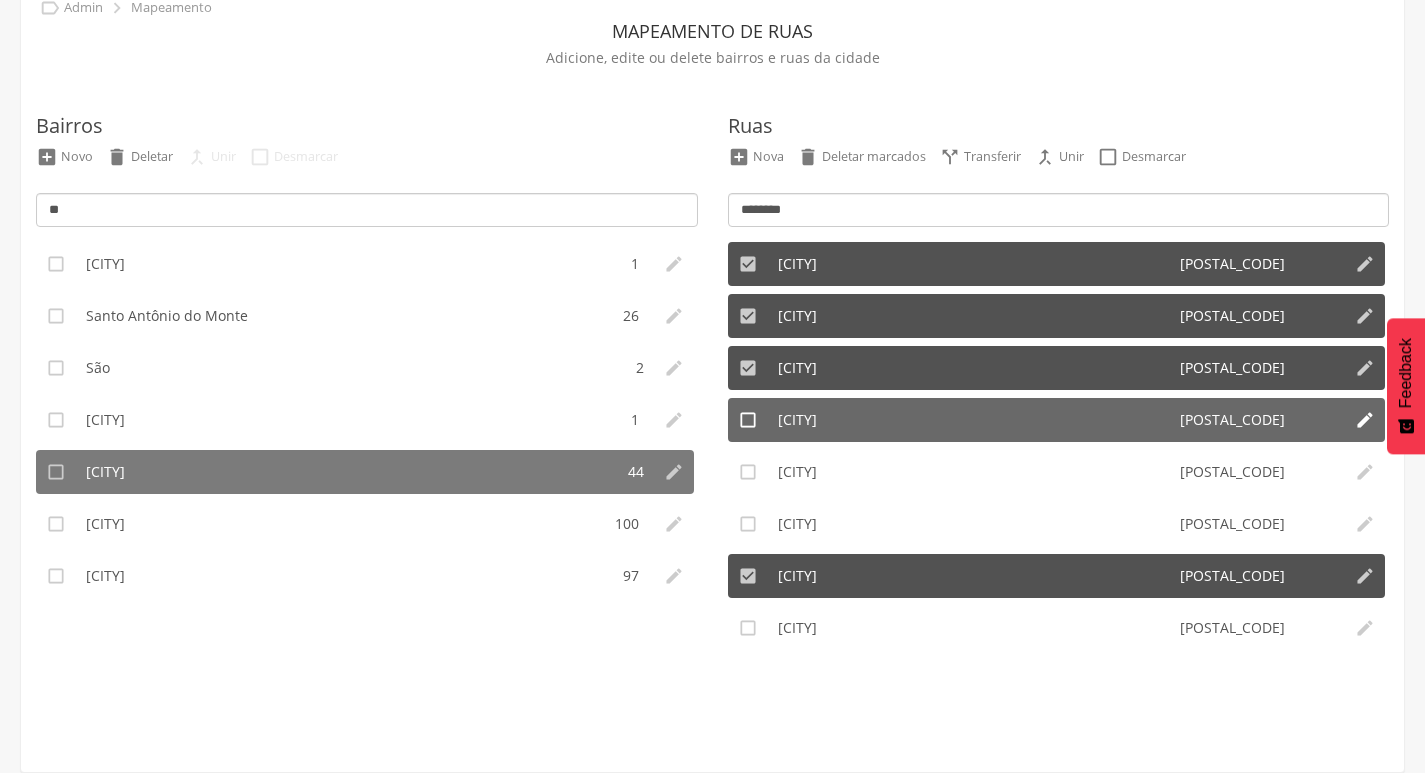 click on "" at bounding box center (748, 420) 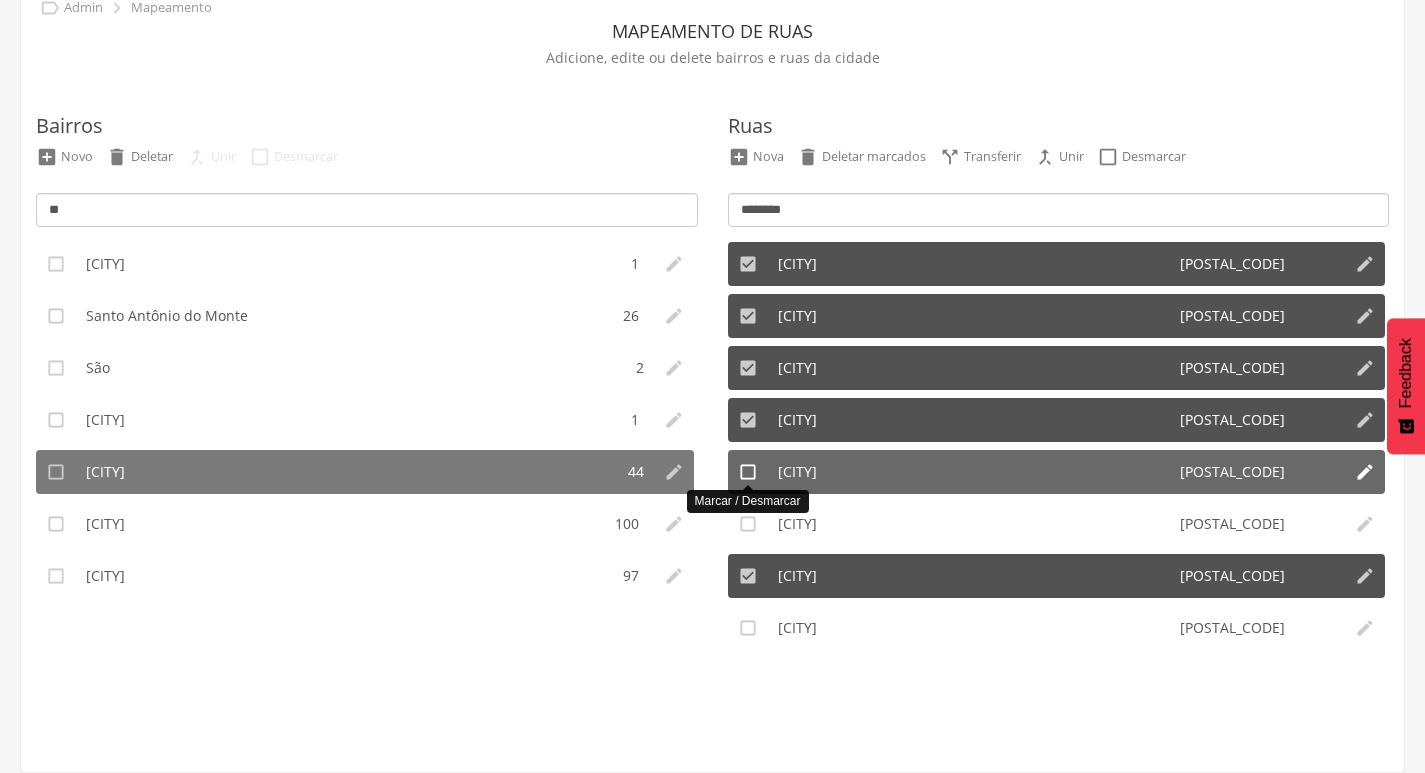 click on "" at bounding box center [748, 472] 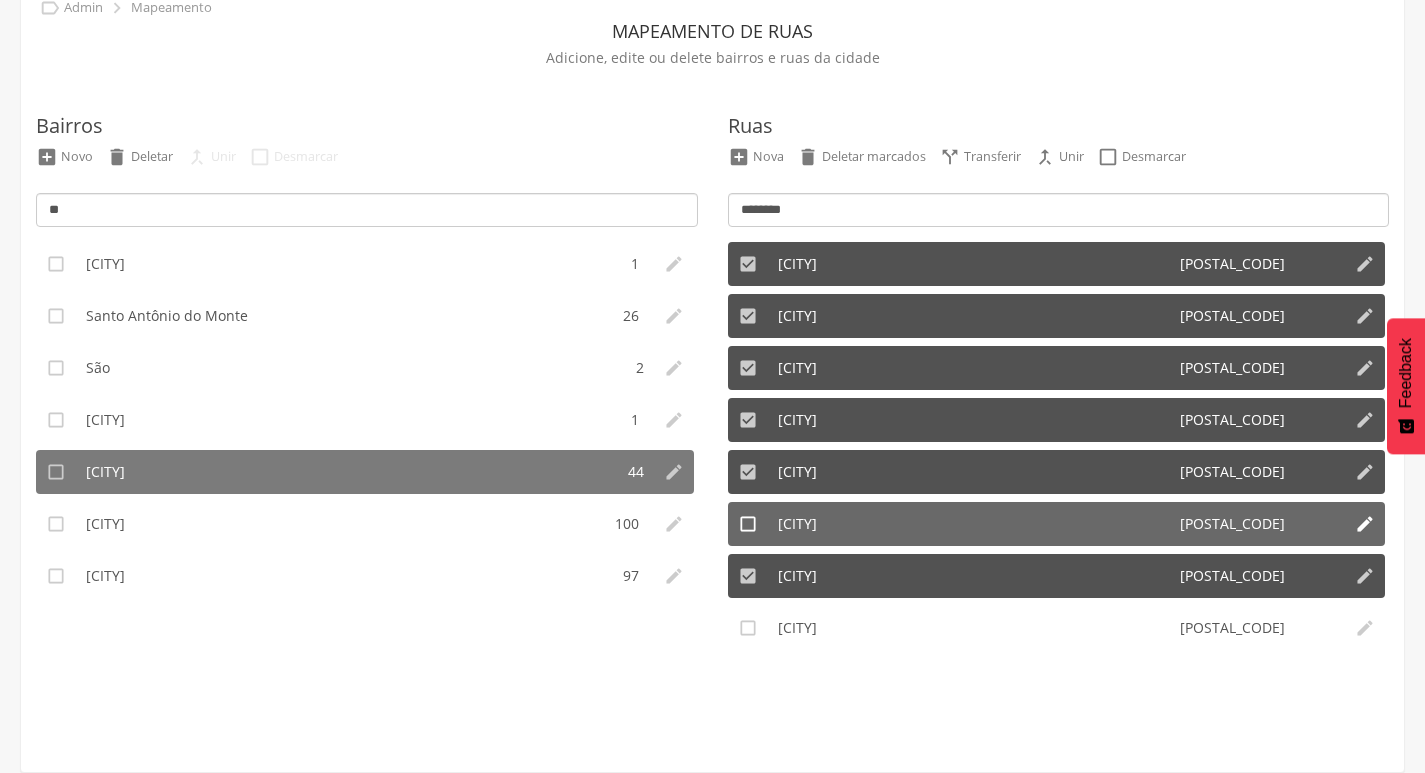 click on "" at bounding box center [748, 524] 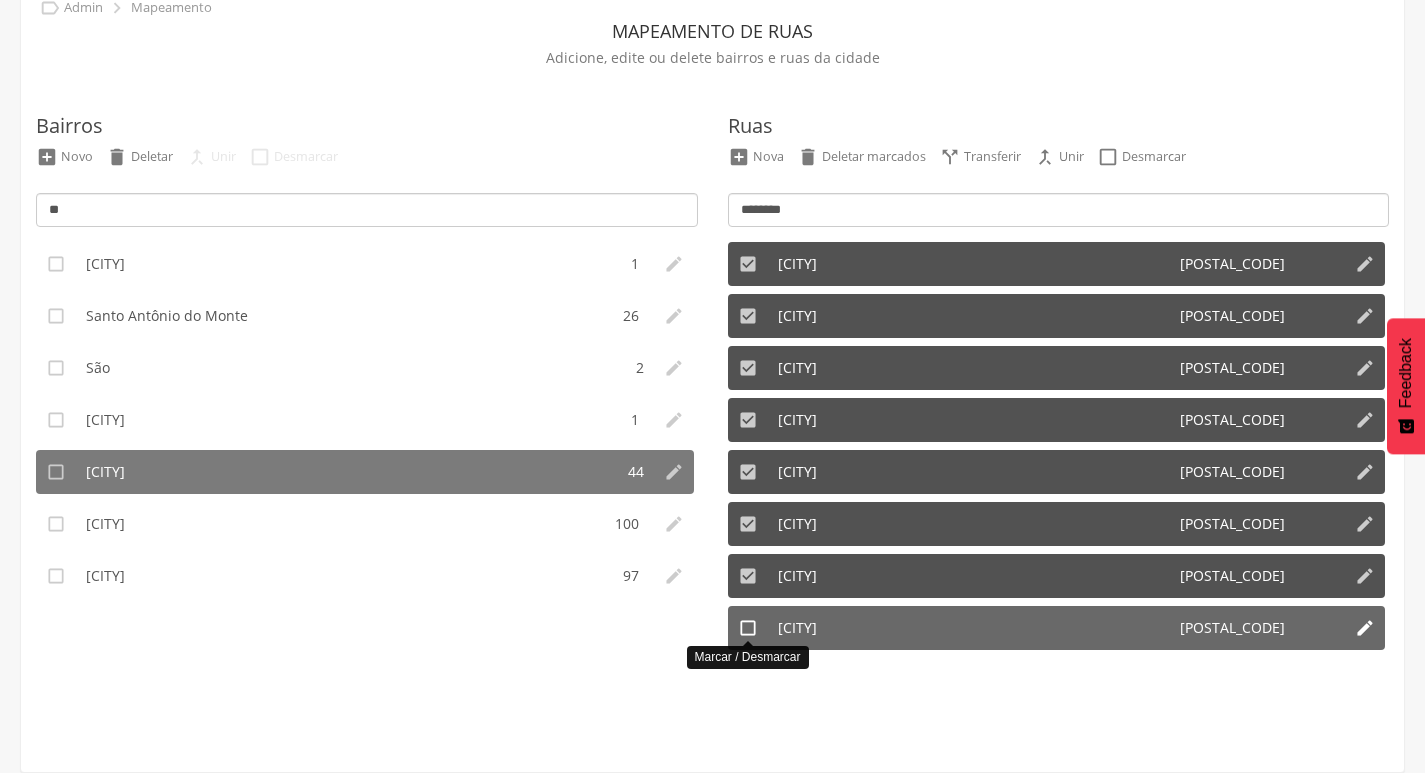 click on "" at bounding box center (748, 628) 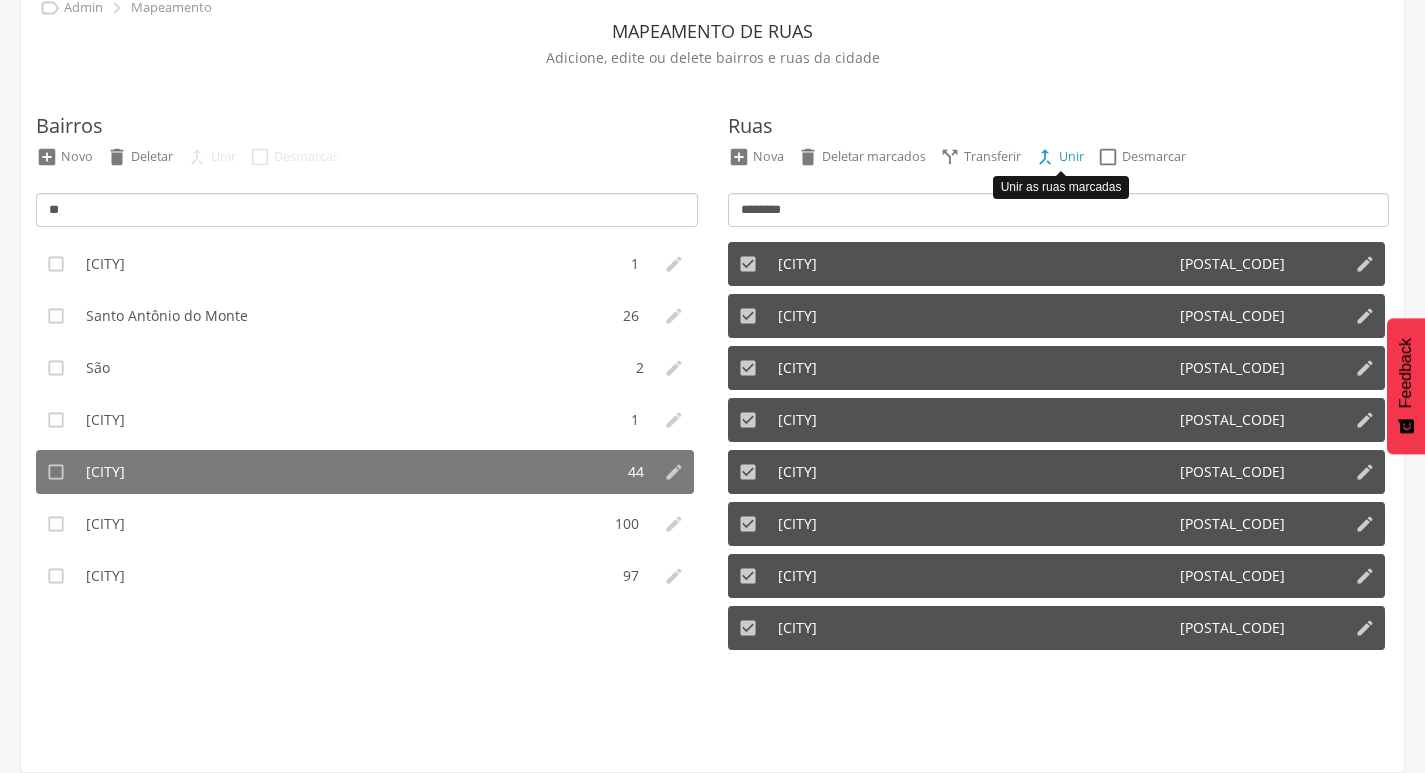 click on "" at bounding box center (1045, 157) 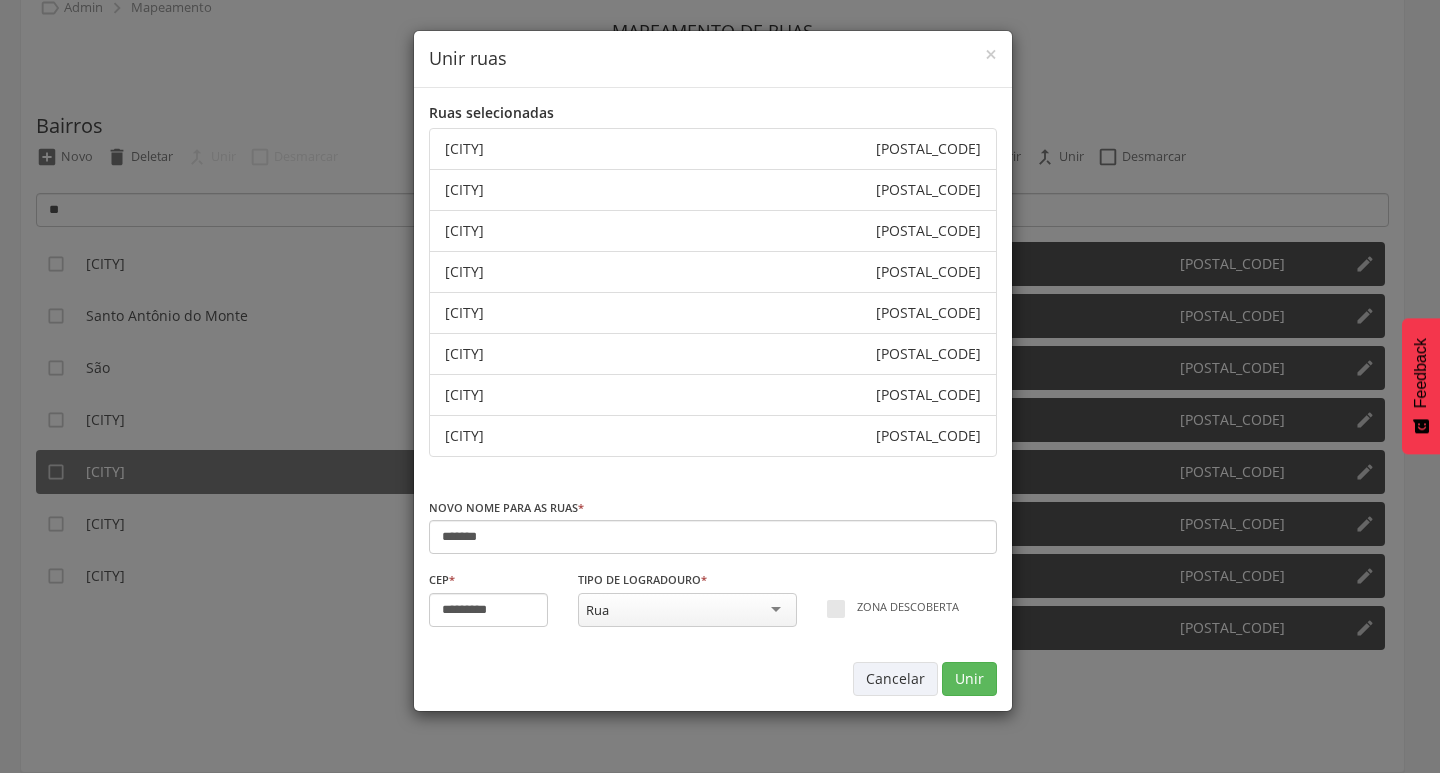 drag, startPoint x: 595, startPoint y: 389, endPoint x: 389, endPoint y: 394, distance: 206.06067 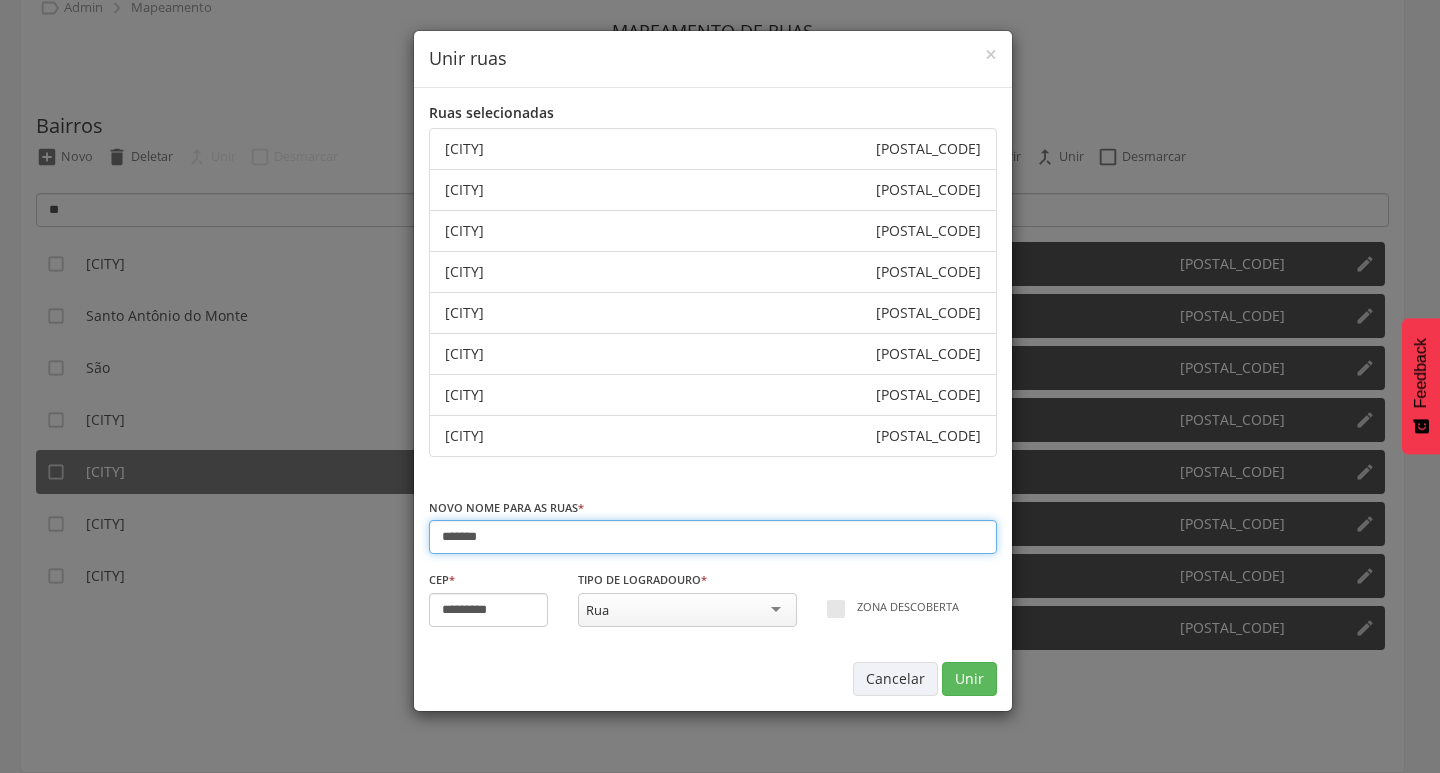 drag, startPoint x: 421, startPoint y: 533, endPoint x: 290, endPoint y: 523, distance: 131.38112 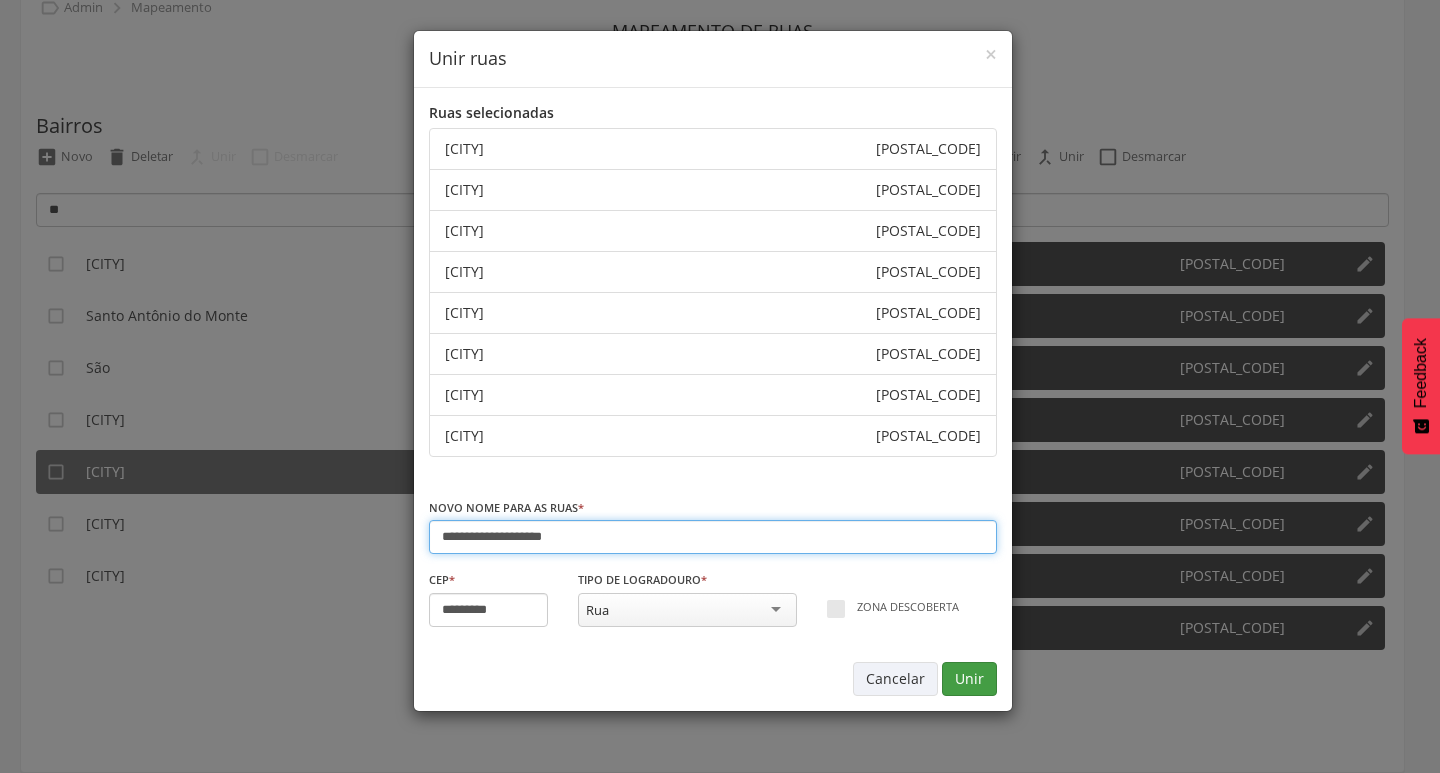 type on "**********" 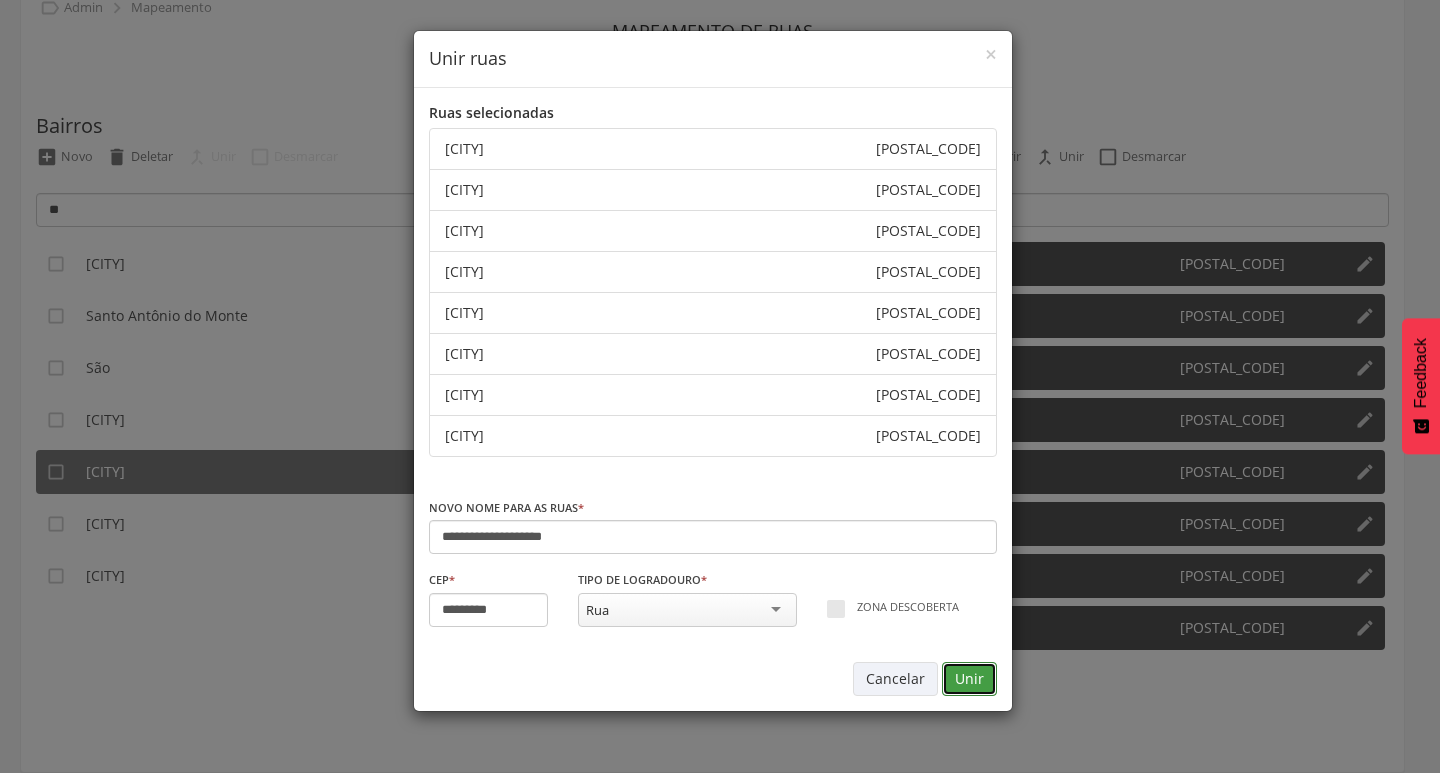 click on "Unir" at bounding box center (969, 679) 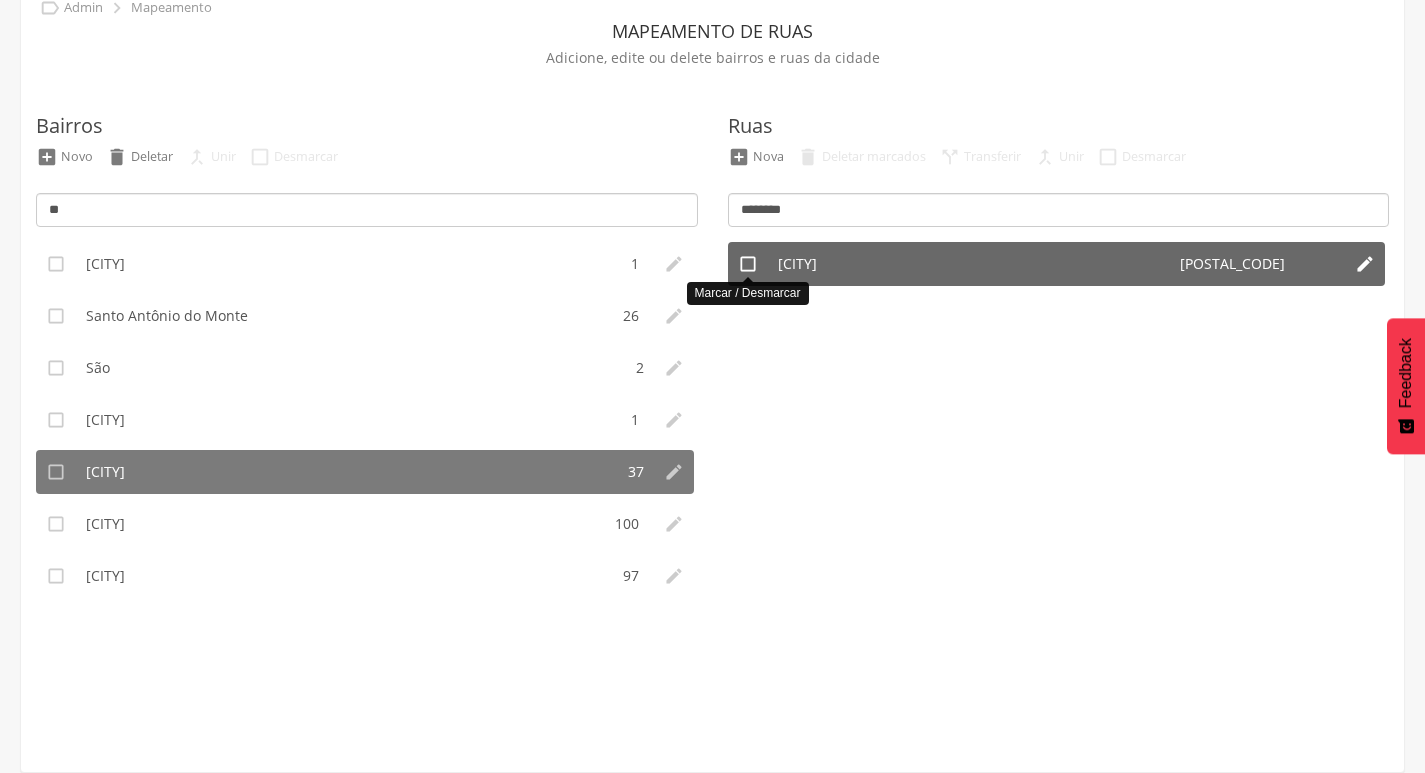 click on "" at bounding box center (748, 264) 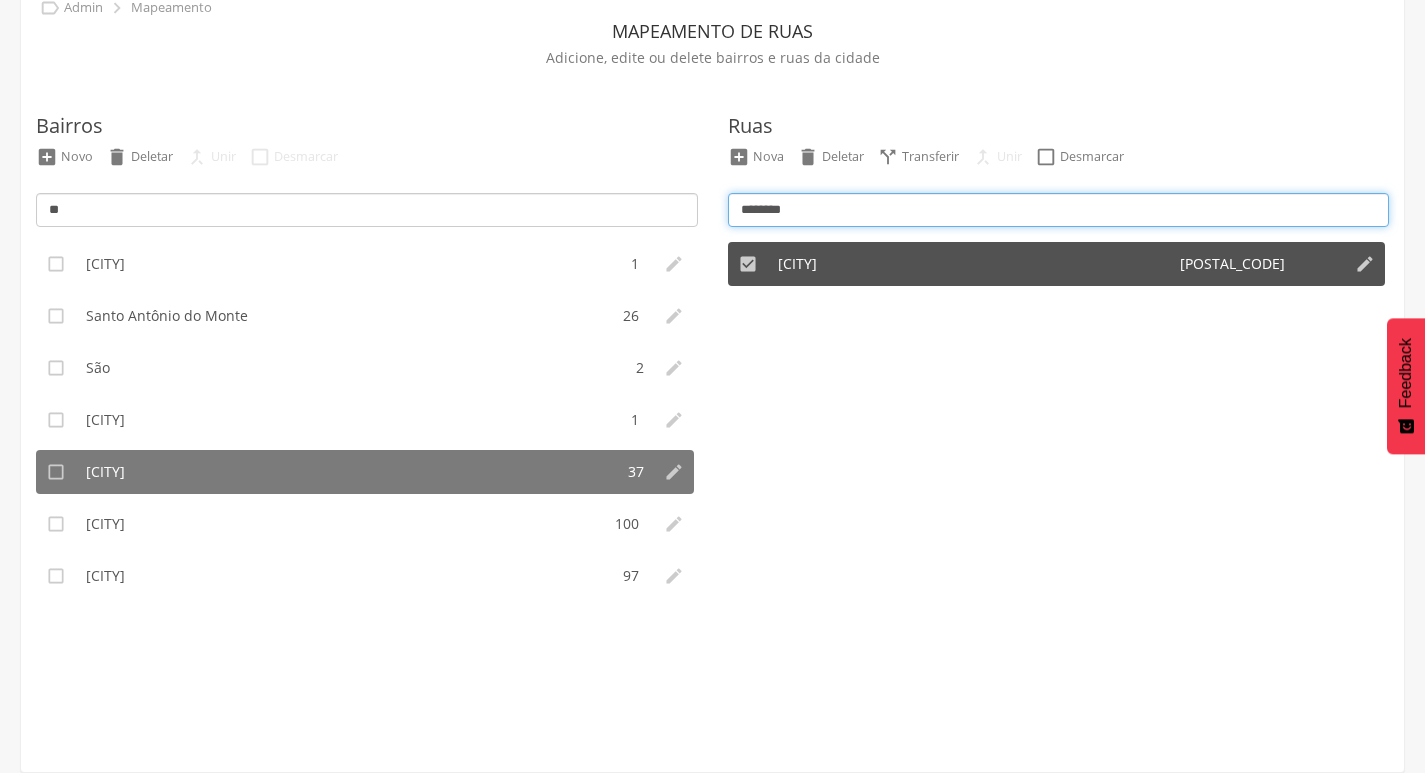 drag, startPoint x: 846, startPoint y: 211, endPoint x: 501, endPoint y: 199, distance: 345.20862 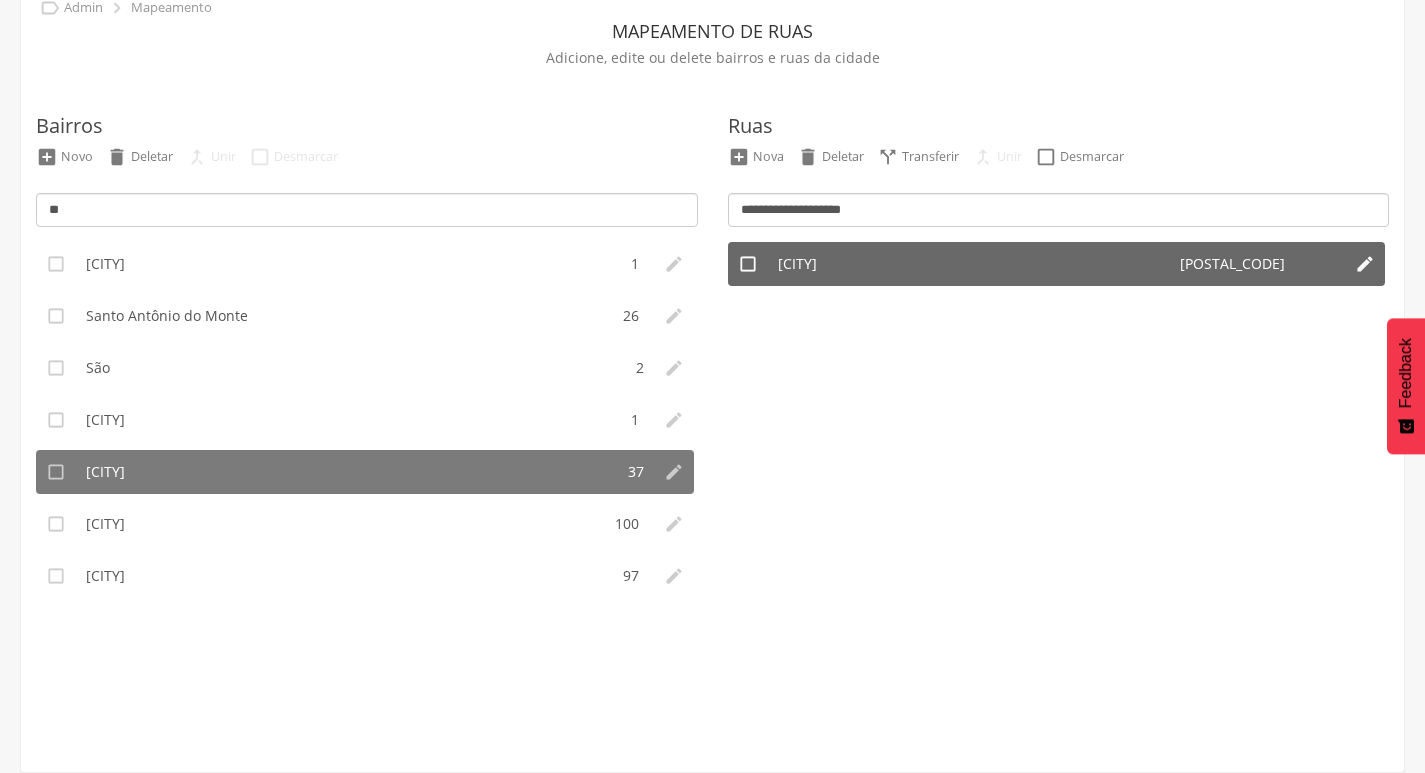 click on "" at bounding box center (748, 264) 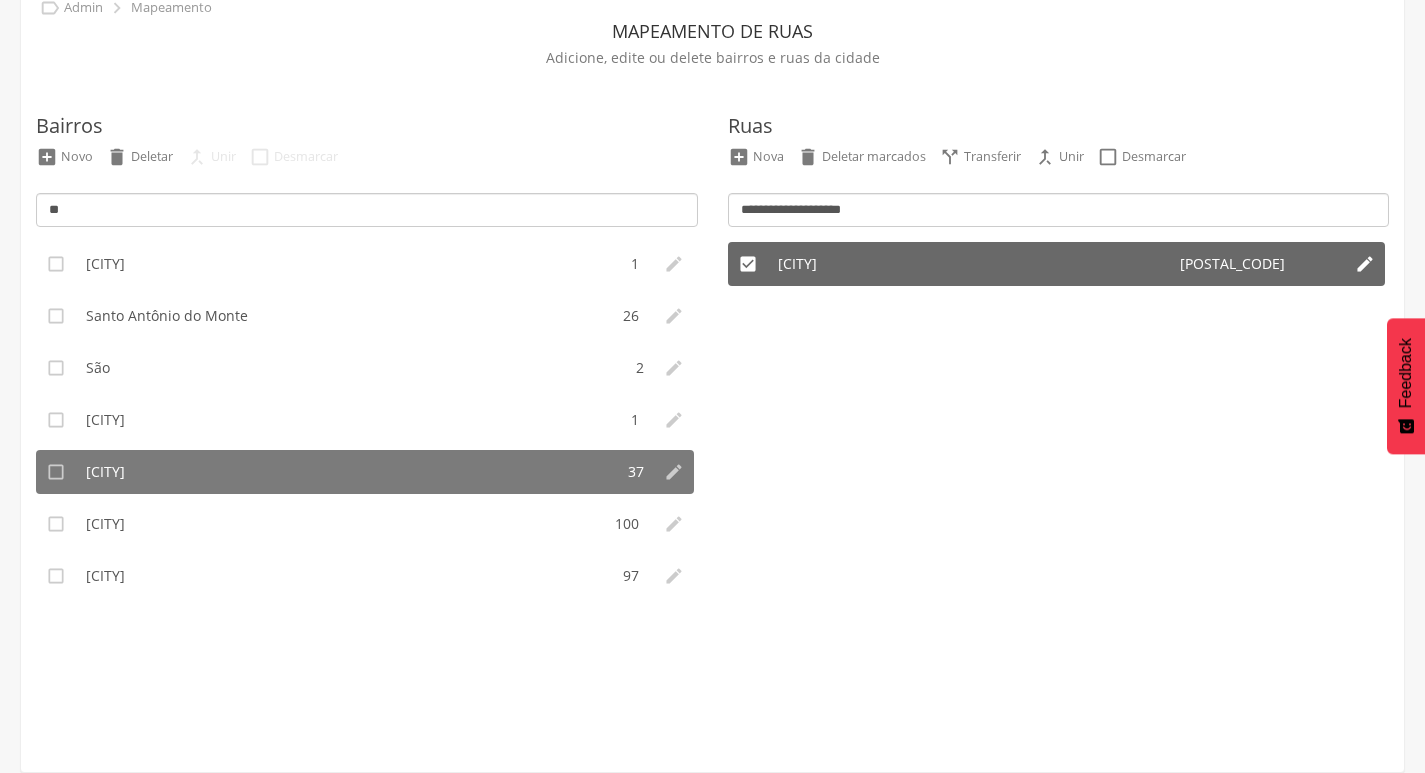 click on "" at bounding box center [748, 264] 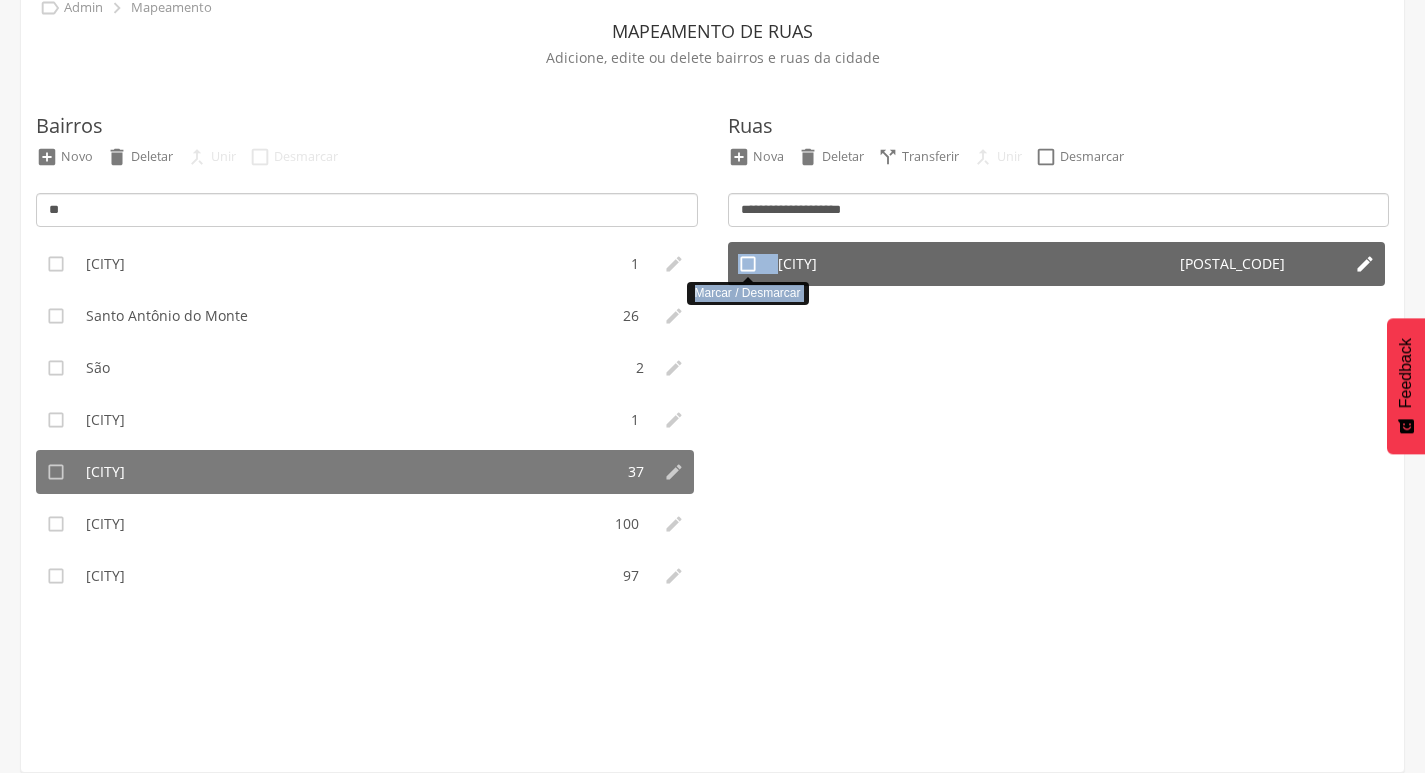 click on "" at bounding box center (748, 264) 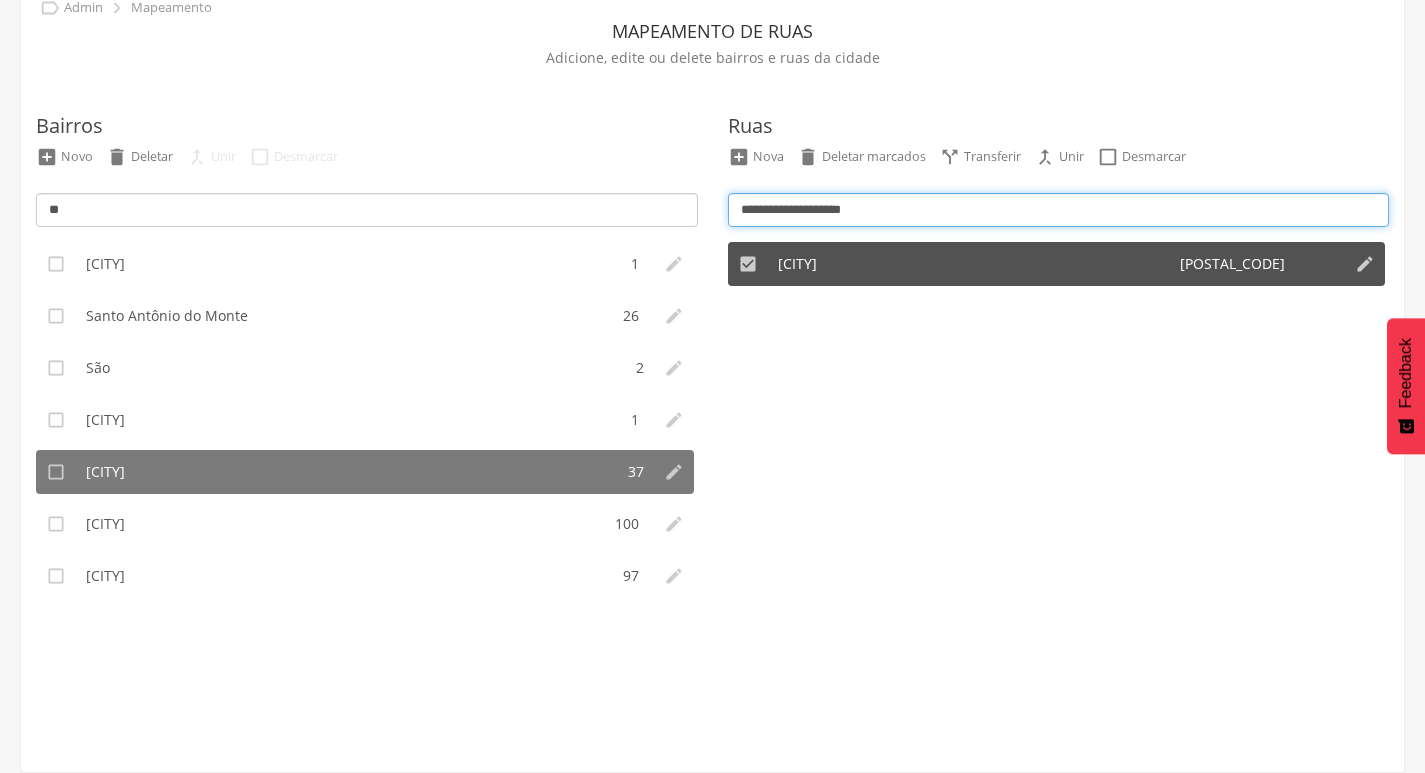 drag, startPoint x: 893, startPoint y: 207, endPoint x: 674, endPoint y: 208, distance: 219.00229 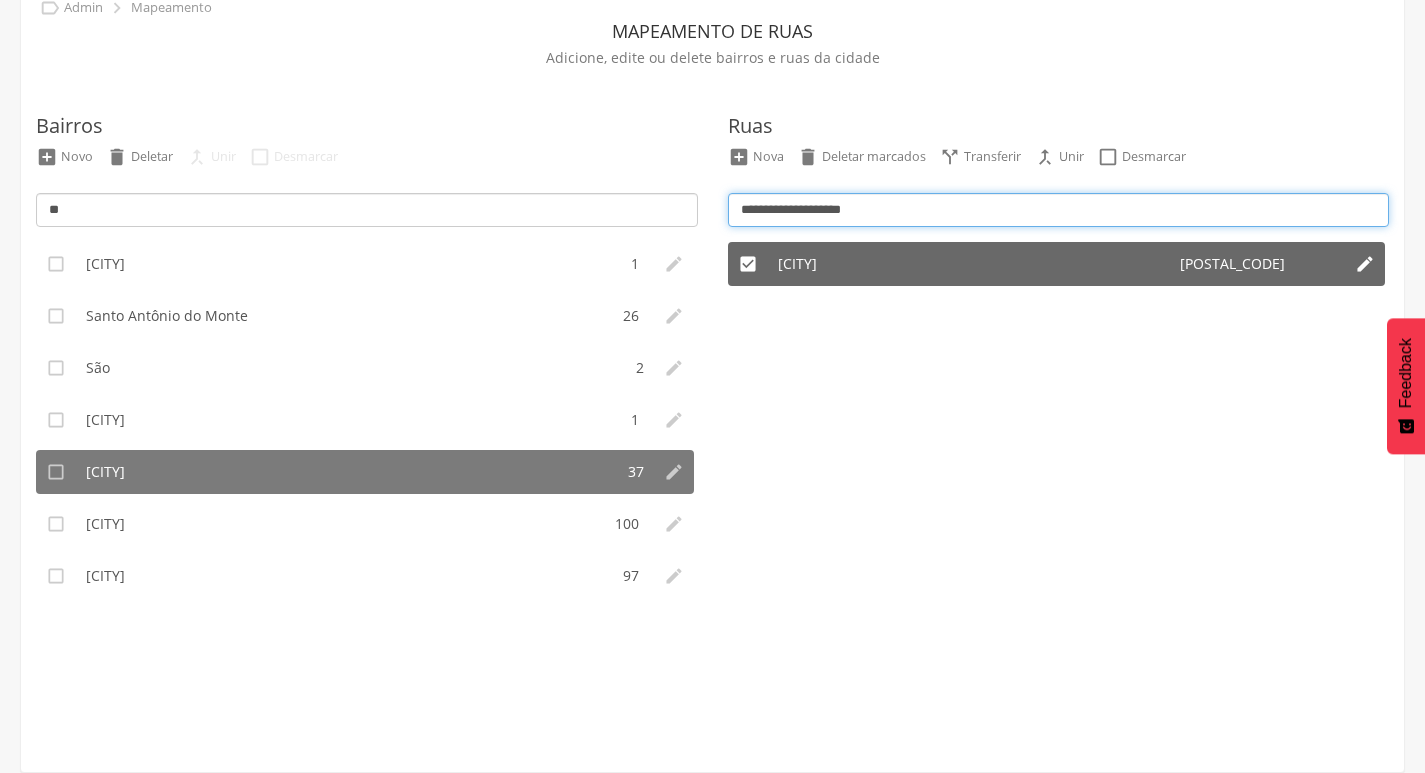 paste 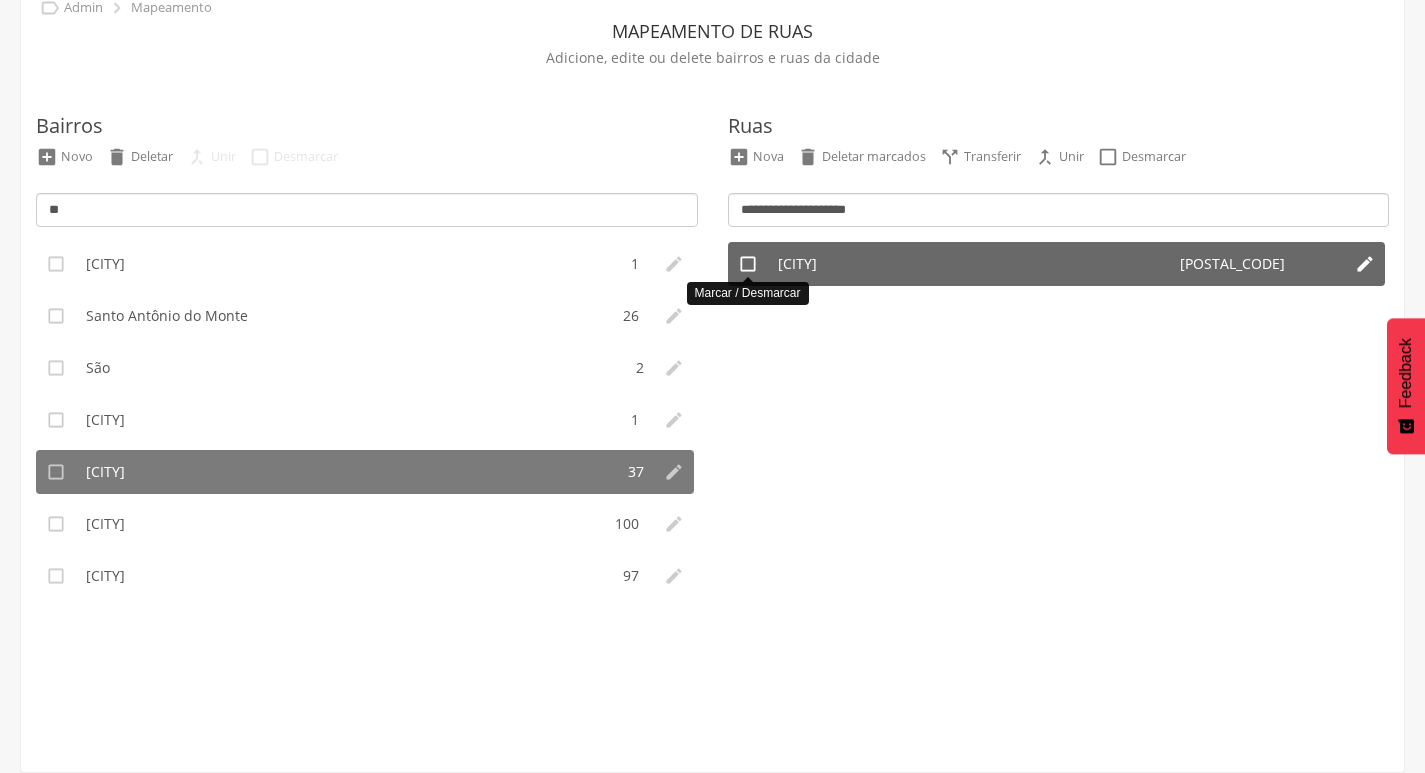 click on "" at bounding box center (748, 264) 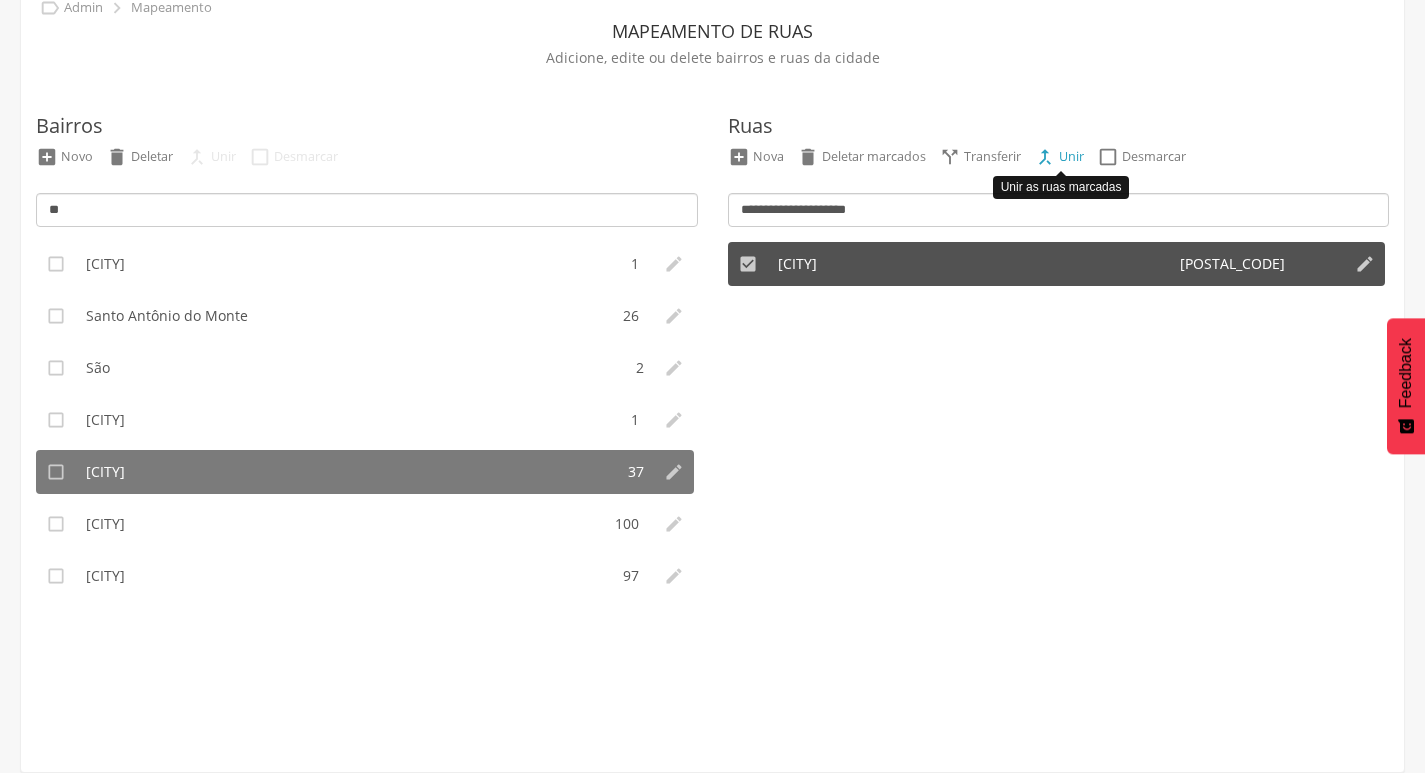 click on "
Unir" at bounding box center [1059, 157] 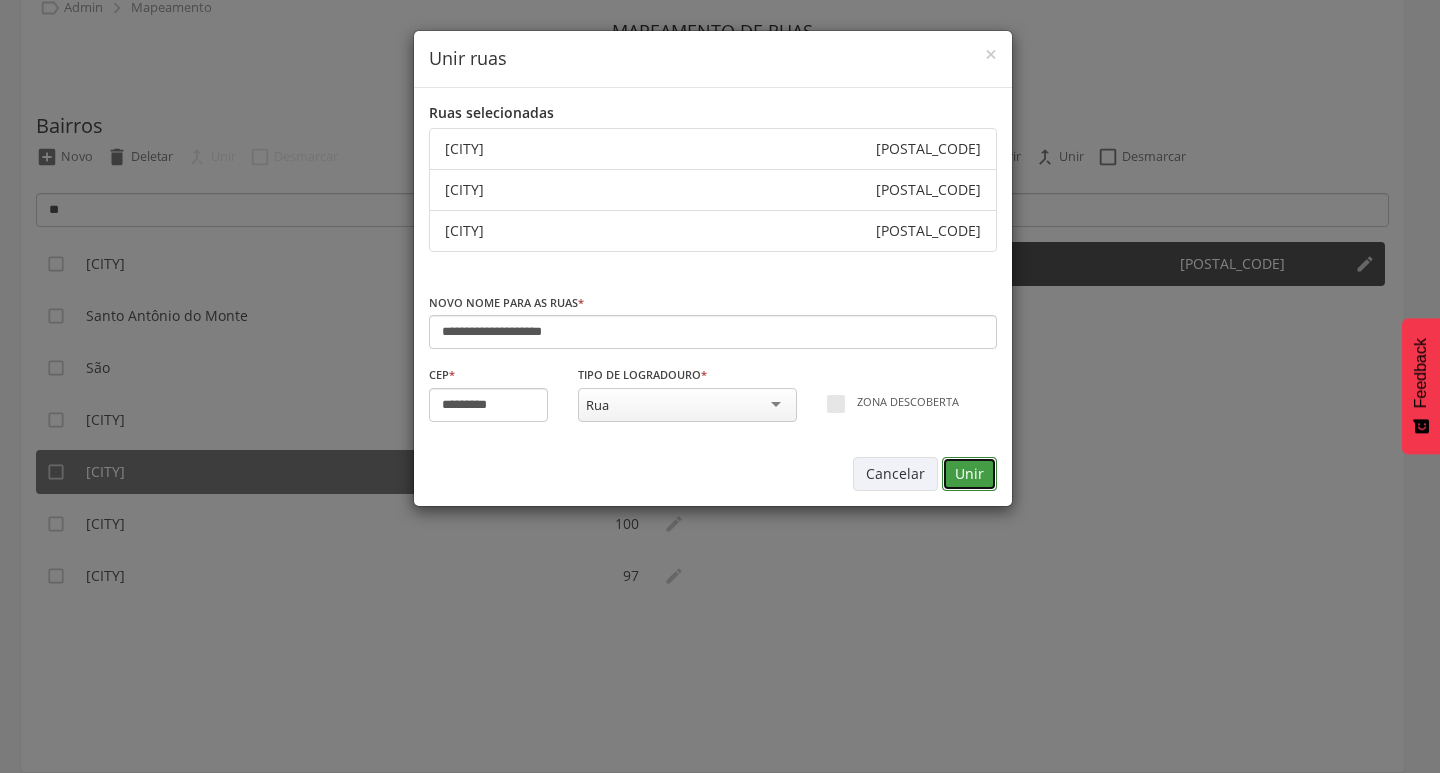 click on "Unir" at bounding box center (969, 474) 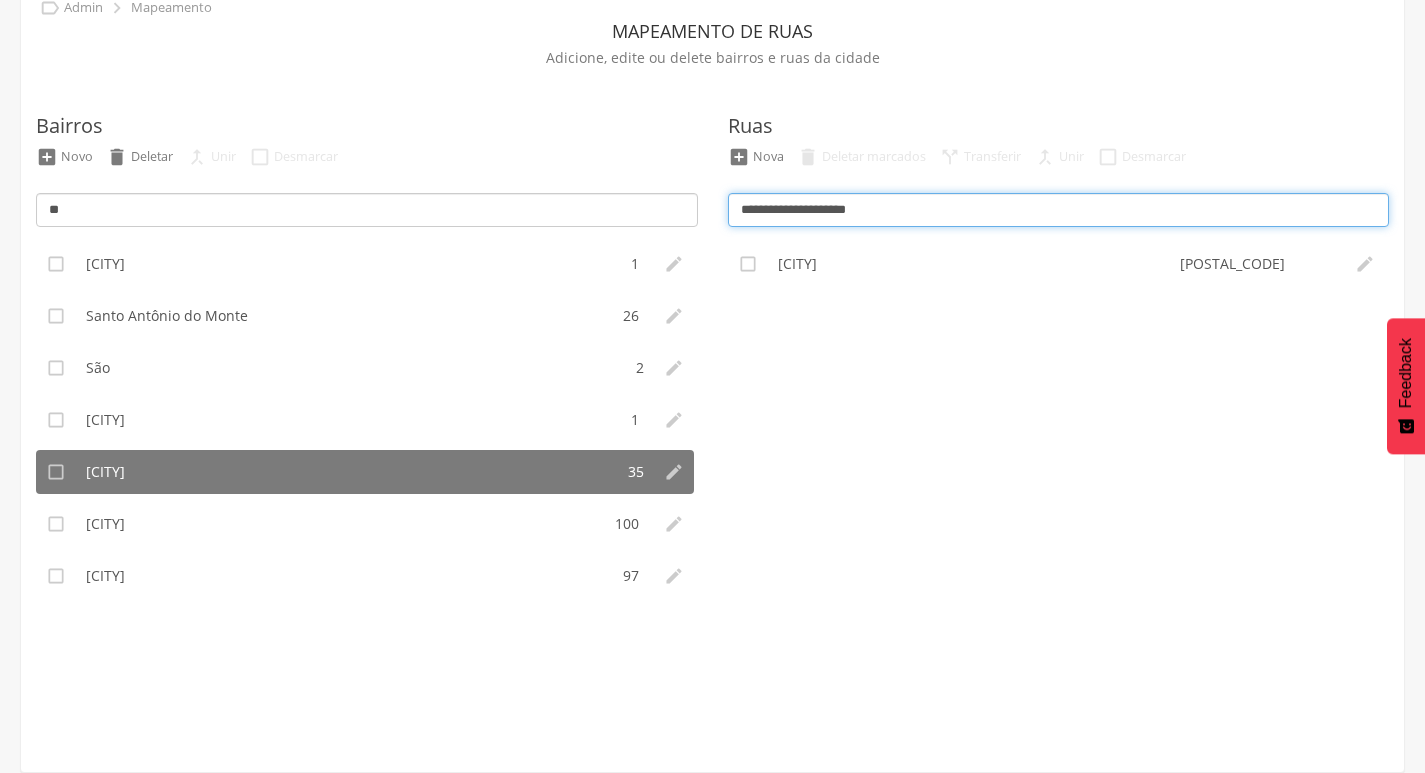 drag, startPoint x: 981, startPoint y: 213, endPoint x: 684, endPoint y: 189, distance: 297.9681 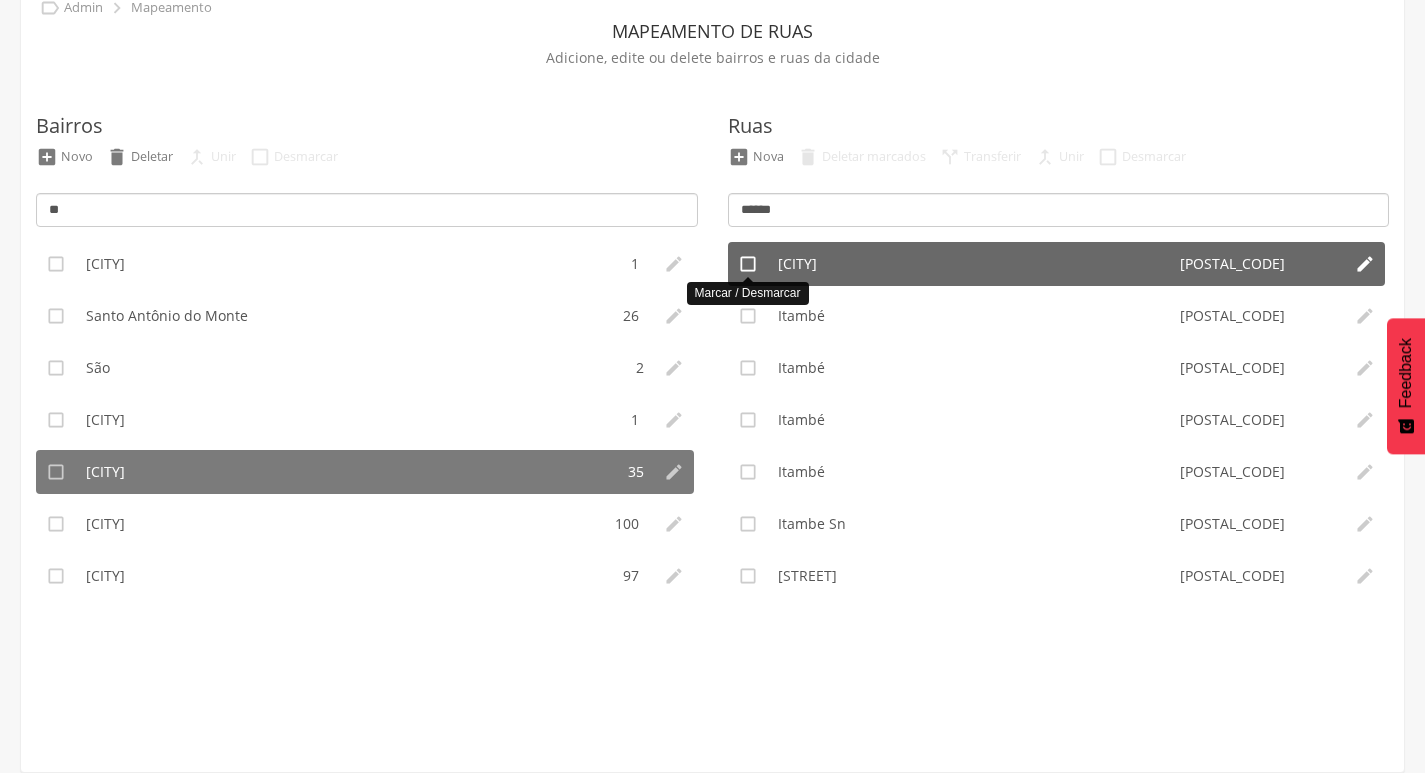 click on "" at bounding box center (748, 264) 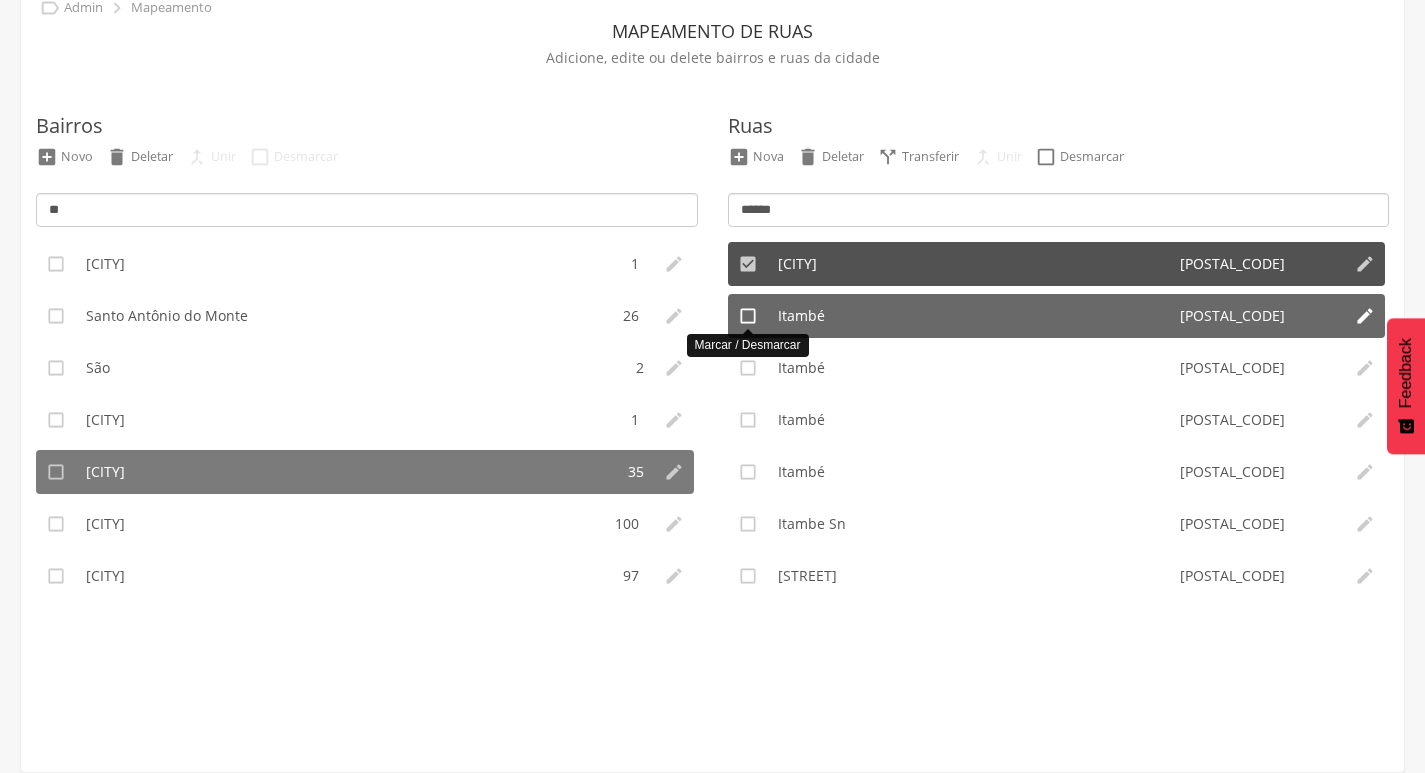 click on "" at bounding box center (748, 316) 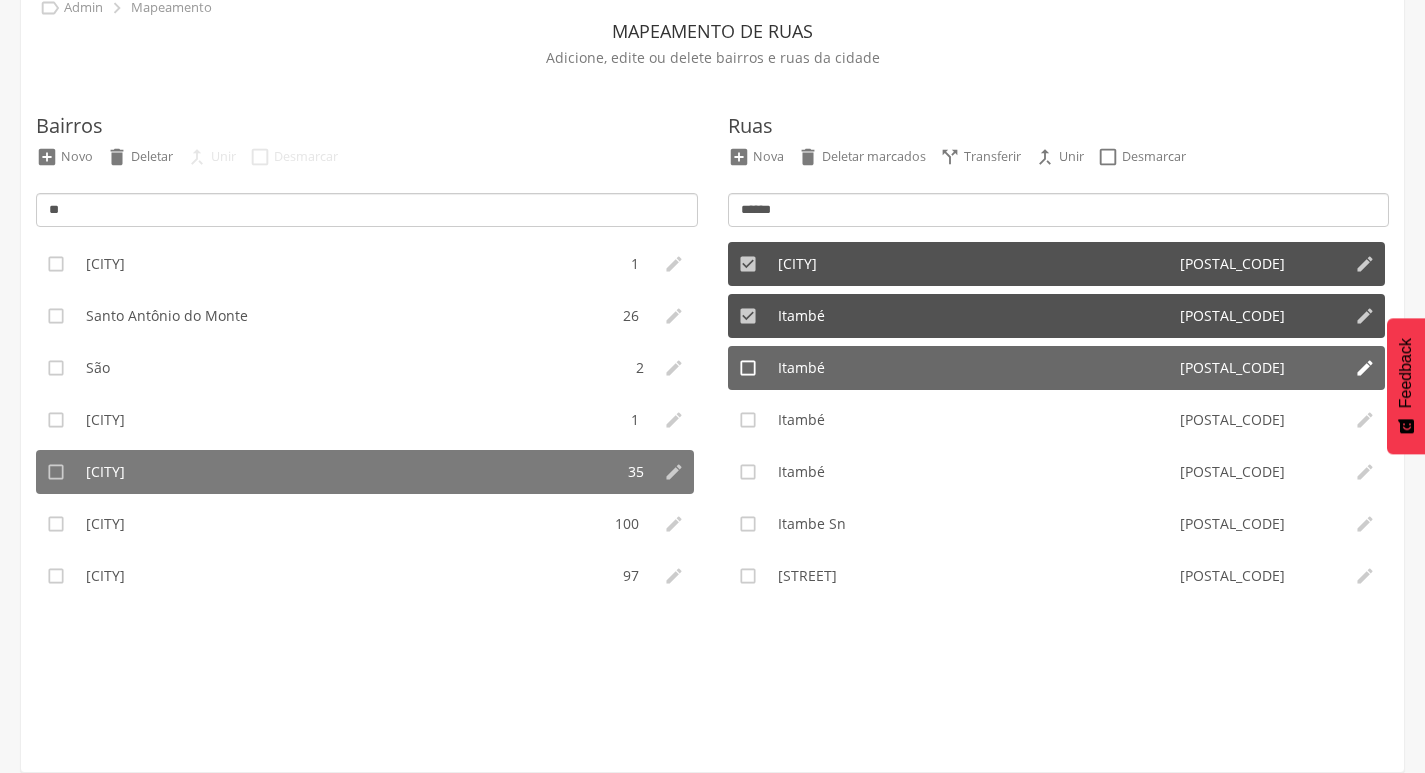 click on "" at bounding box center (748, 368) 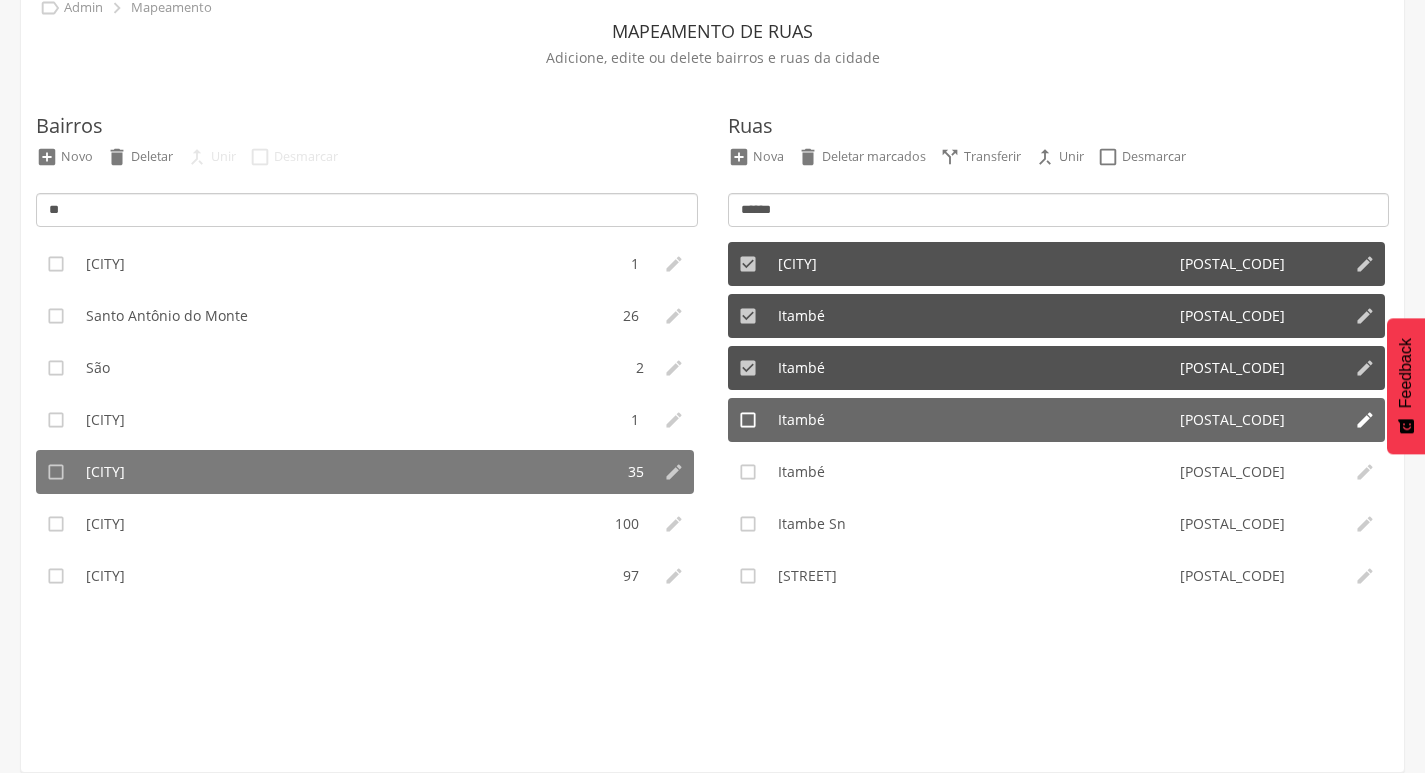 click on "" at bounding box center [748, 420] 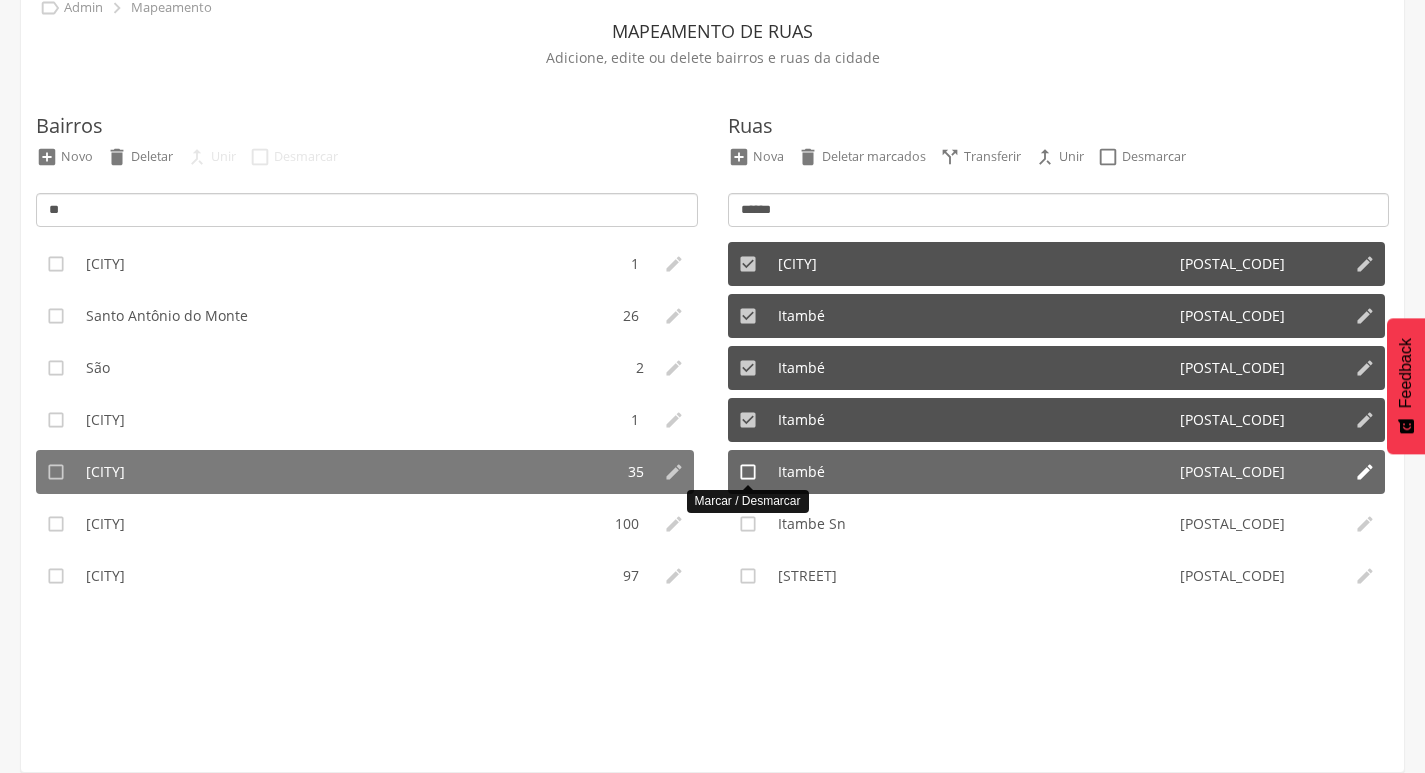 click on "" at bounding box center (748, 472) 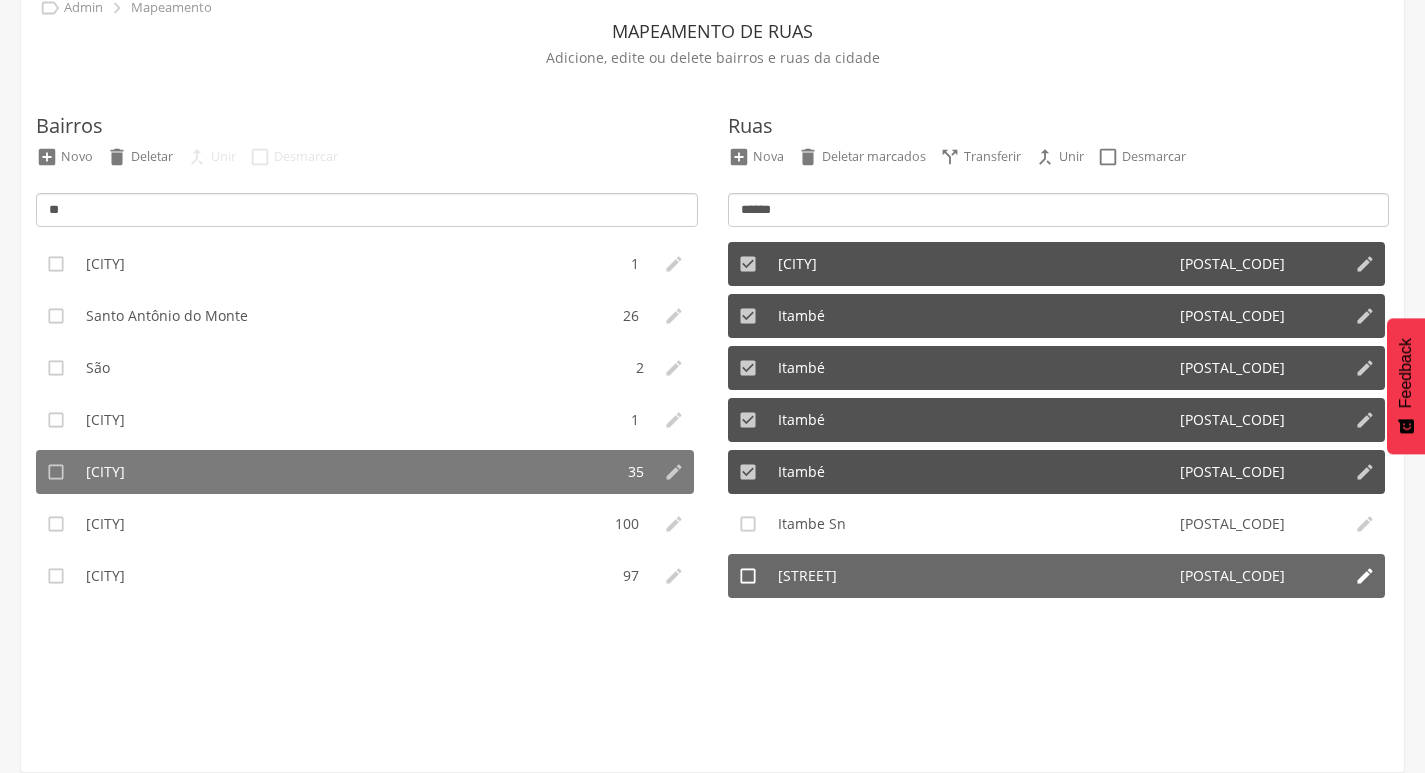 click on "Rua Itambe 45836-000" at bounding box center (1057, 576) 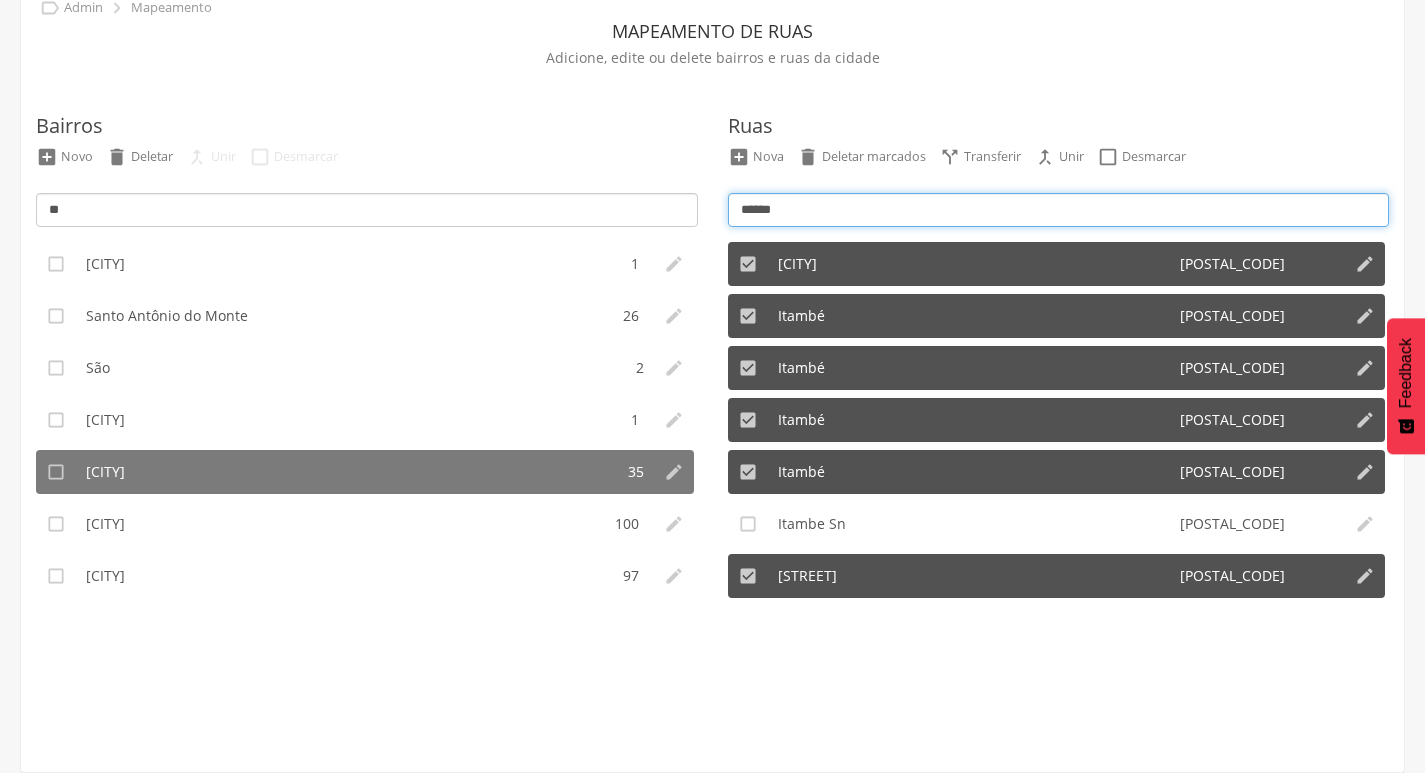 drag, startPoint x: 797, startPoint y: 211, endPoint x: 623, endPoint y: 215, distance: 174.04597 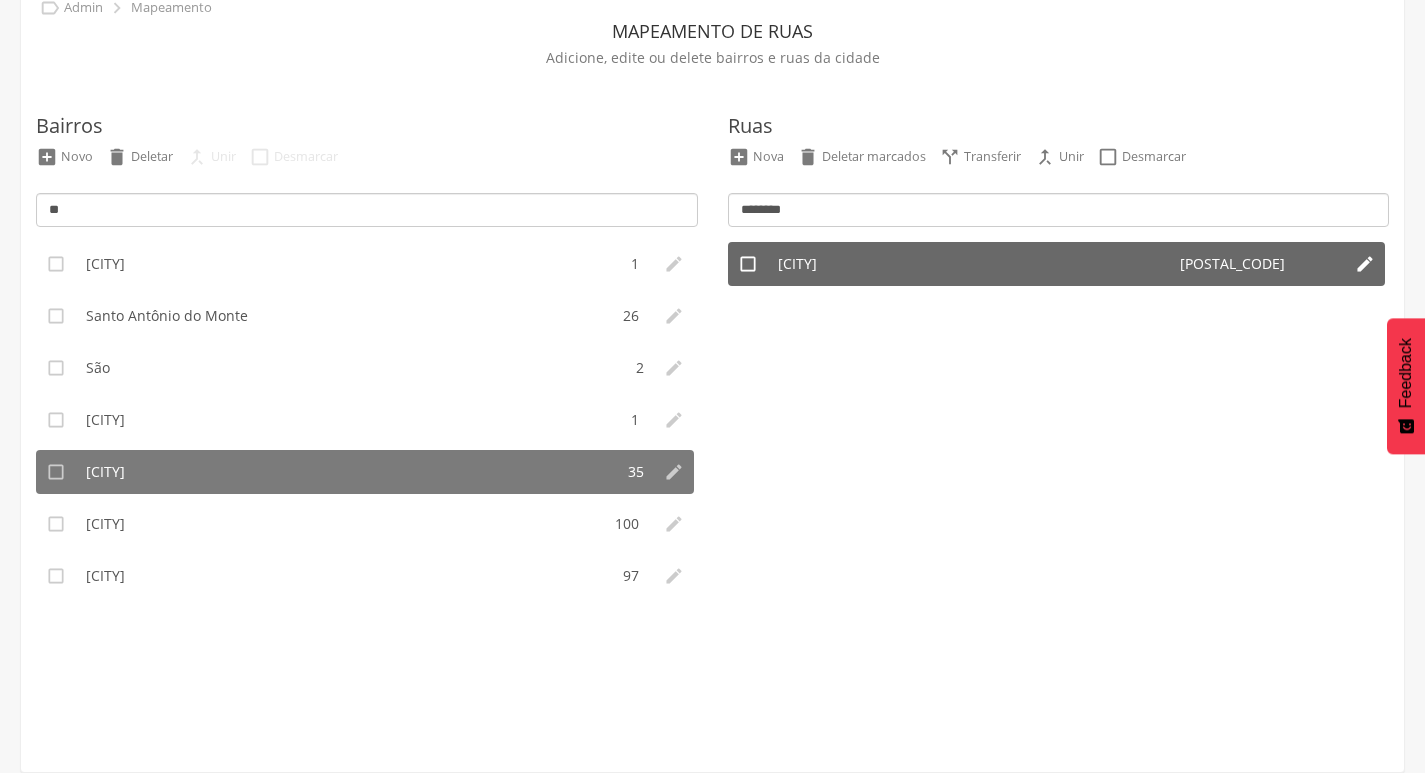 click on "" at bounding box center [748, 264] 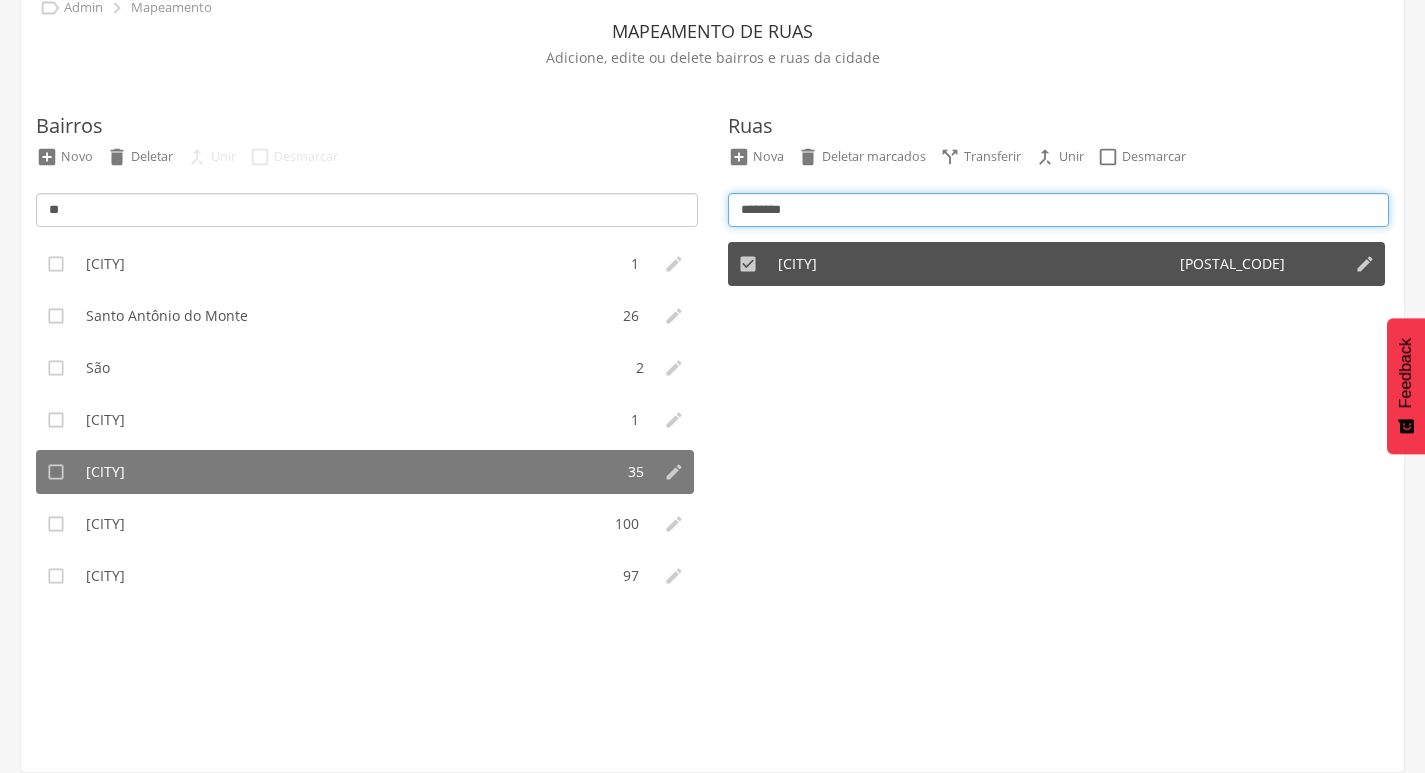 drag, startPoint x: 833, startPoint y: 208, endPoint x: 745, endPoint y: 213, distance: 88.14193 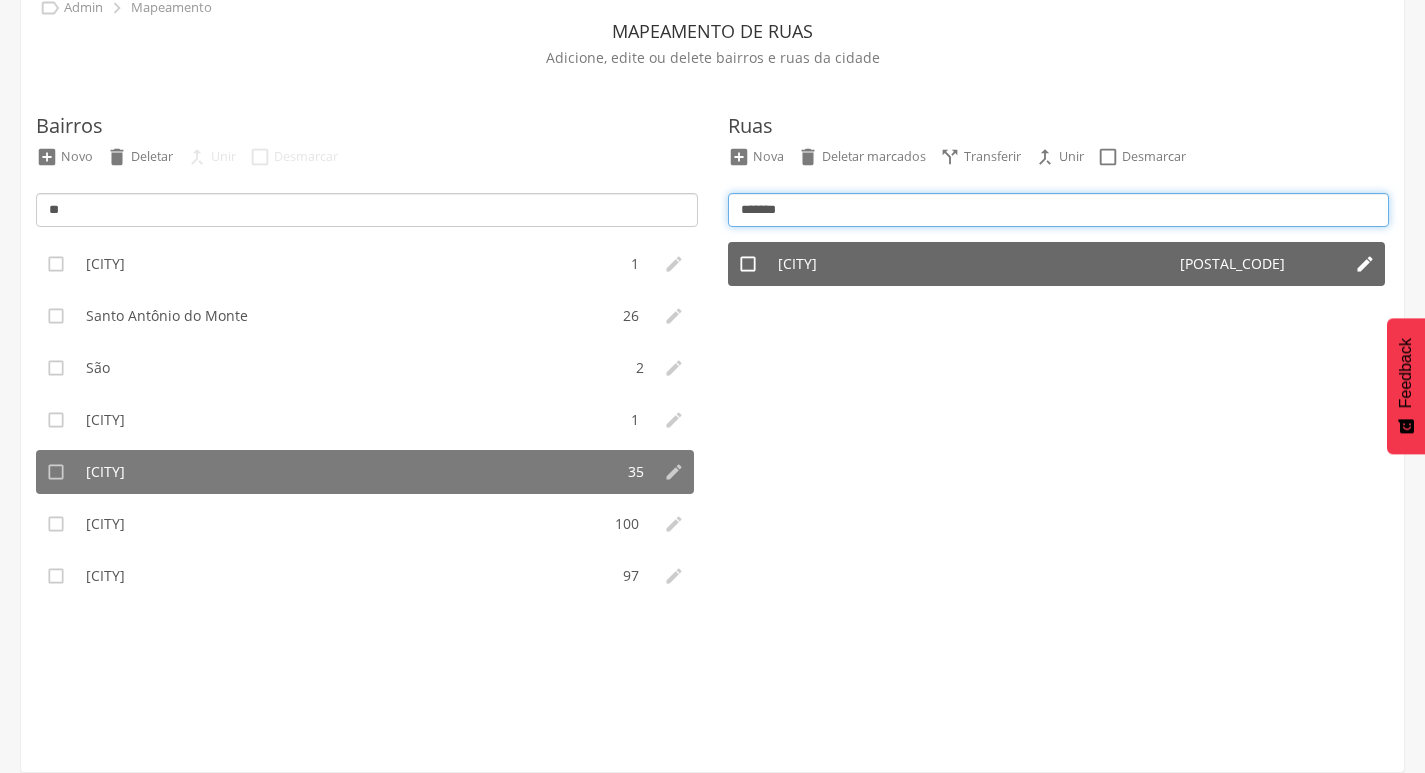 type on "******" 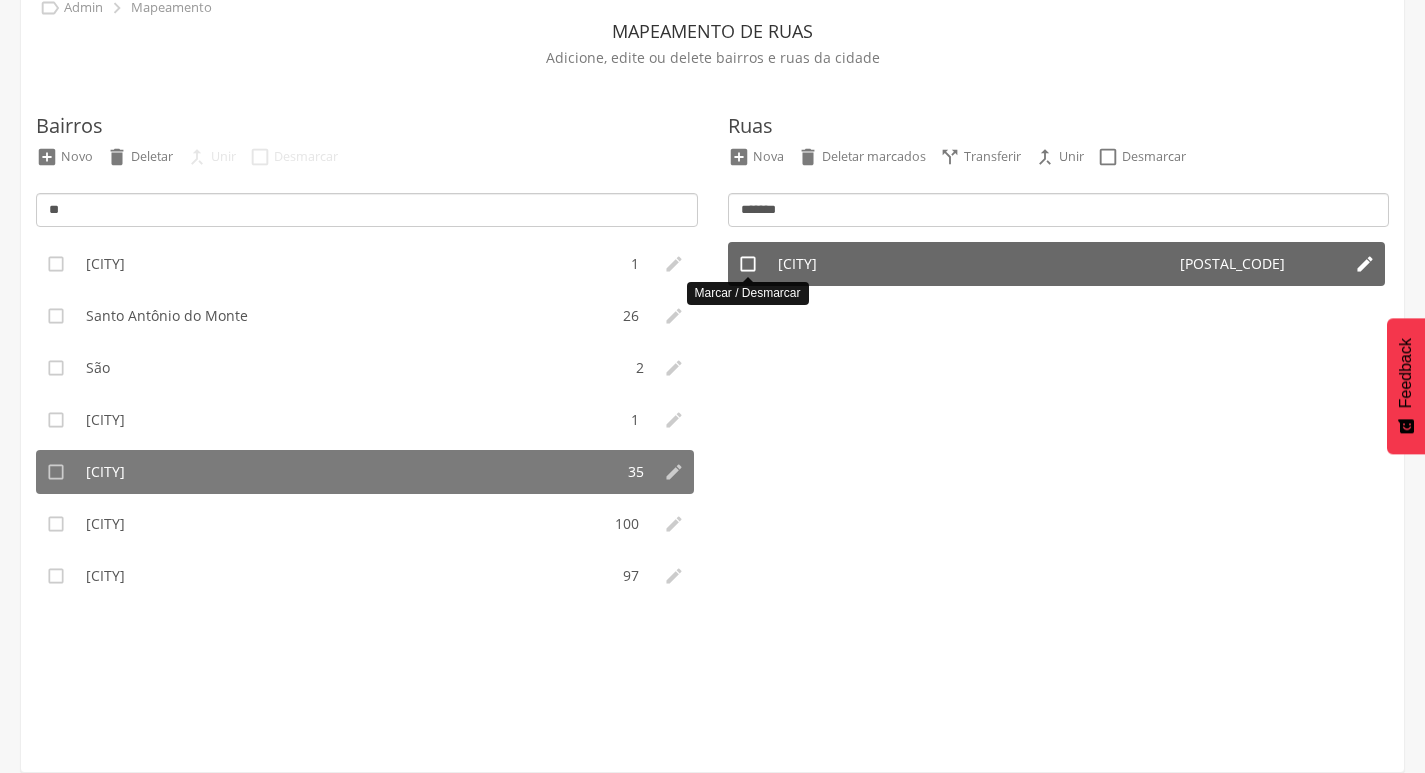 click on "" at bounding box center (748, 264) 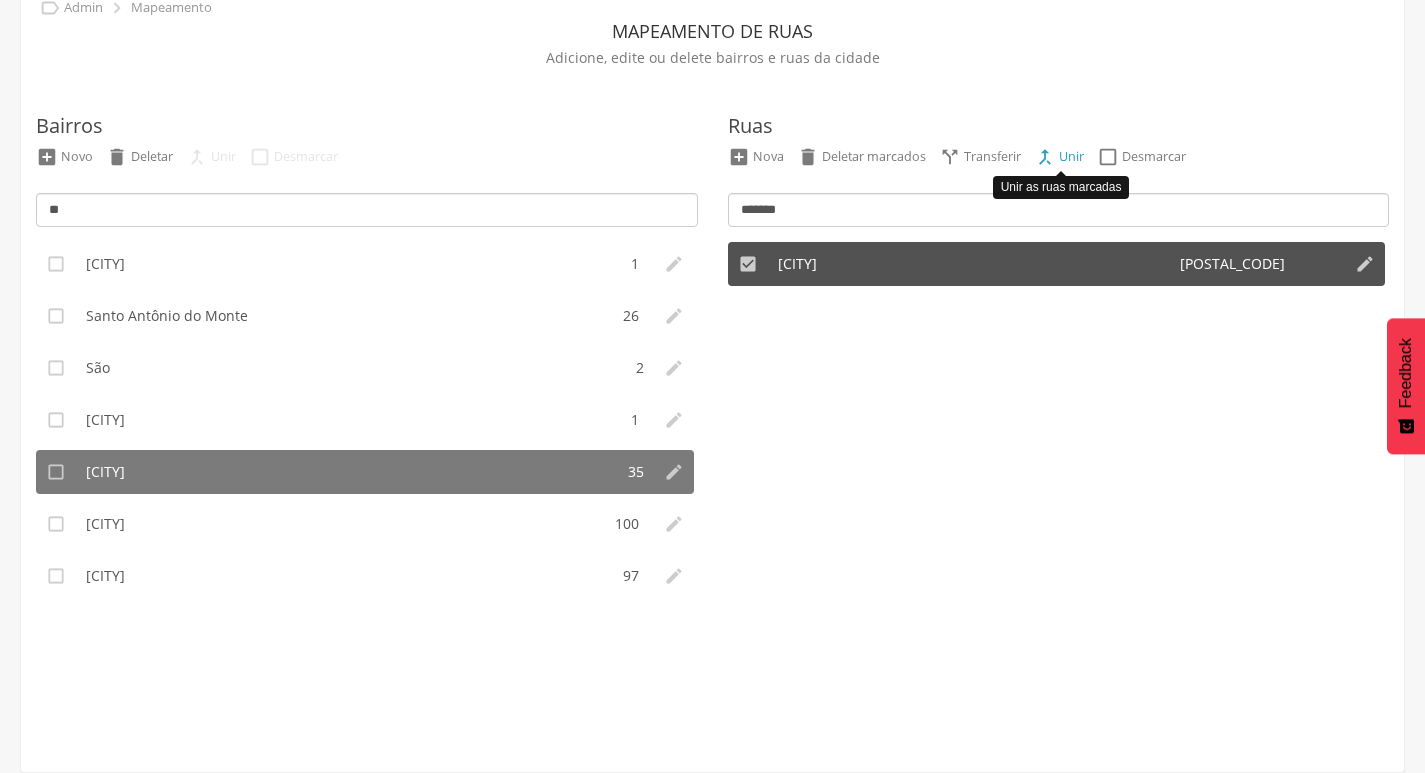 click on "" at bounding box center (1045, 157) 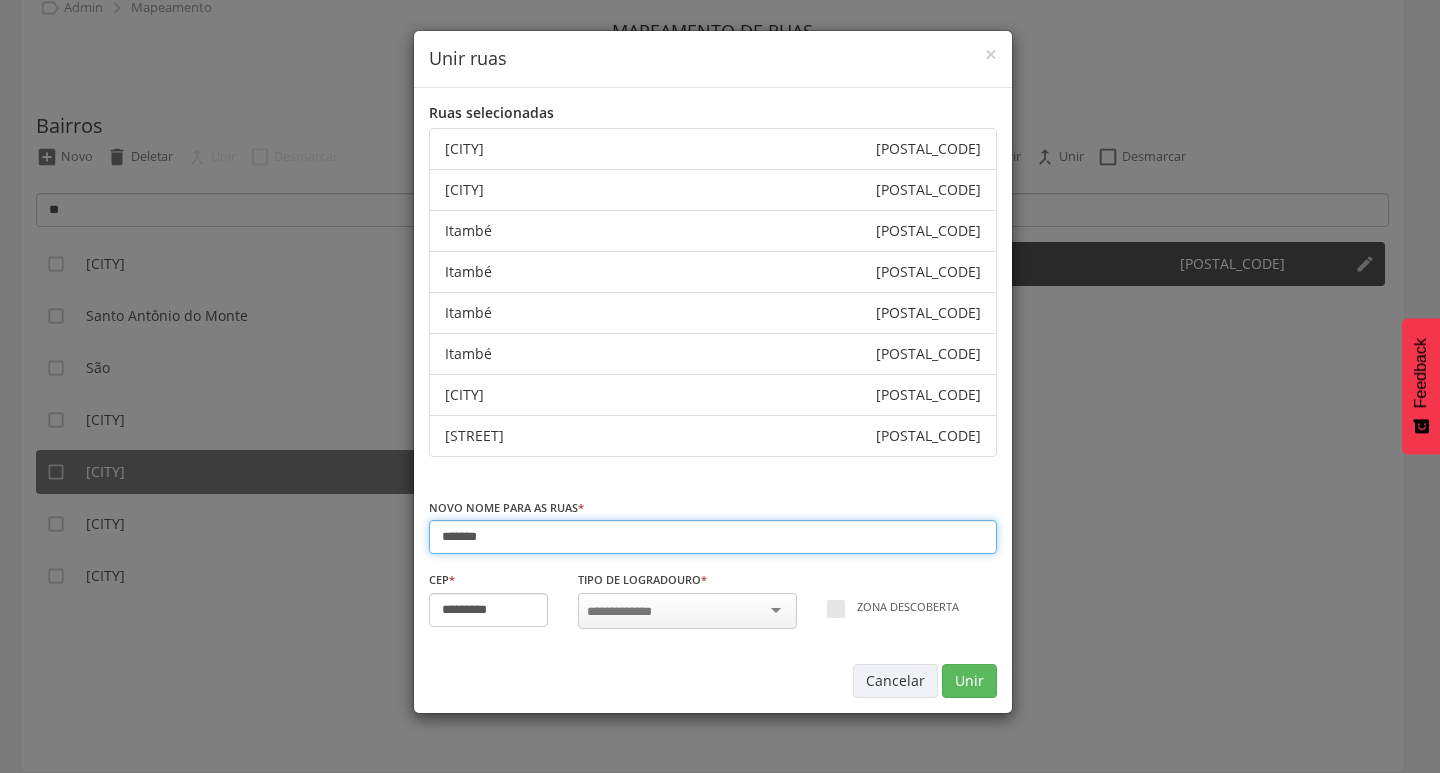 type on "*********" 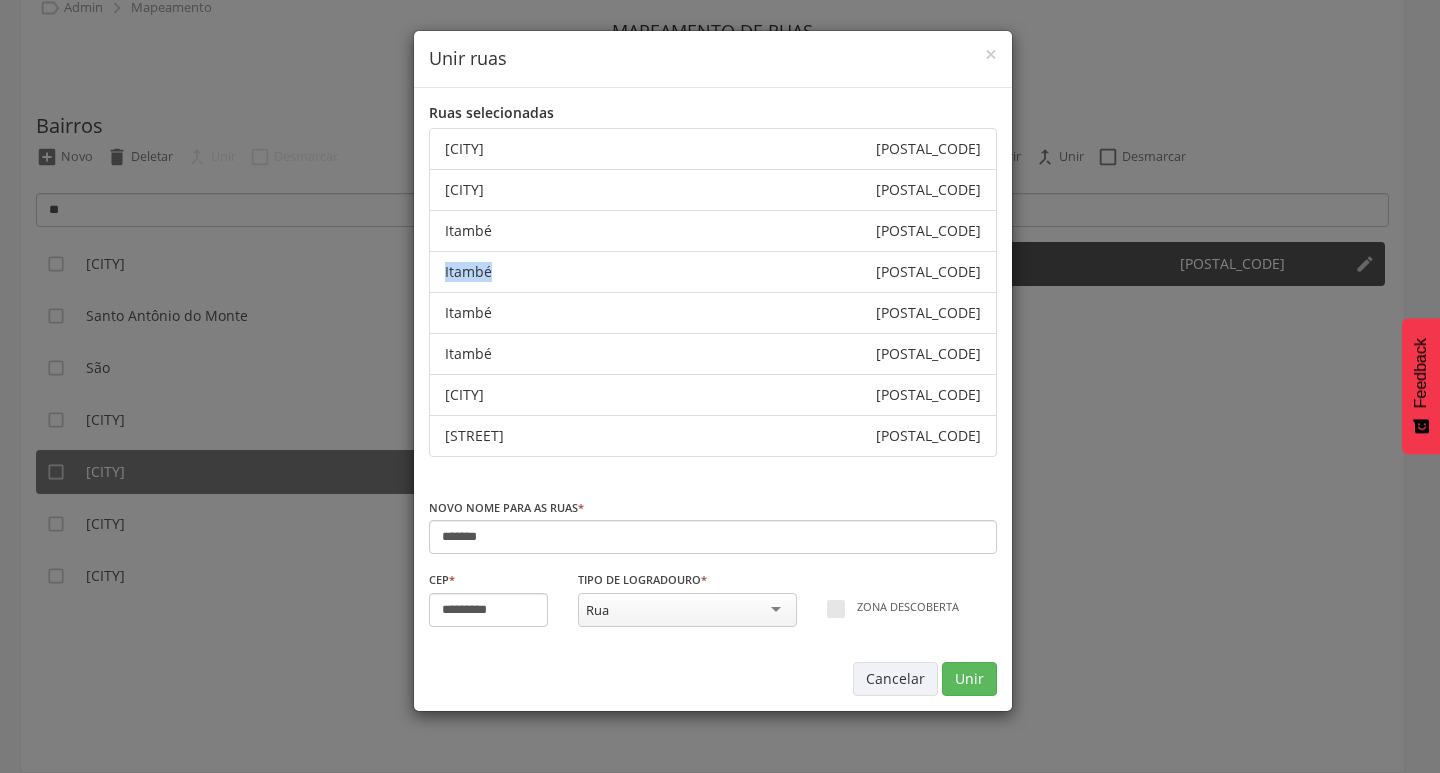 drag, startPoint x: 505, startPoint y: 273, endPoint x: 432, endPoint y: 277, distance: 73.109505 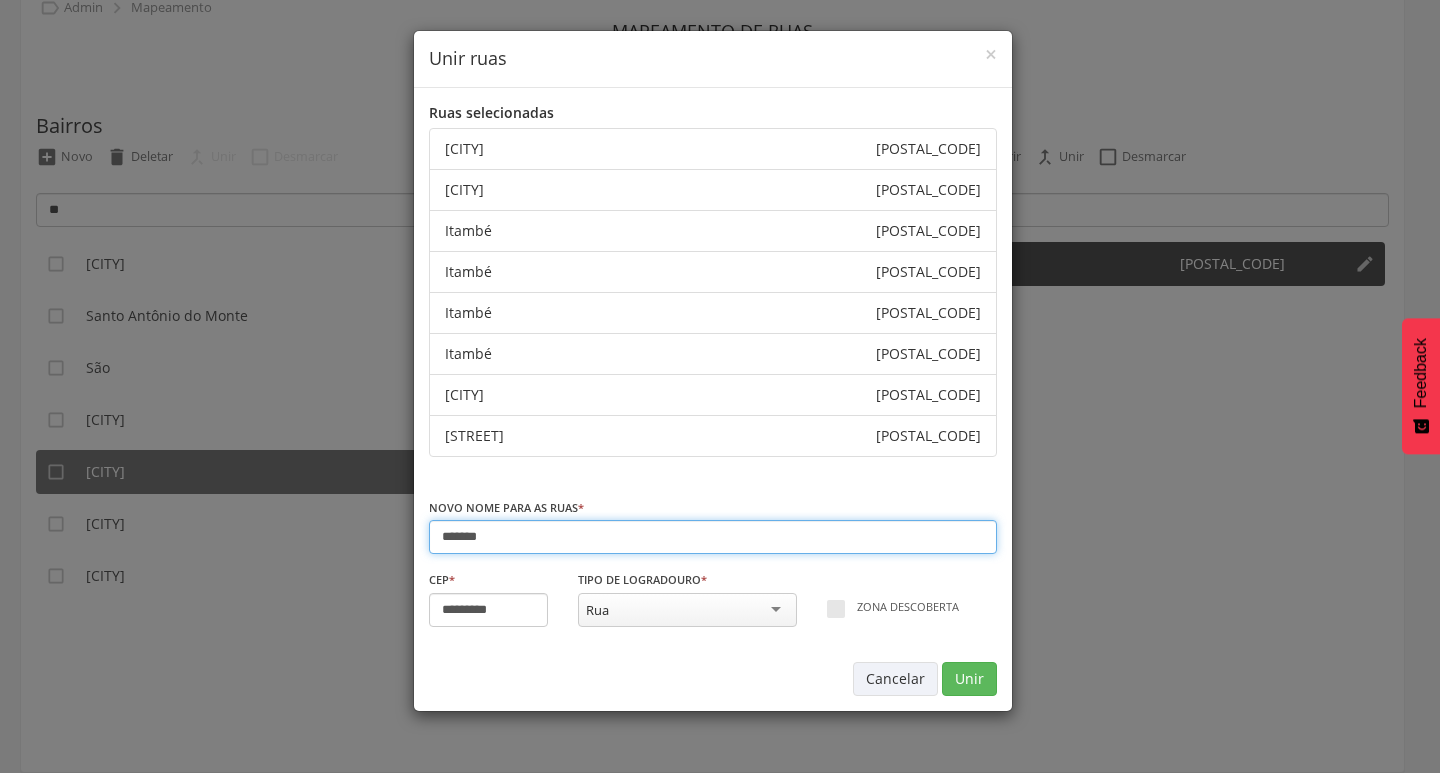 drag, startPoint x: 511, startPoint y: 524, endPoint x: 391, endPoint y: 531, distance: 120.203995 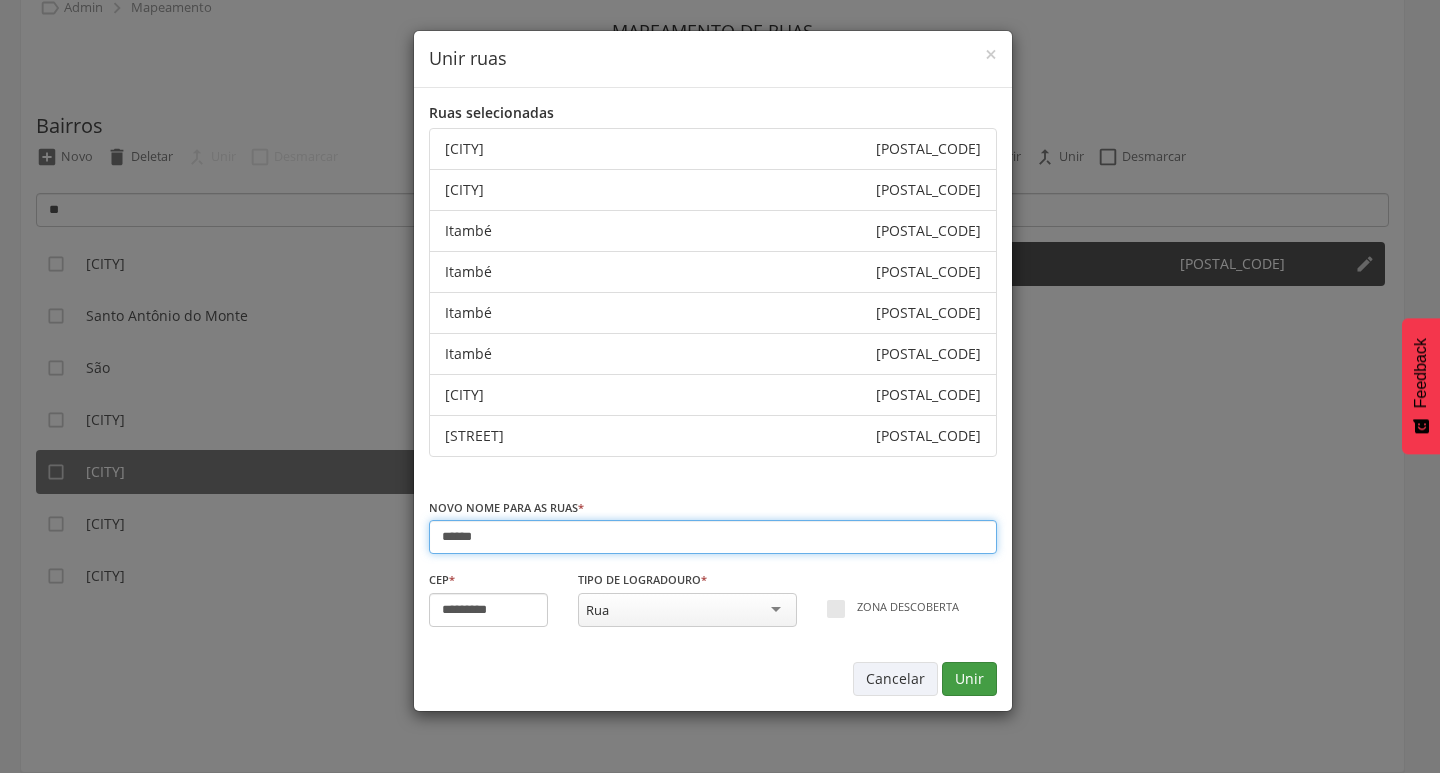 type on "******" 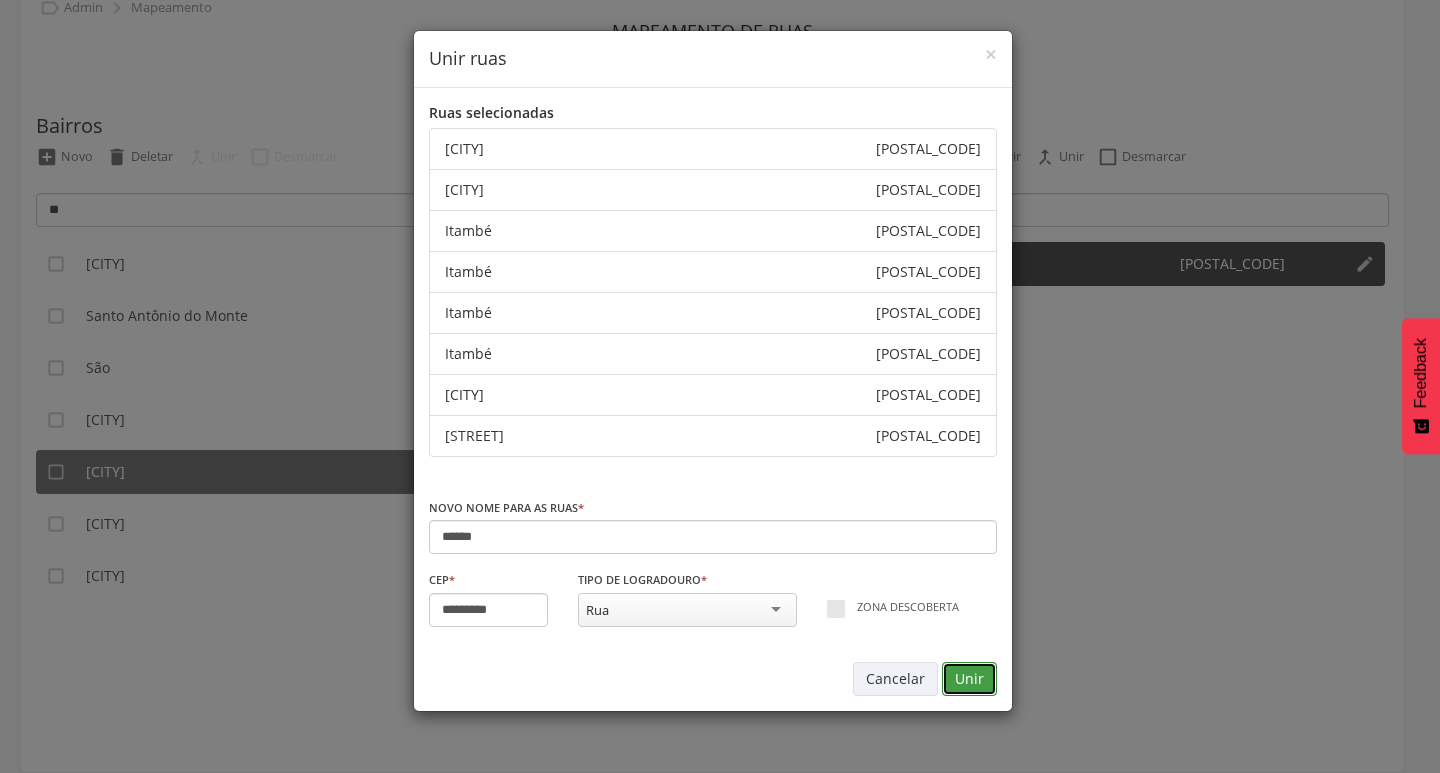click on "Unir" at bounding box center [969, 679] 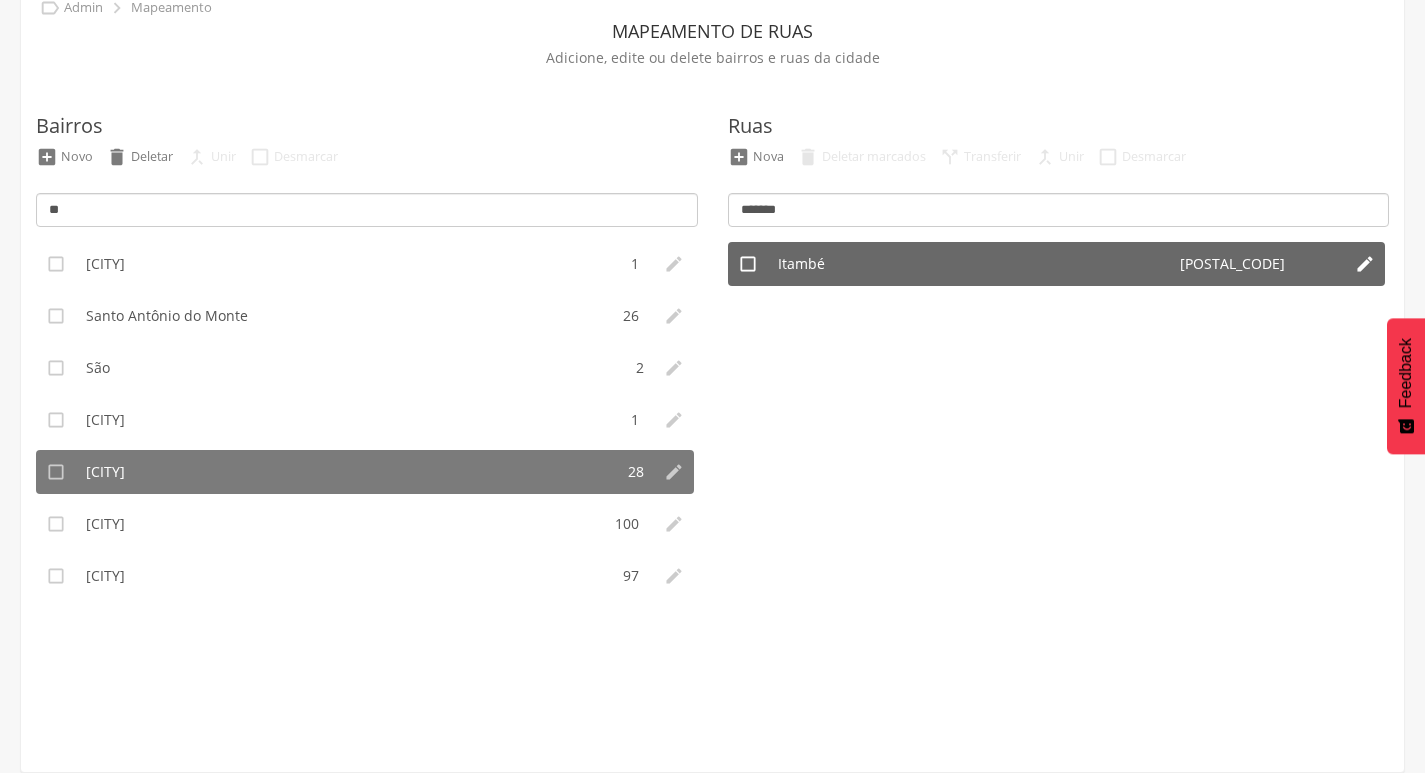 click on "" at bounding box center (748, 264) 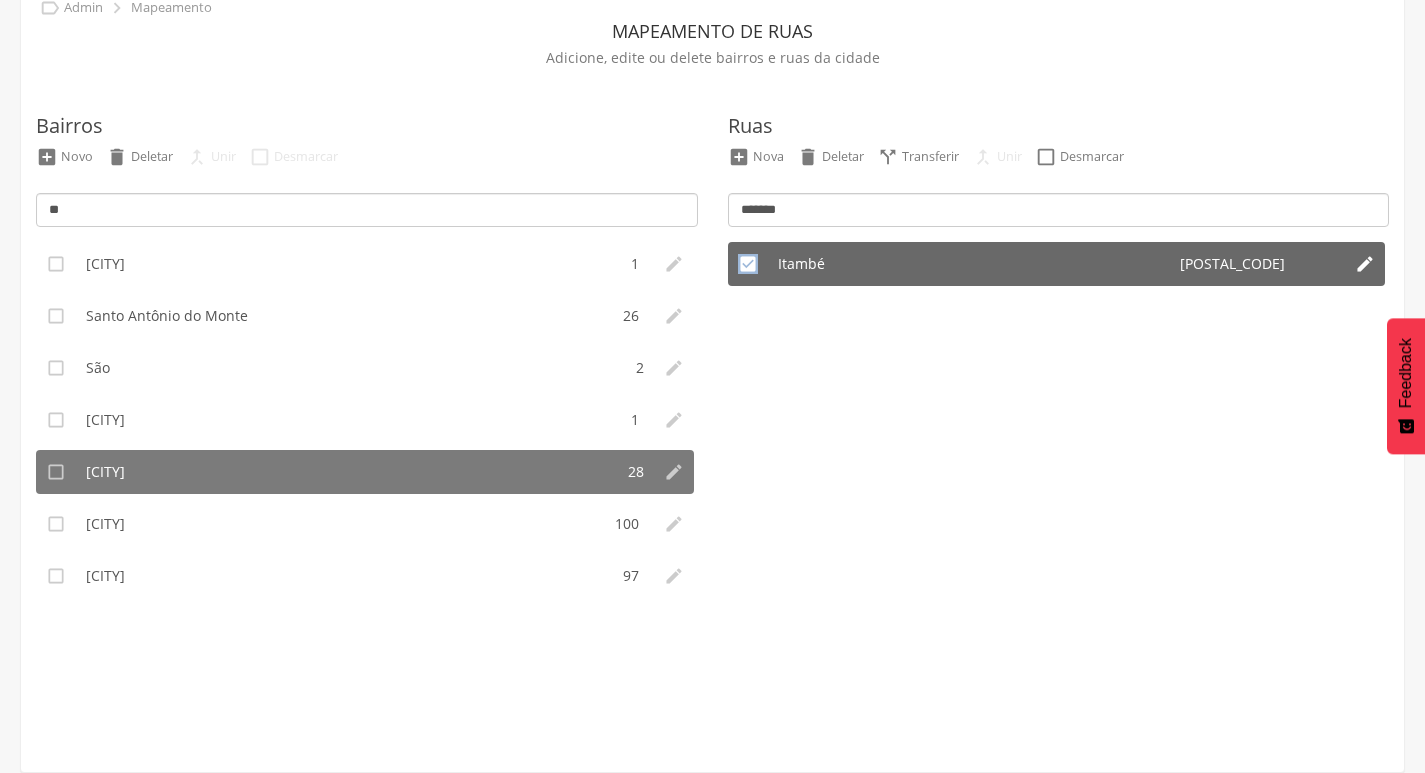 click on "" at bounding box center (748, 264) 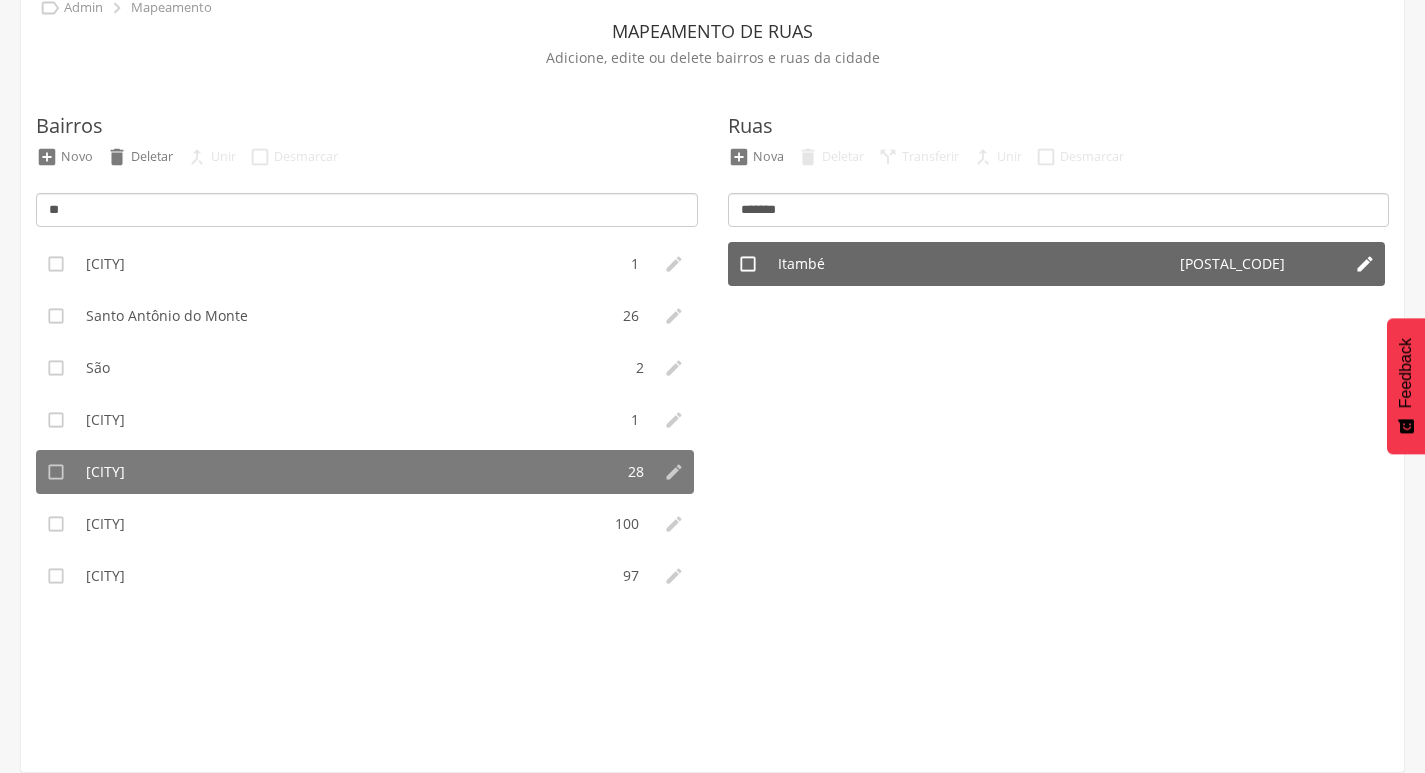 click on "" at bounding box center [748, 264] 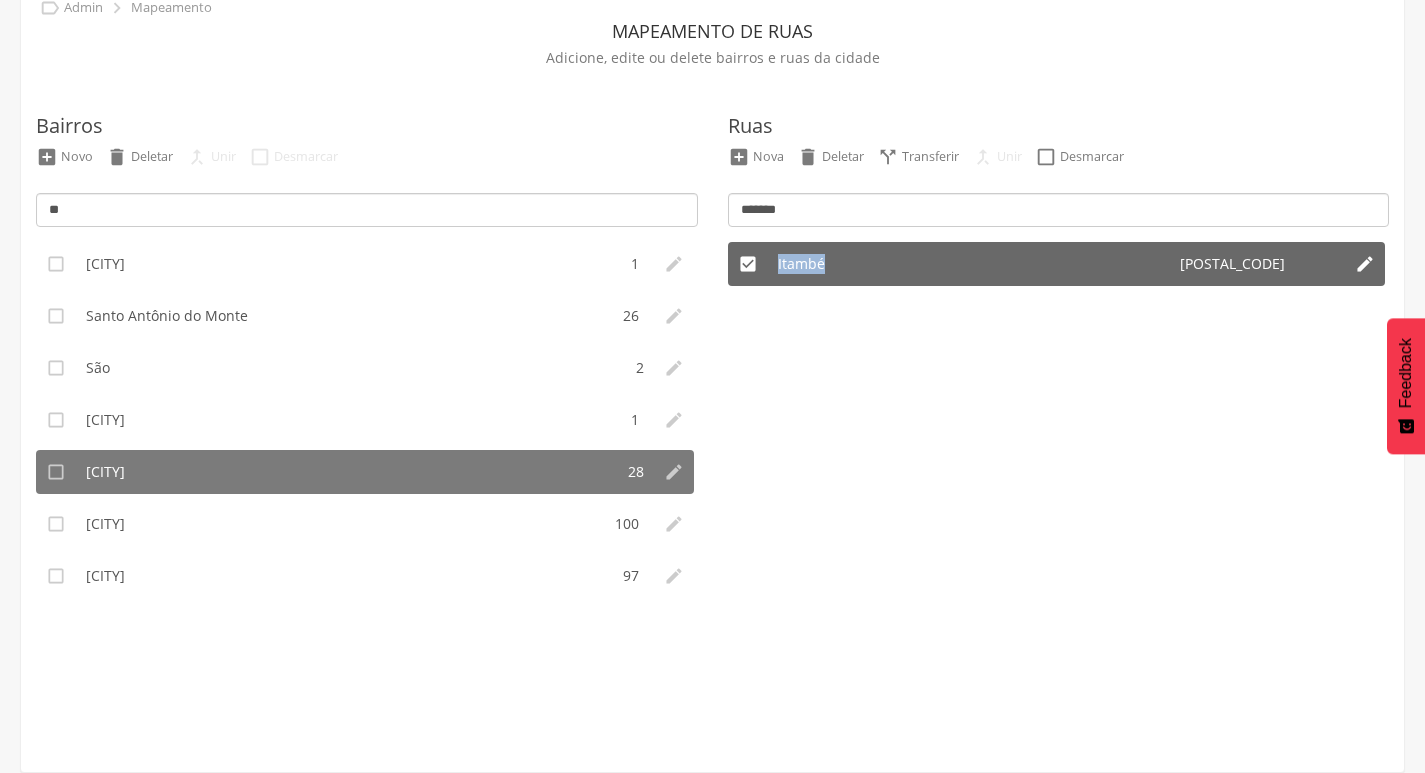 drag, startPoint x: 825, startPoint y: 267, endPoint x: 767, endPoint y: 275, distance: 58.549126 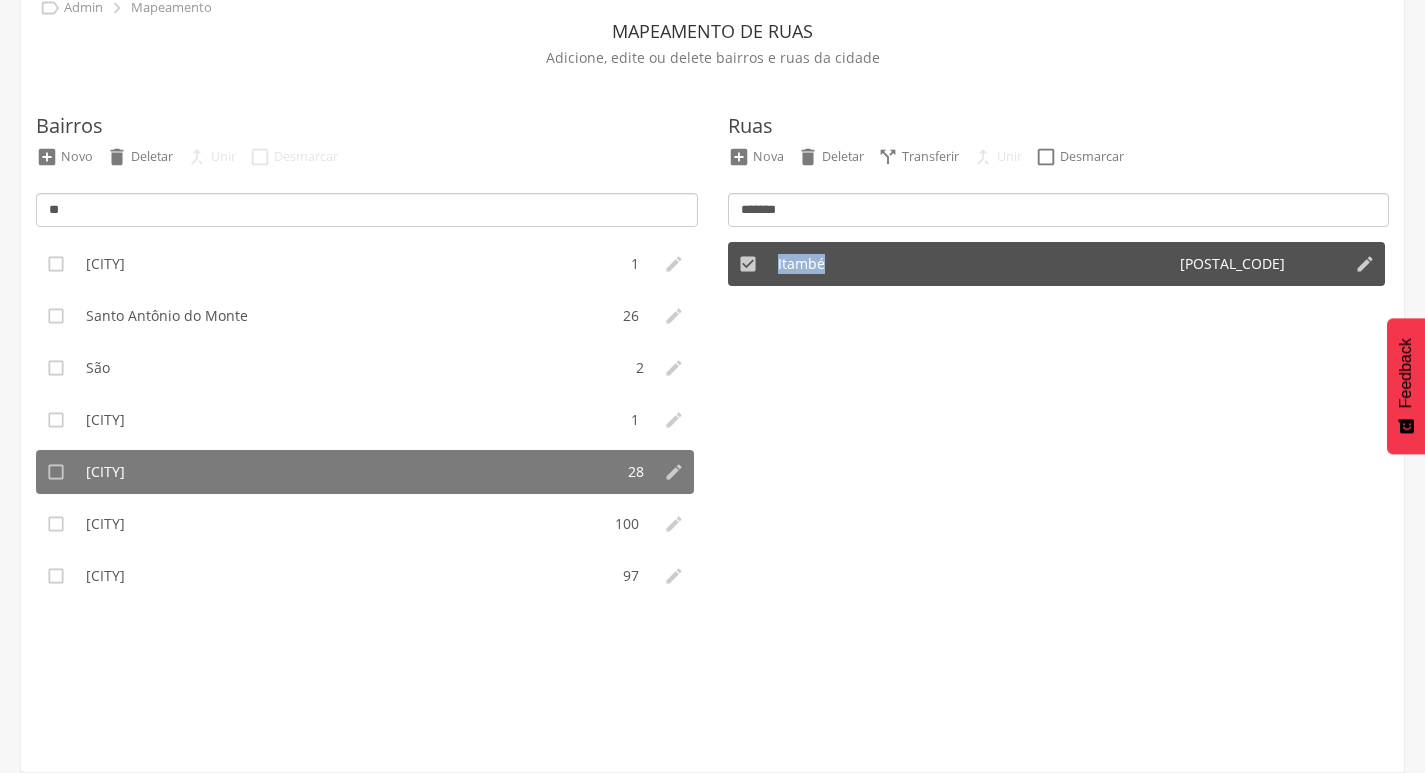 copy on "Itambé" 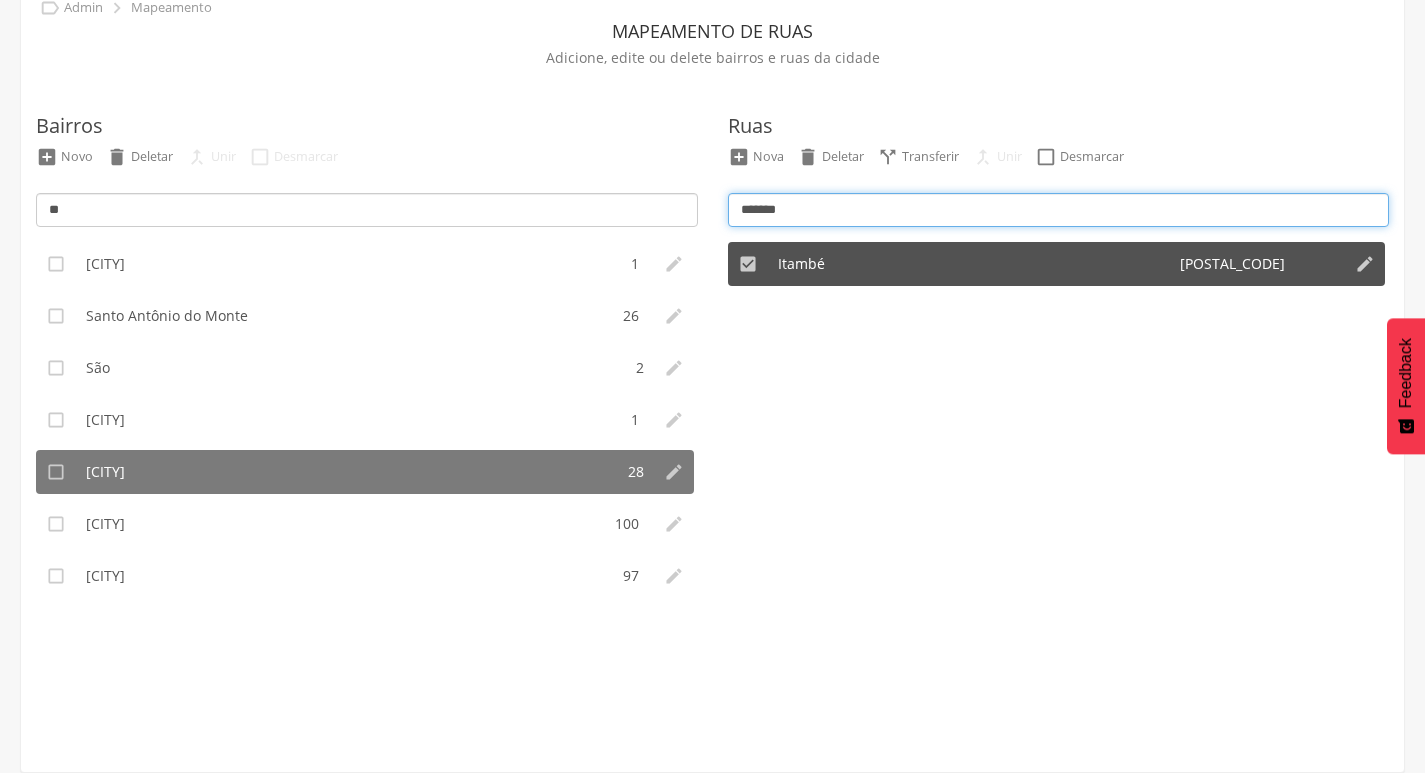 drag, startPoint x: 756, startPoint y: 209, endPoint x: 674, endPoint y: 212, distance: 82.05486 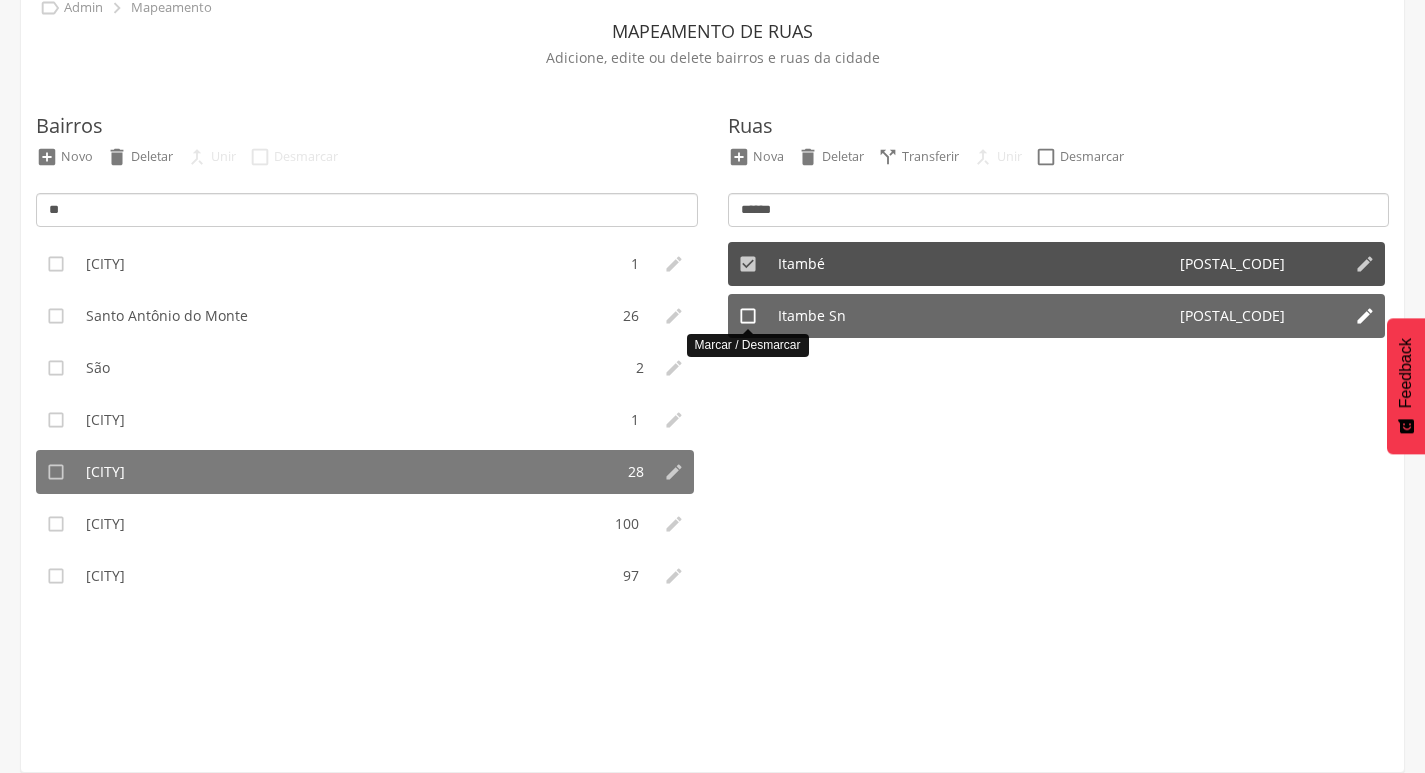 click on "" at bounding box center [748, 316] 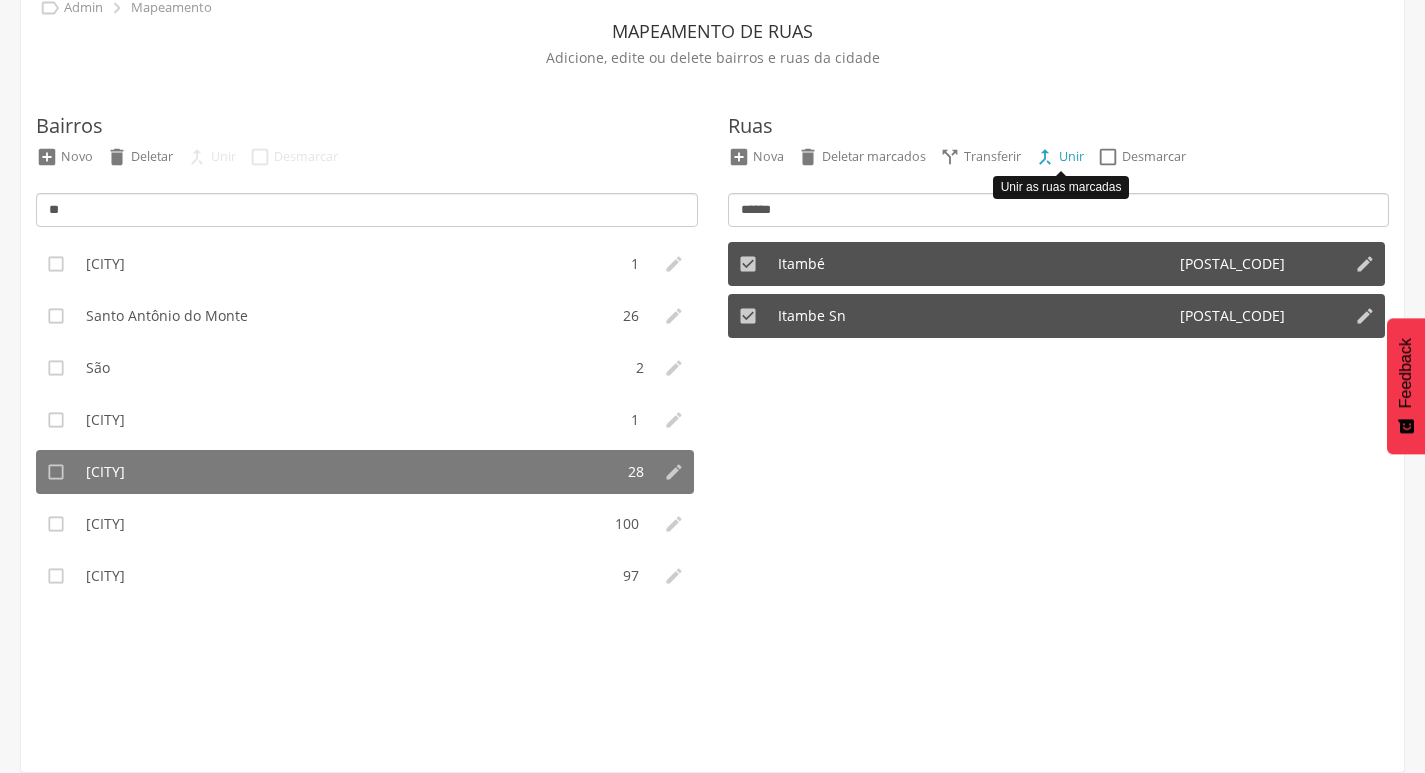 click on "" at bounding box center (1045, 157) 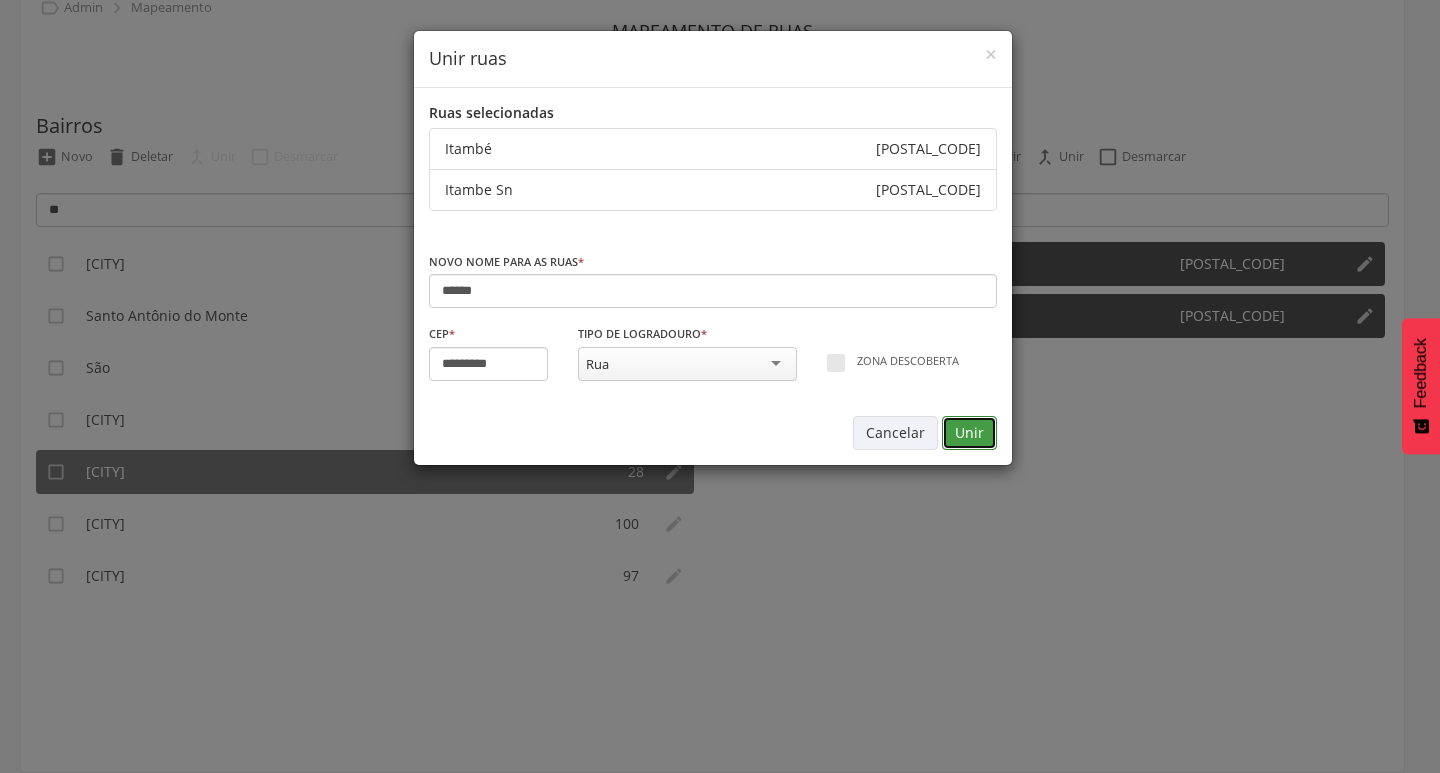 click on "Unir" at bounding box center [969, 433] 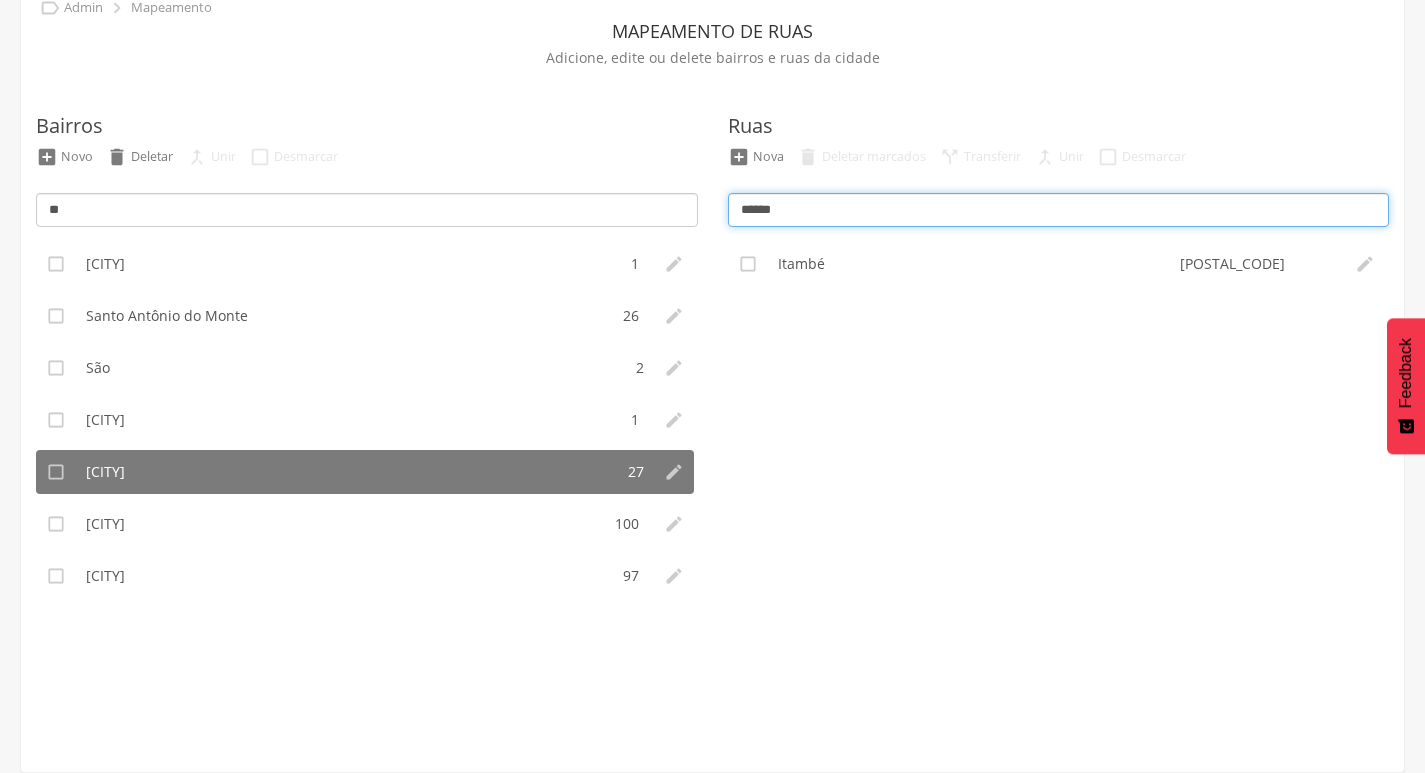 drag, startPoint x: 798, startPoint y: 200, endPoint x: 688, endPoint y: 204, distance: 110.0727 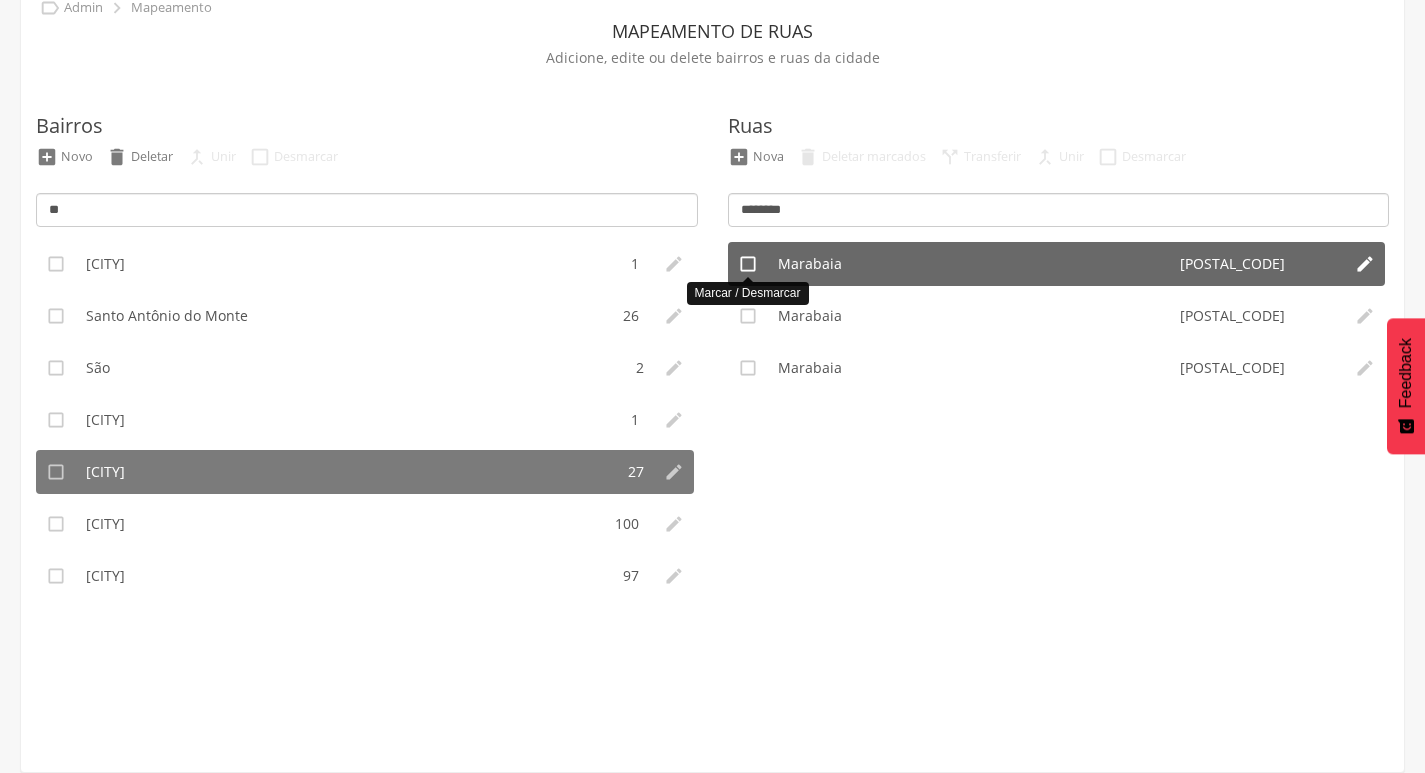 click on "" at bounding box center [748, 264] 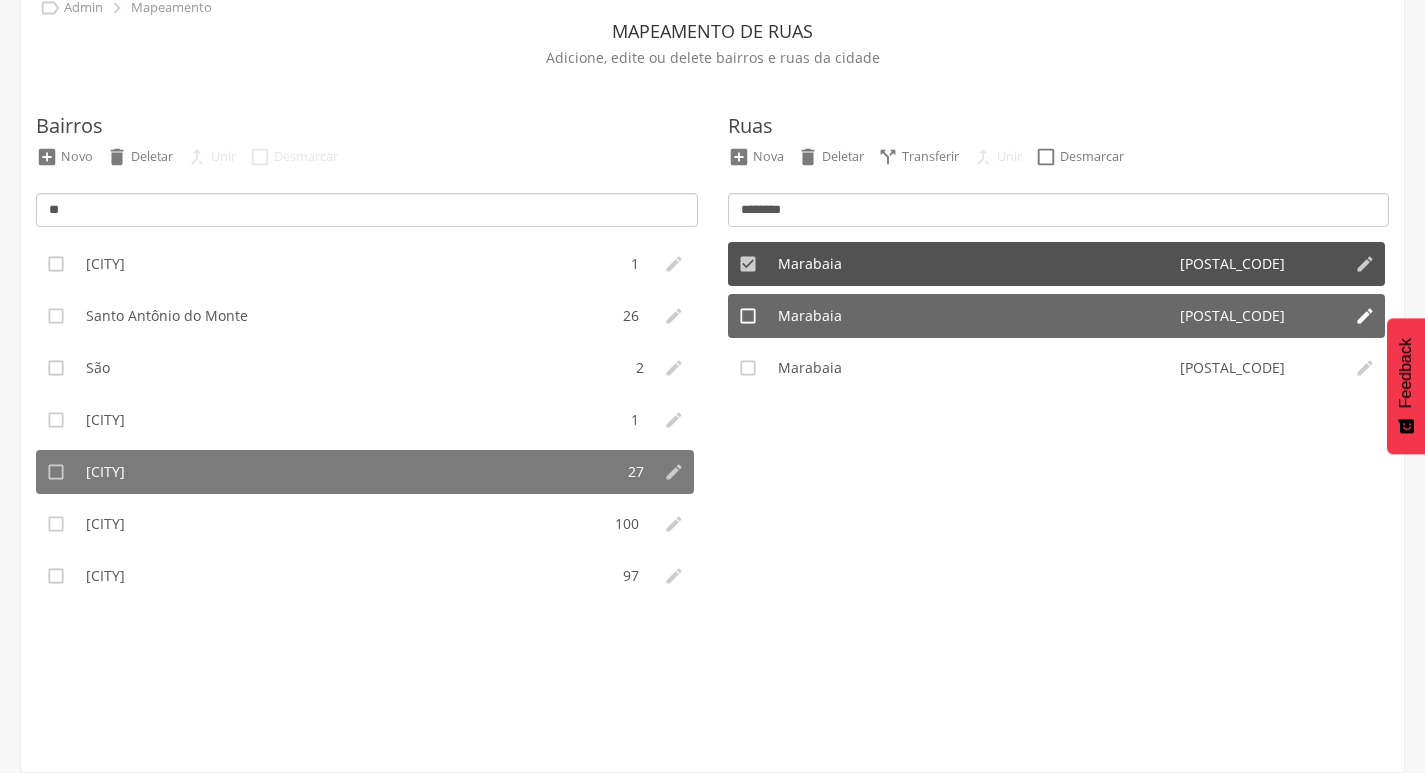 drag, startPoint x: 751, startPoint y: 302, endPoint x: 751, endPoint y: 314, distance: 12 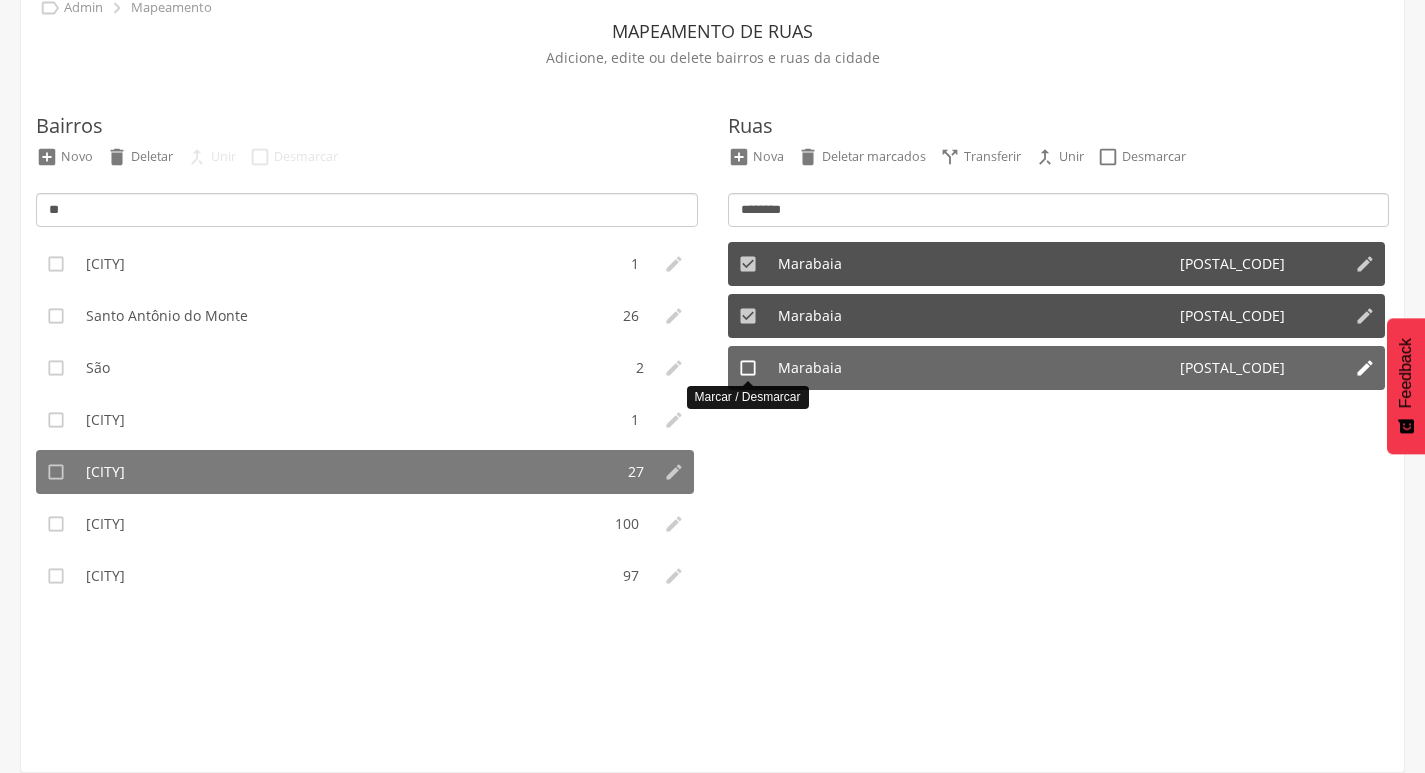 click on "" at bounding box center (748, 368) 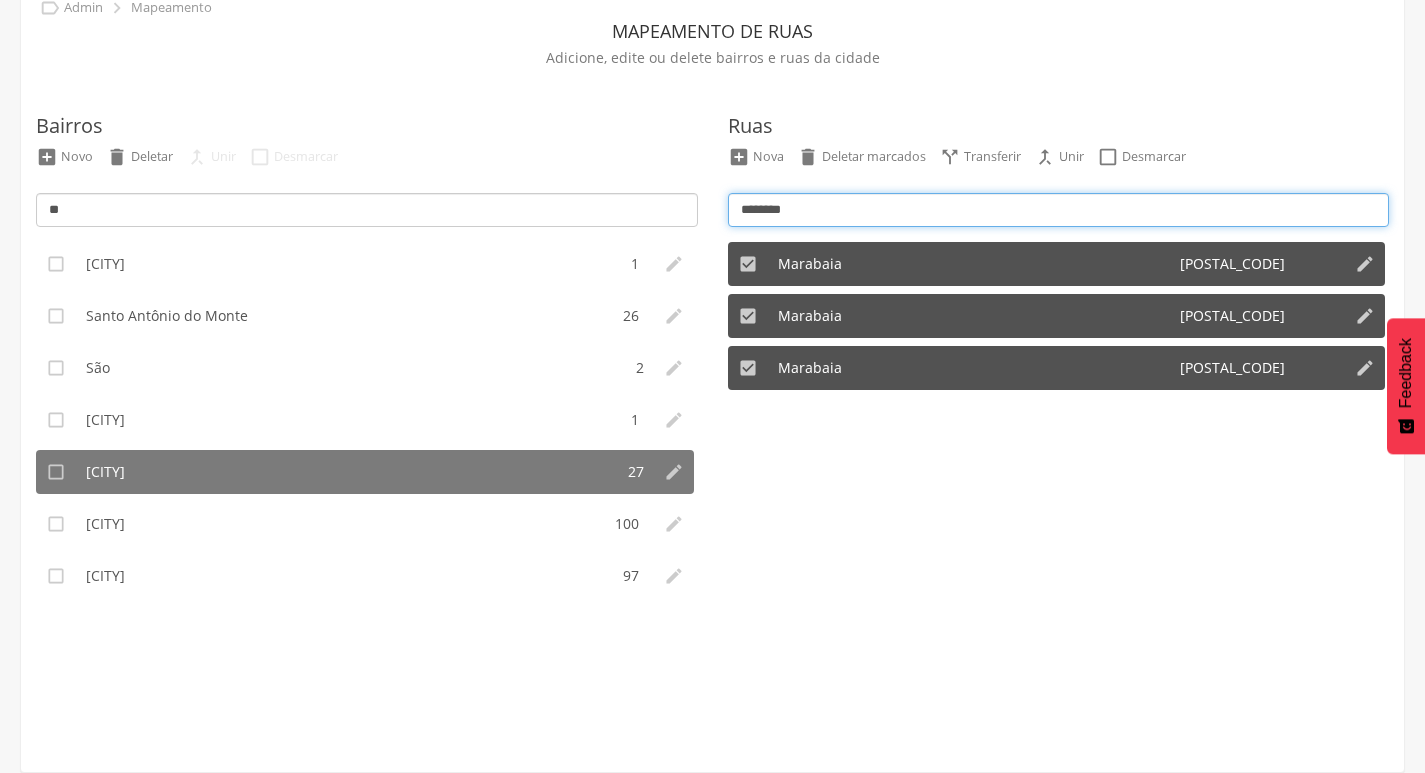 drag, startPoint x: 835, startPoint y: 206, endPoint x: 625, endPoint y: 201, distance: 210.05951 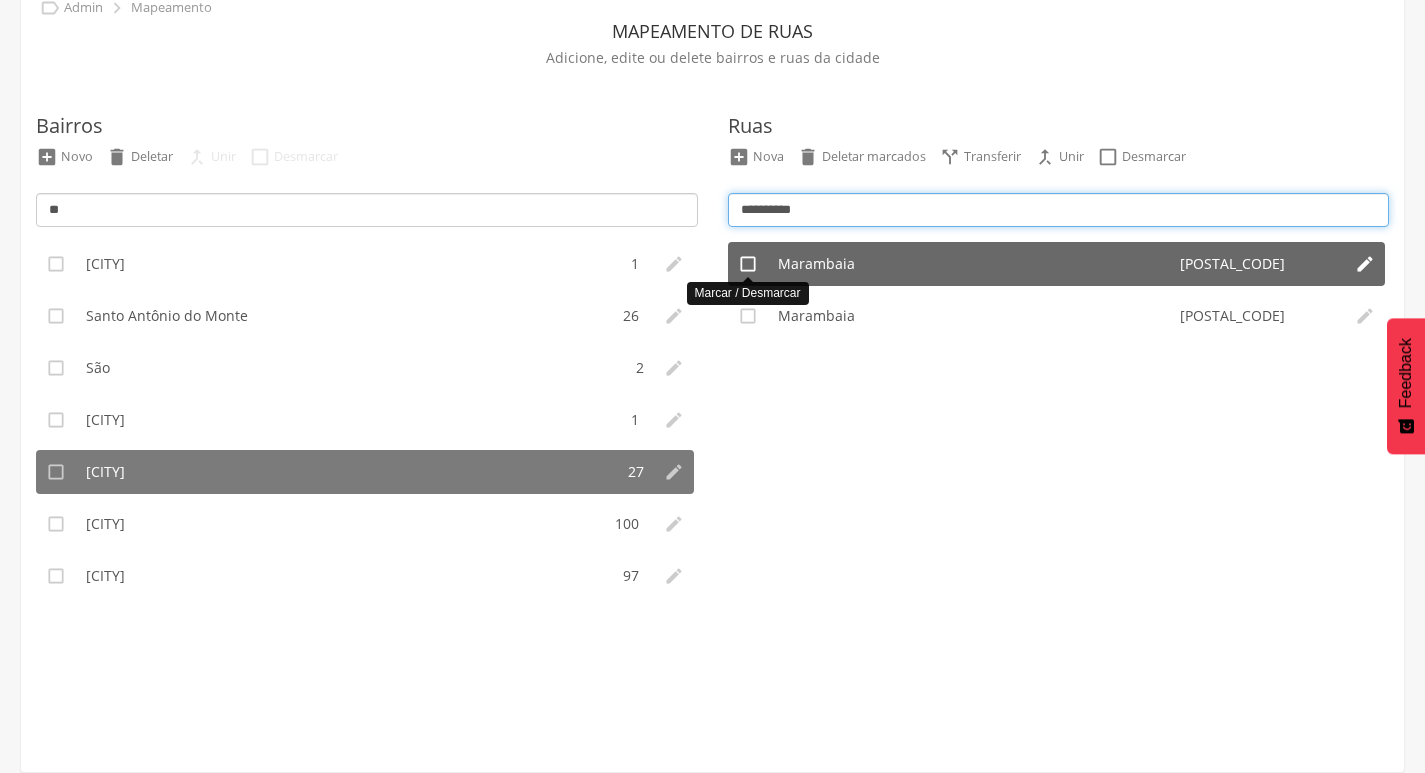 type on "*********" 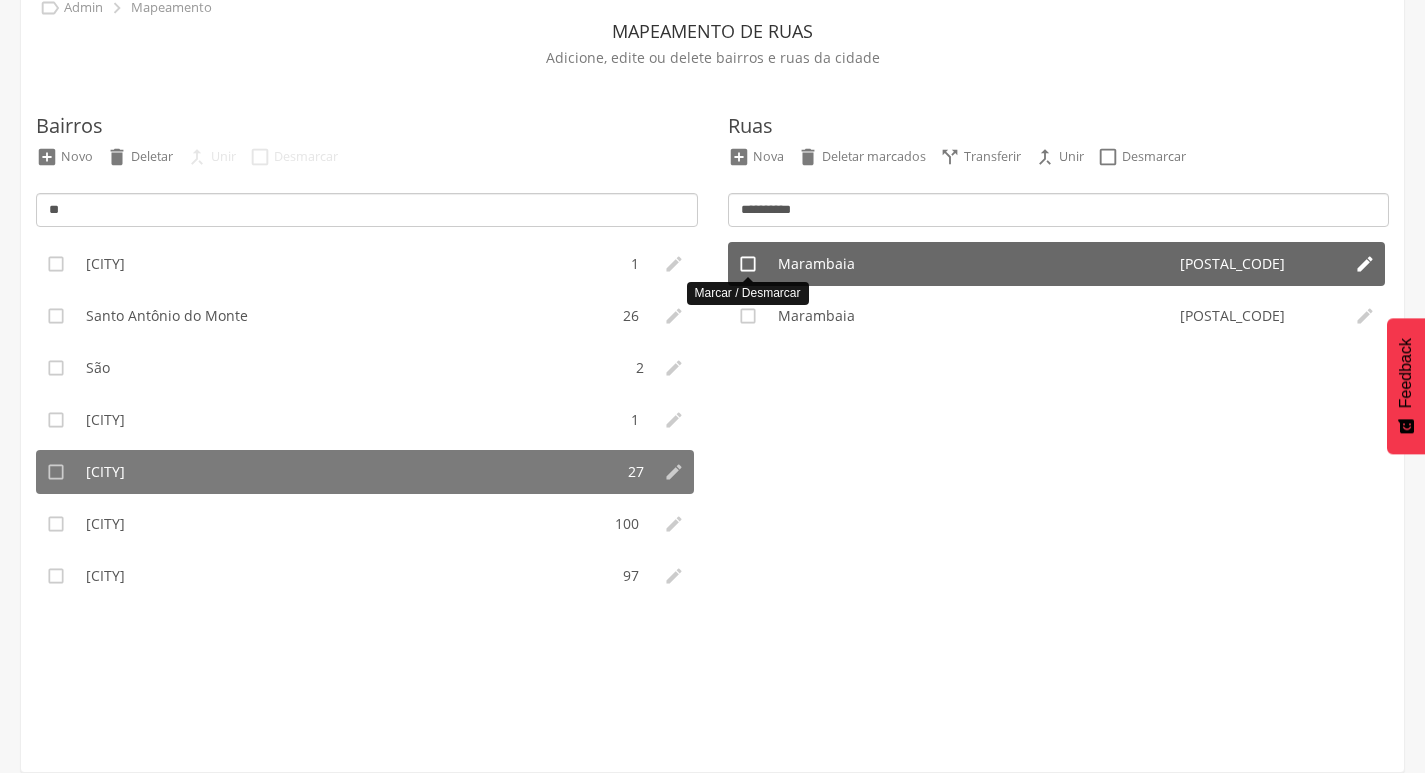 click on "" at bounding box center [748, 264] 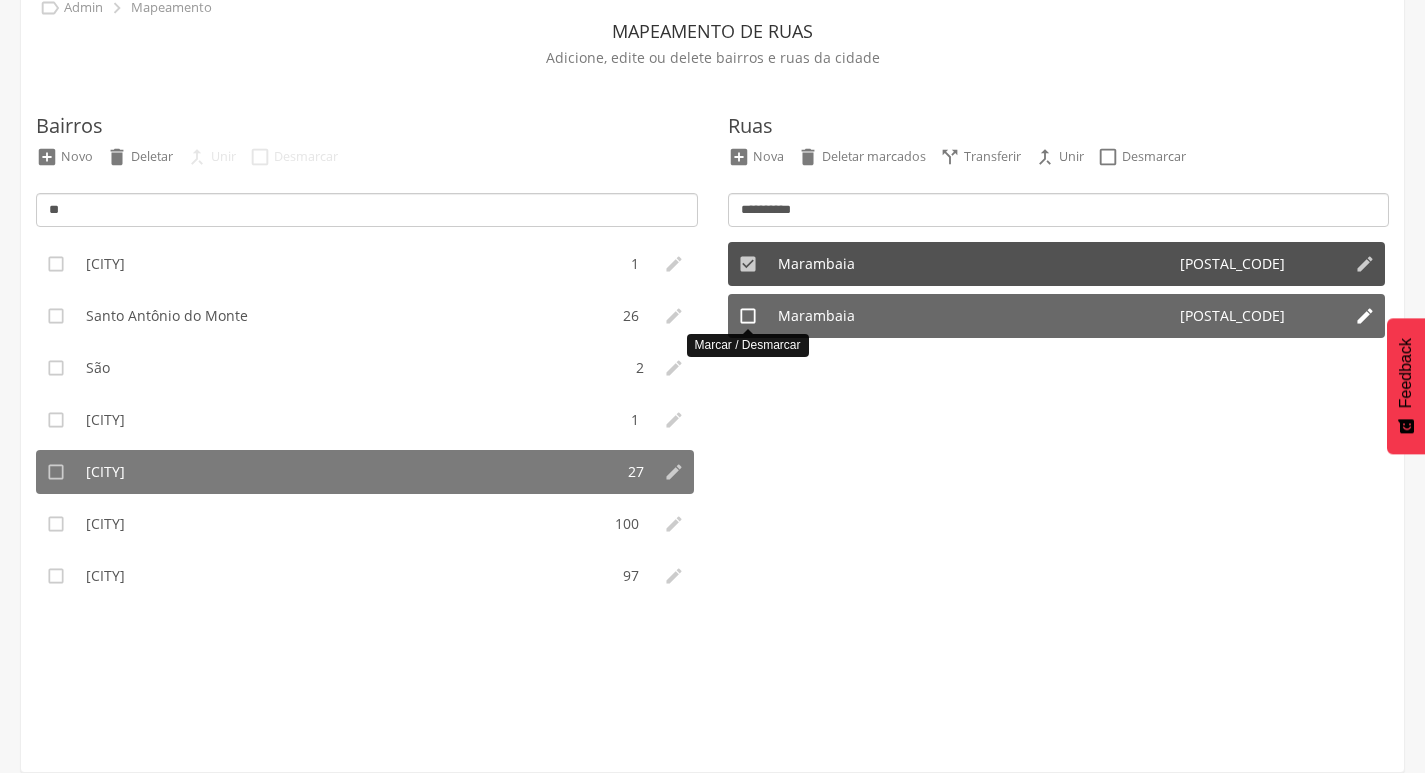click on "" at bounding box center [748, 316] 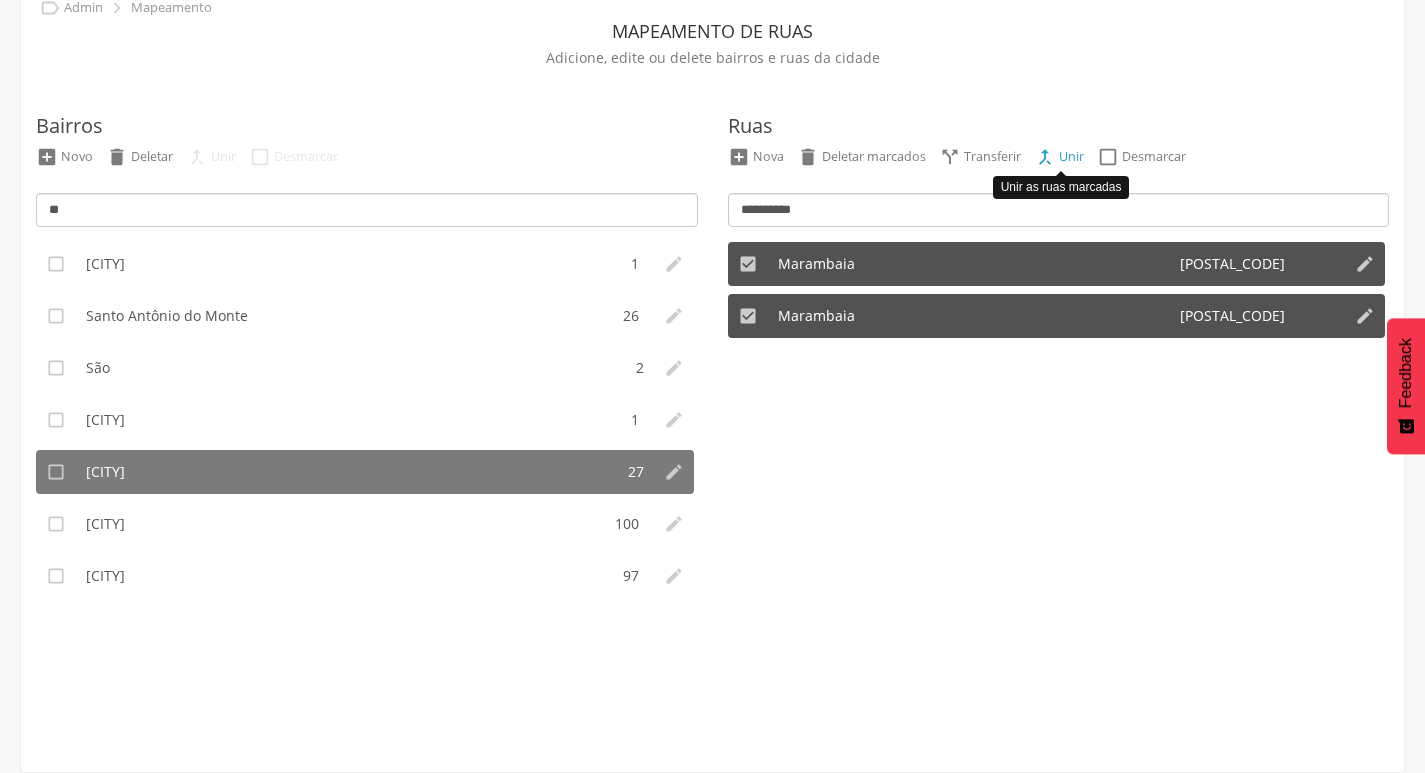 click on "" at bounding box center (1045, 157) 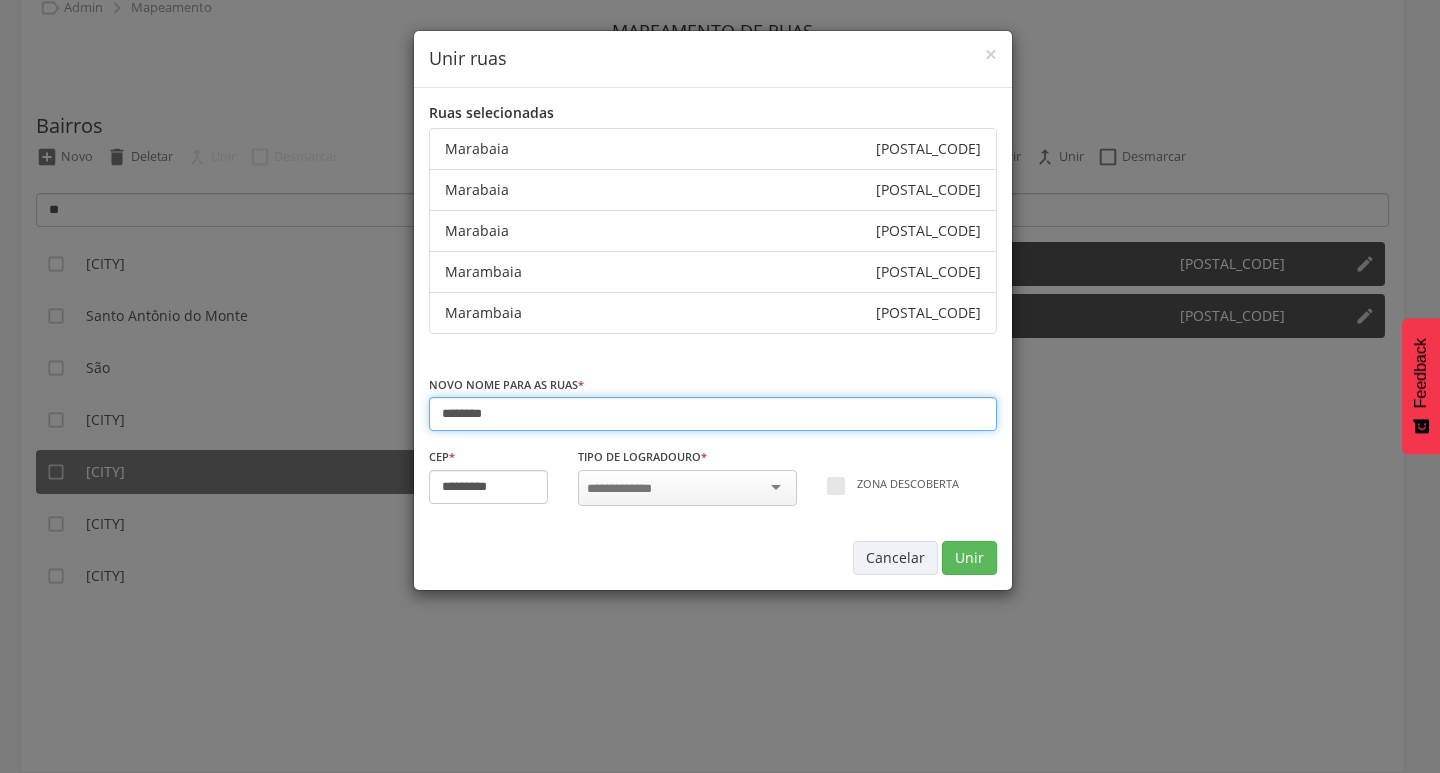 type on "*********" 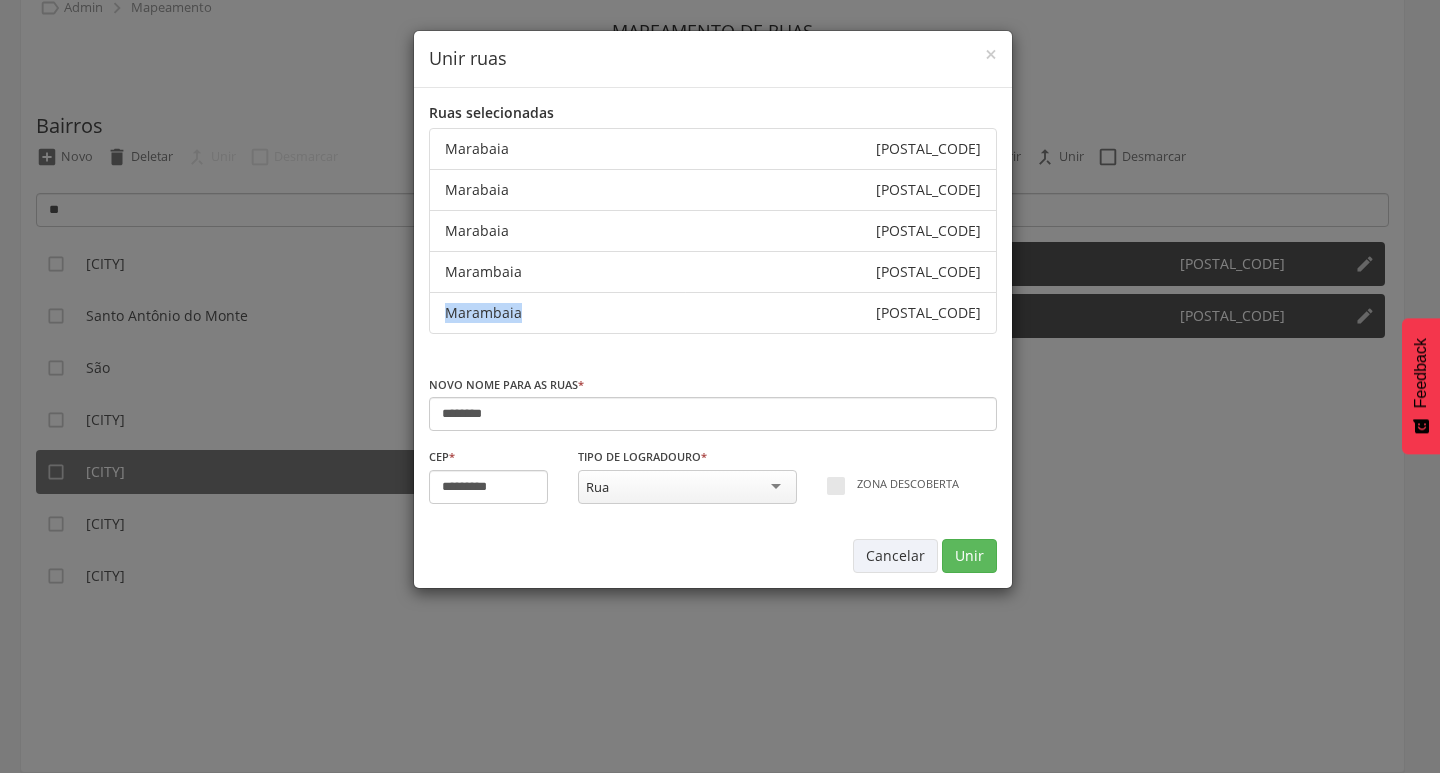 drag, startPoint x: 522, startPoint y: 300, endPoint x: 407, endPoint y: 316, distance: 116.10771 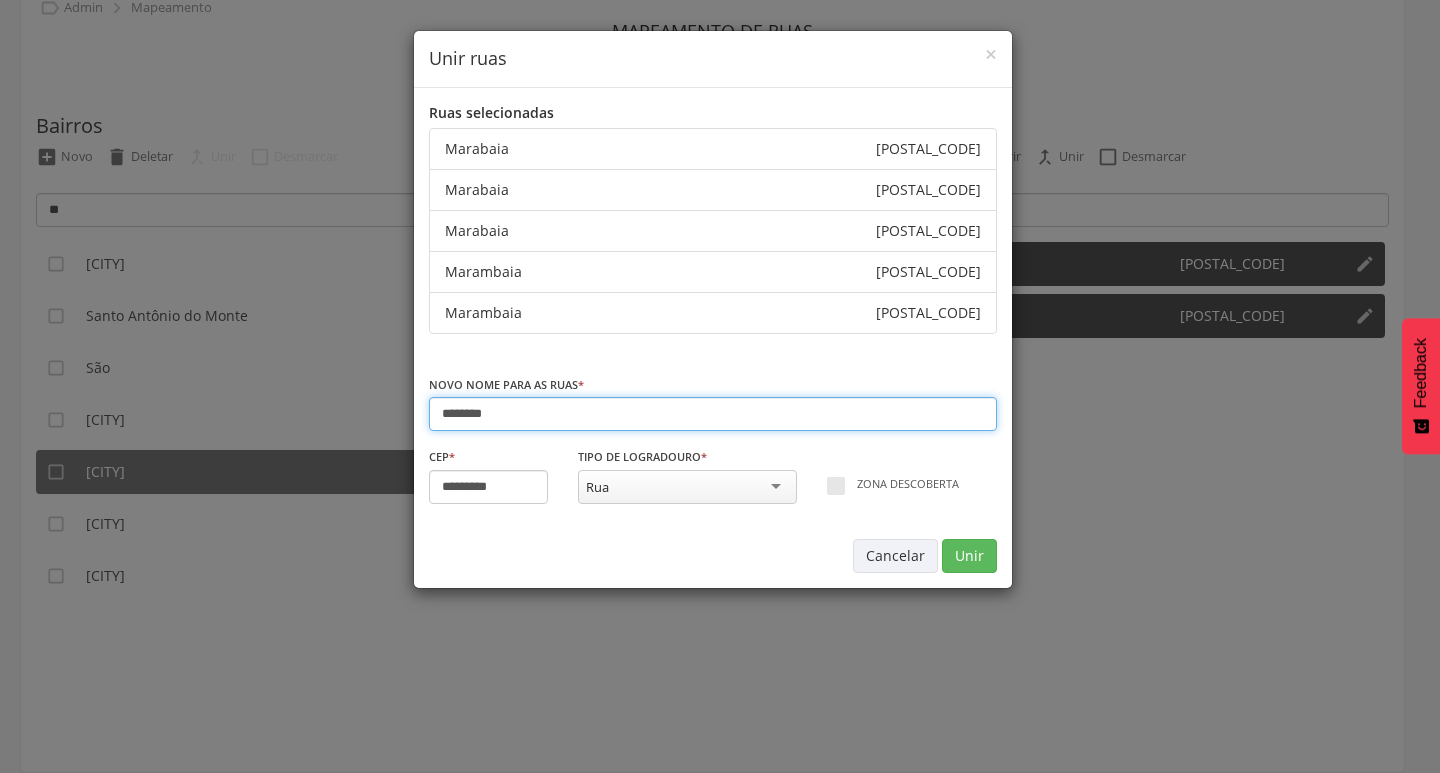 drag, startPoint x: 535, startPoint y: 424, endPoint x: 400, endPoint y: 426, distance: 135.01482 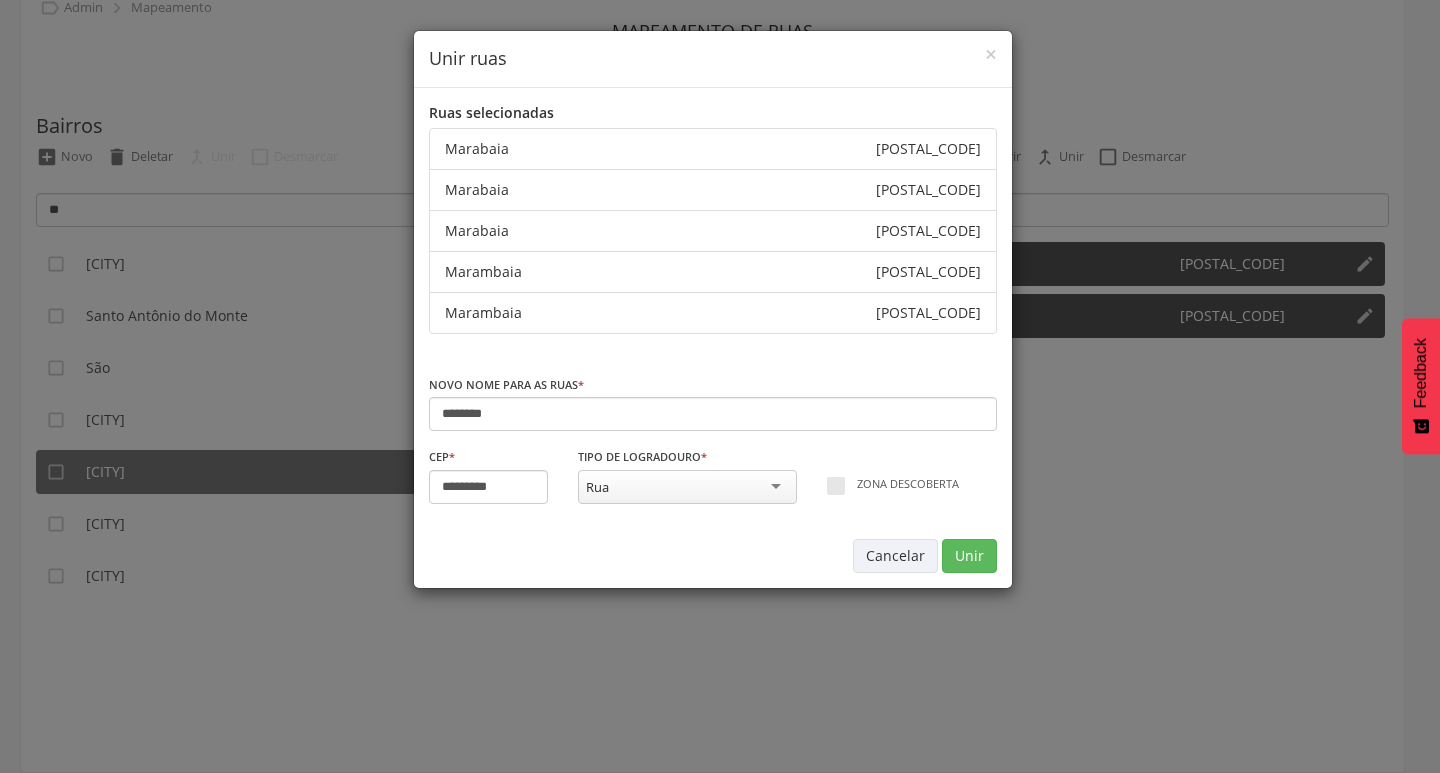 click on "×
Unir ruas
Ruas selecionadas
Marabaia 45836-000 Marabaia 45836-000 Marabaia 45836-000 Marambaia 45836-000 Marambaia 45836-000
Novo nome para as ruas  *
********
Informe um novo nome para as ruas
CEP  *
*********
Informe um CEP válido
Tipo de Logradouro  *
*** Rua 10ª Rua 10ª Travessa 11ª Rua 11ª Travessa 12ª Rua 12ª Travessa 13ª Travessa 14ª Travessa 15ª Travessa 16ª Travessa 17ª Travessa 18ª Travessa 19ª Travessa 1ª Avenida 1ª Paralela 1ª Rua 1ª Subida 1ª Travessa 1ª Travessa da Rodovia 1ª Vila 1º Alto 1º Beco 1º Parque 20ª Travessa 21ª Travessa 22ª Travessa 2ª Alameda 2ª Avenida 2ª Ladeira 2ª Paralela 2ª Rua 2ª Subida 2ª Travessa 2ª Travessa da Rodovia 2ª Vila 2º Alto 2º Beco 2º Parque 3ª Avenida 3ª Ladeira 3ª Paralela 3ª Rua 3ª Subida 3ª Travessa" at bounding box center [720, 386] 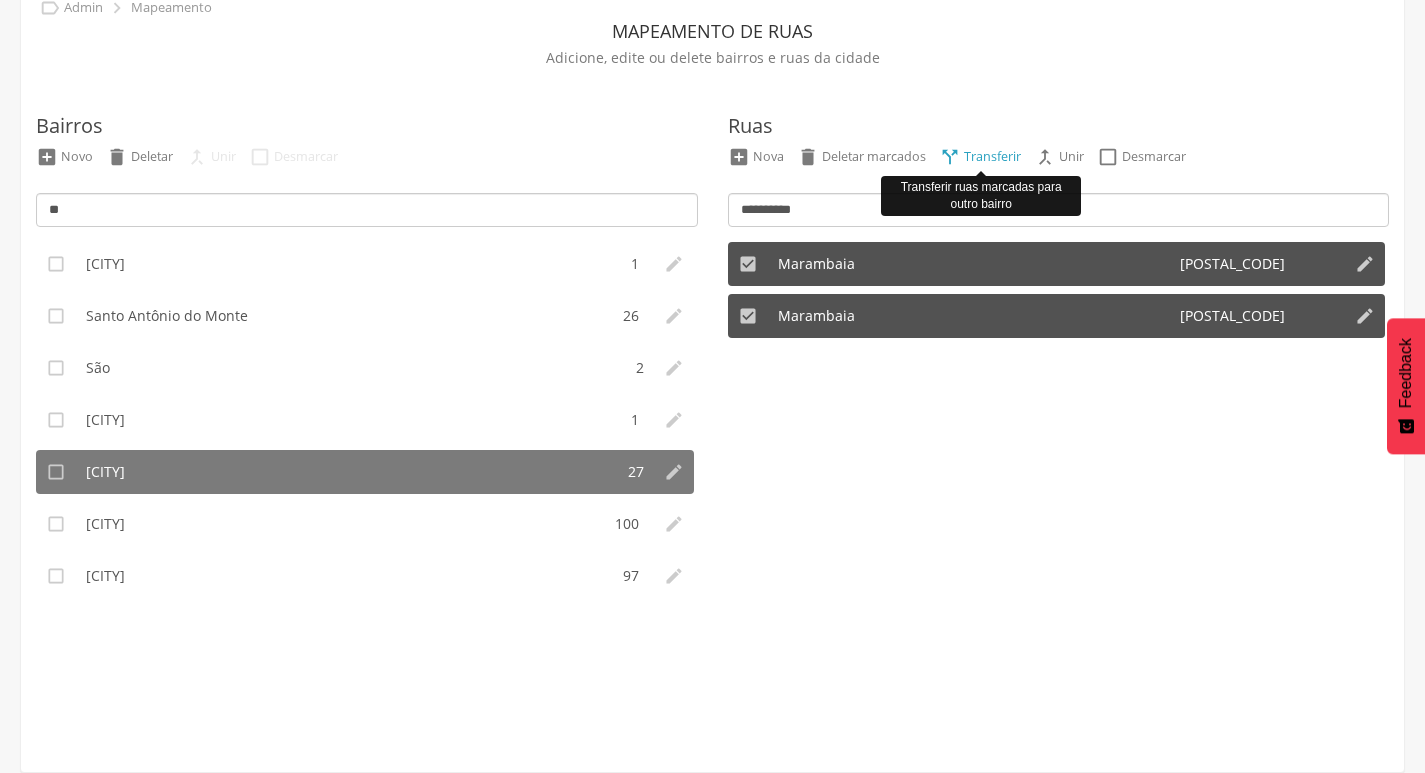 click on "Transferir" at bounding box center (992, 156) 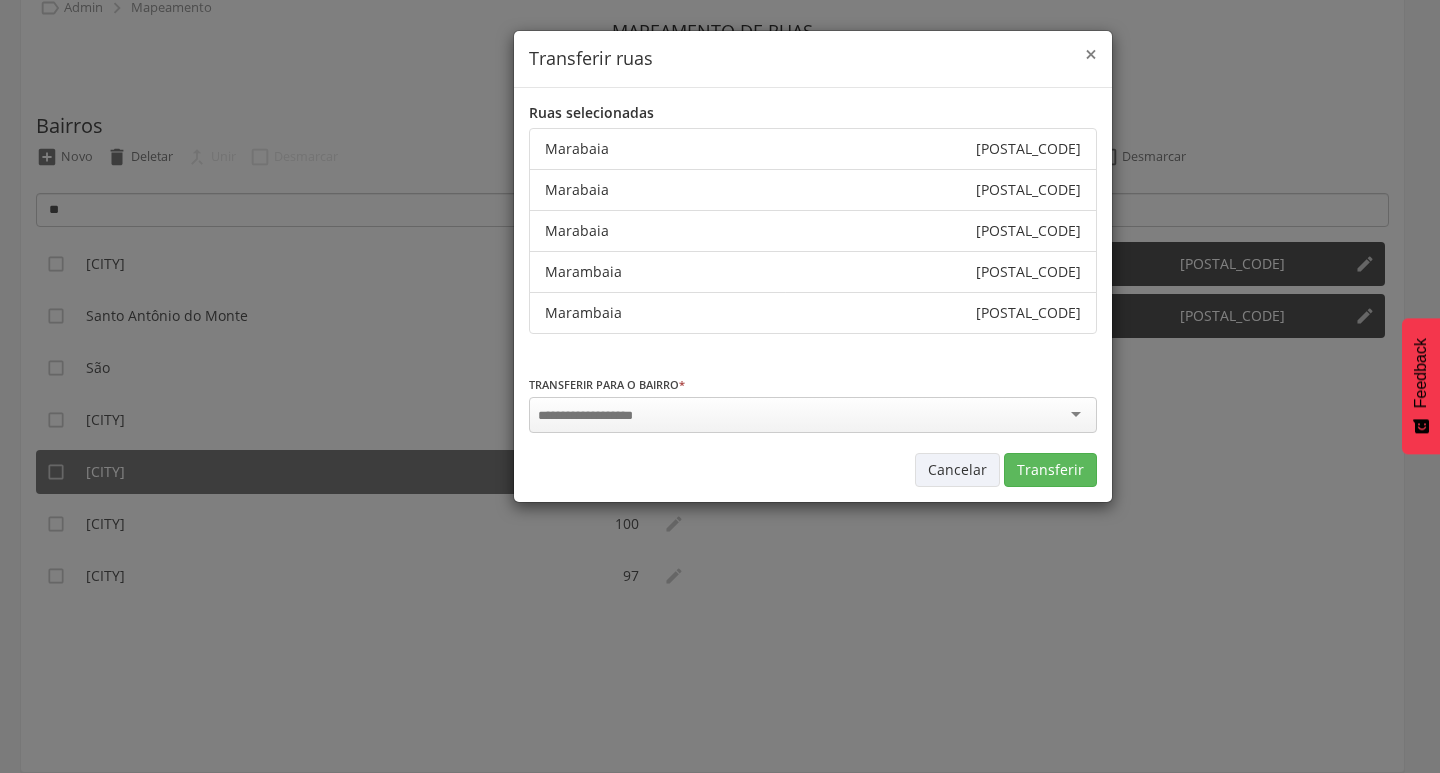 click on "×" at bounding box center (1091, 54) 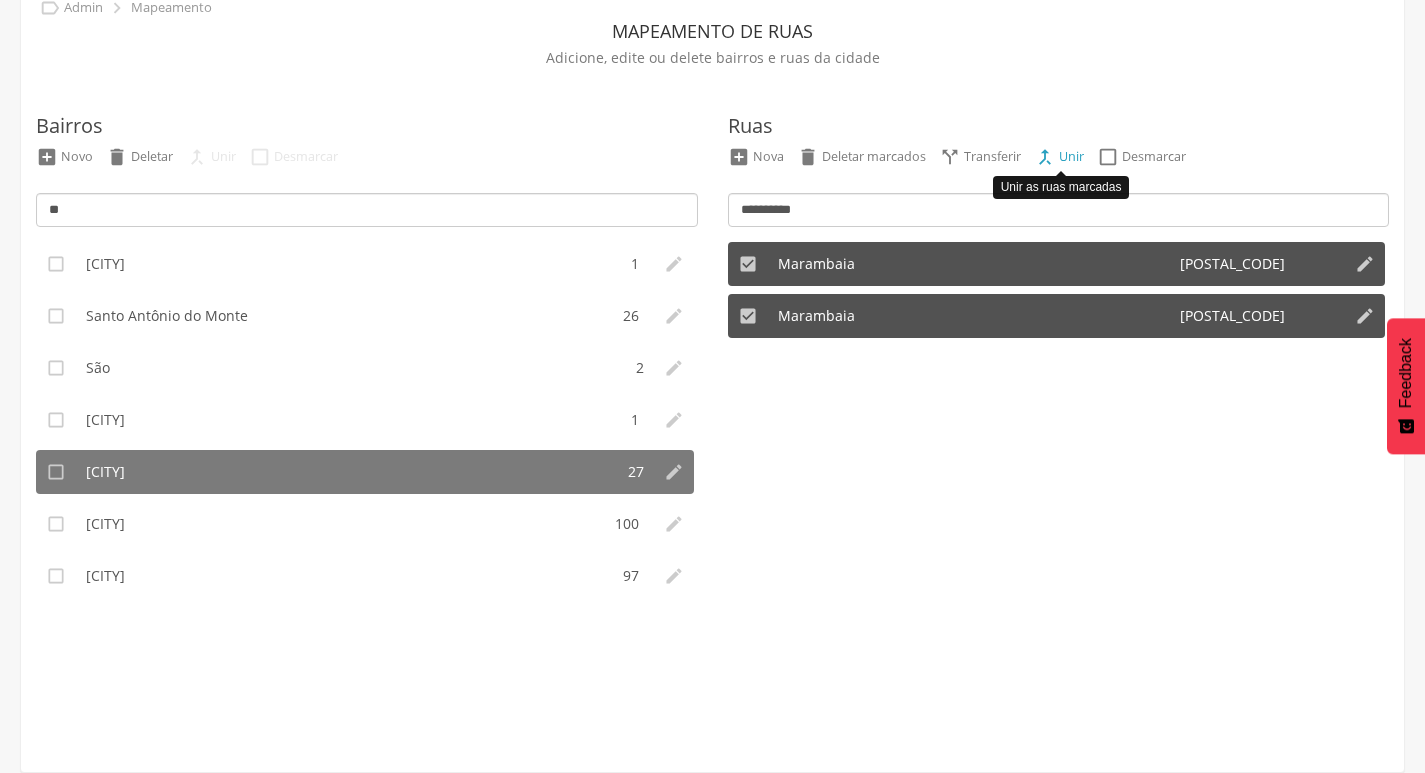 click on "" at bounding box center [1045, 157] 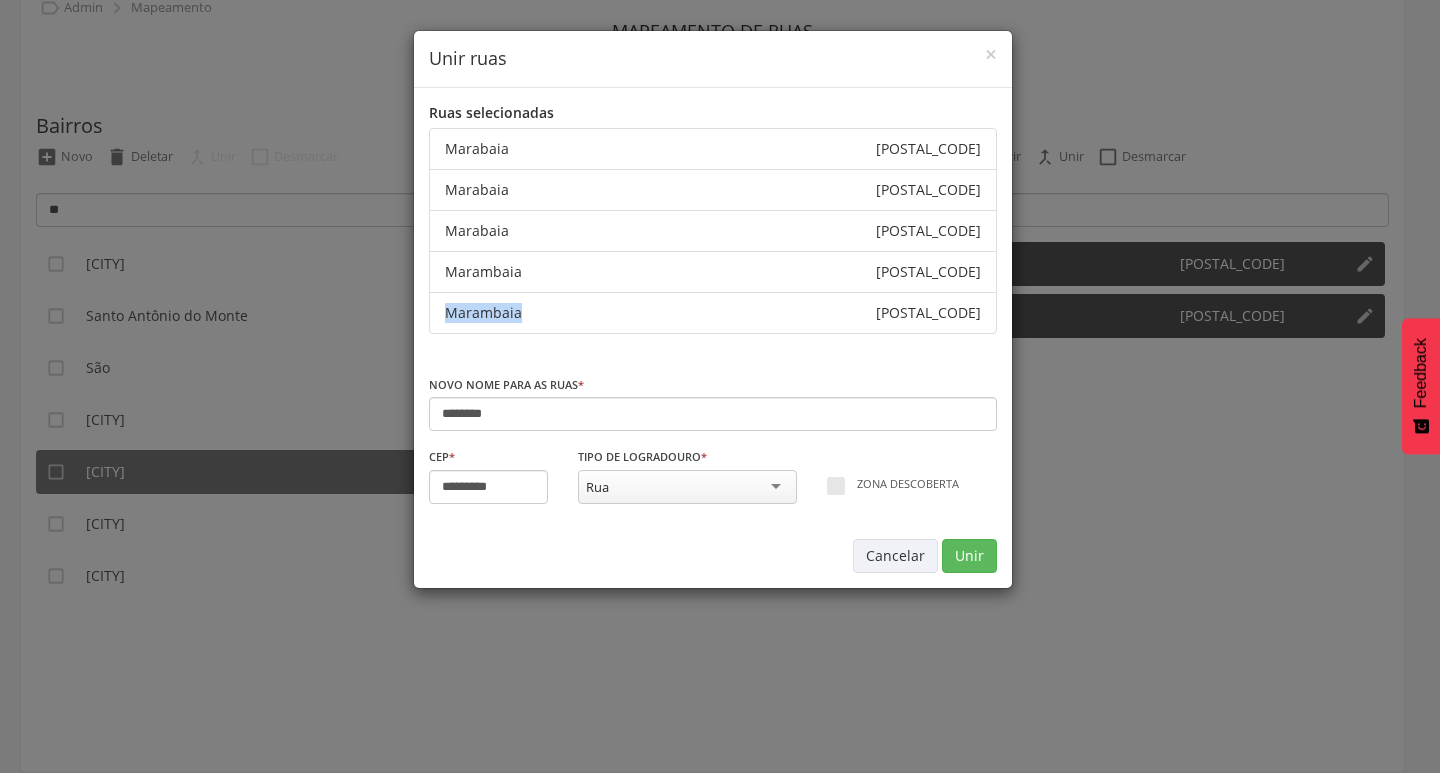 drag, startPoint x: 529, startPoint y: 310, endPoint x: 408, endPoint y: 320, distance: 121.41252 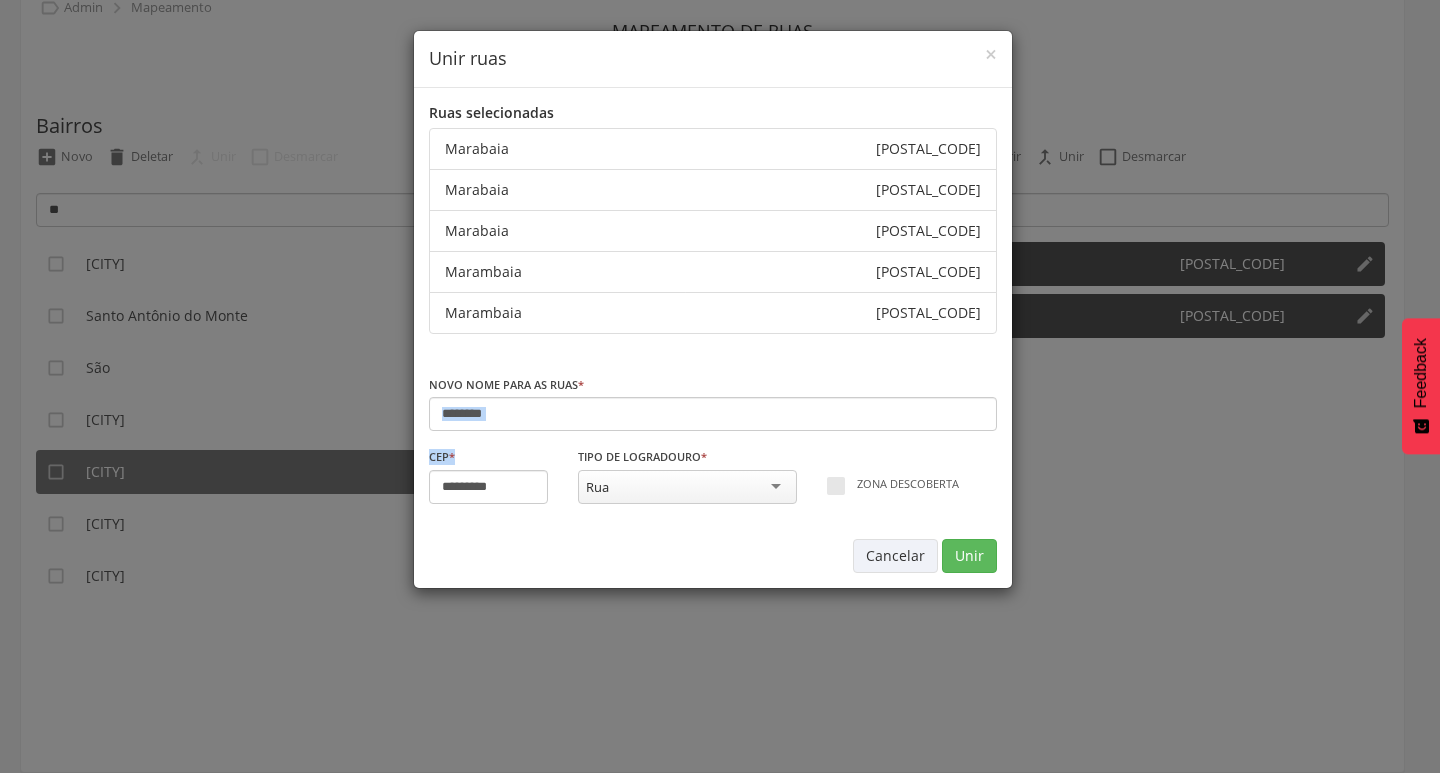 drag, startPoint x: 511, startPoint y: 436, endPoint x: 490, endPoint y: 416, distance: 29 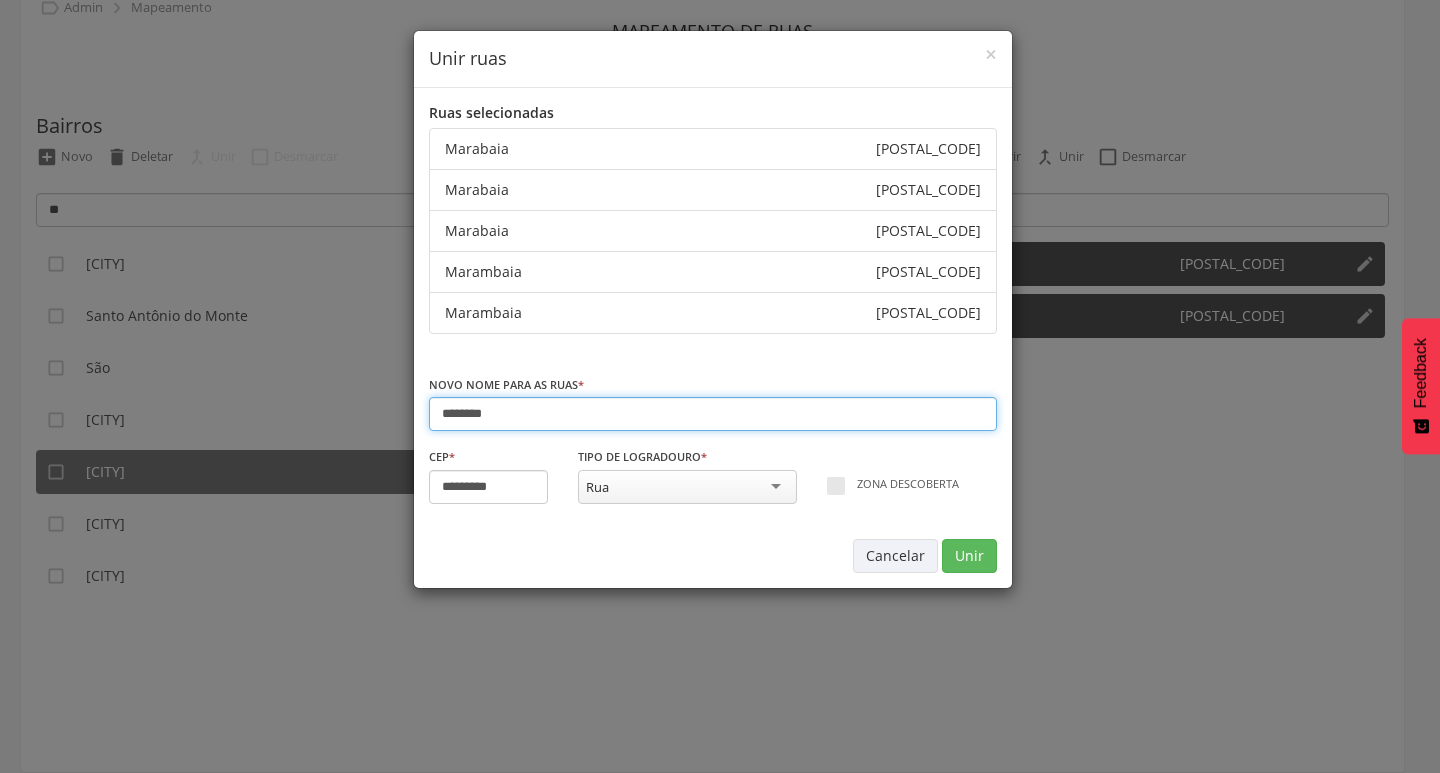click on "********" at bounding box center [713, 414] 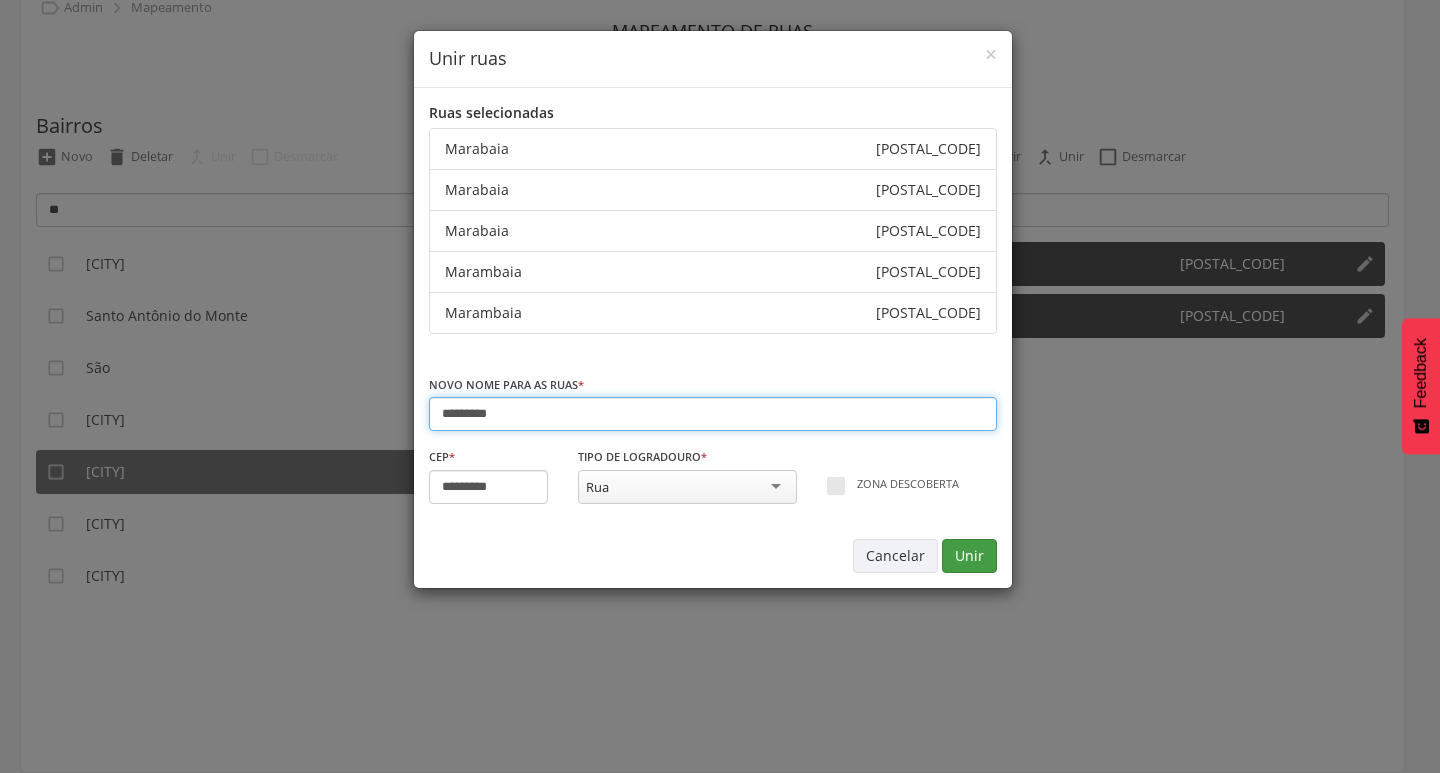 type on "*********" 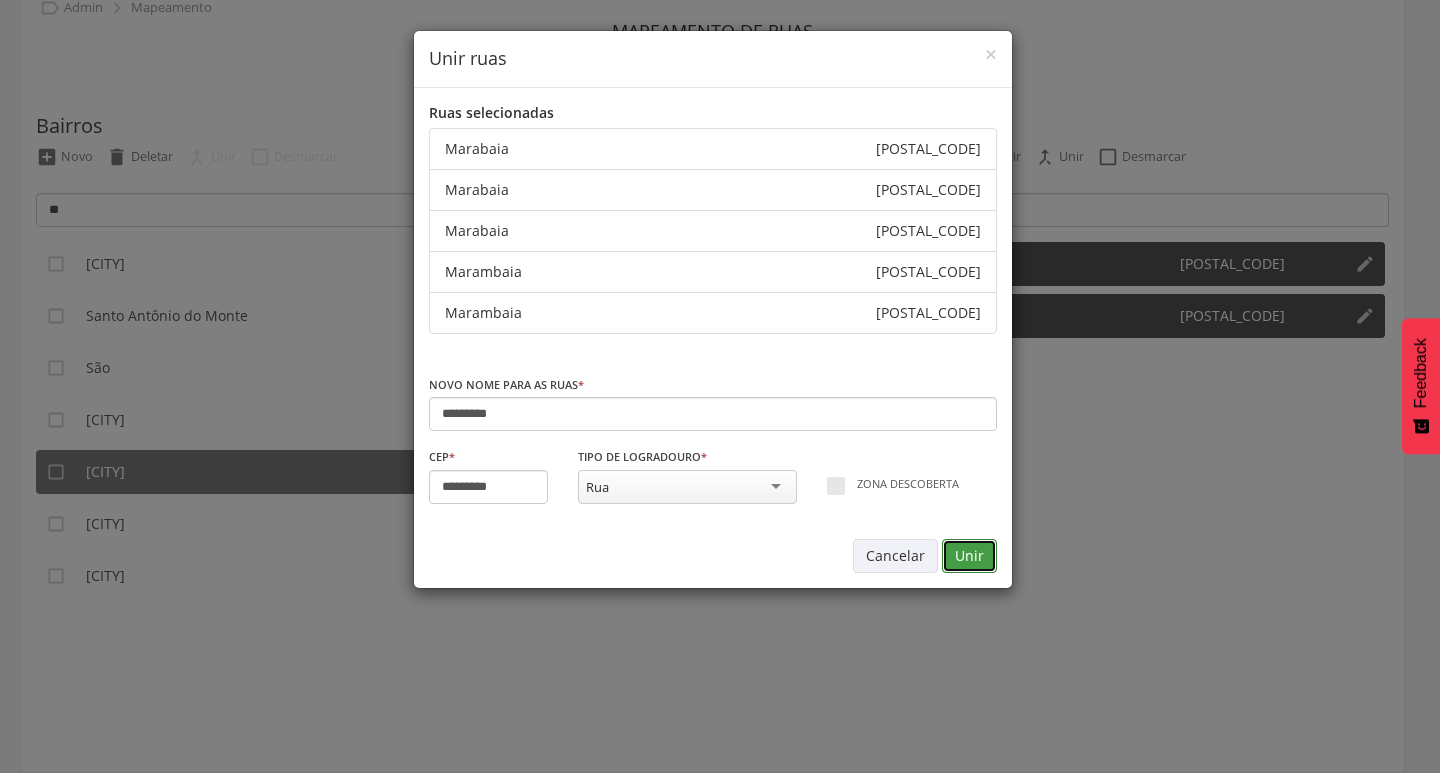 click on "Unir" at bounding box center [969, 556] 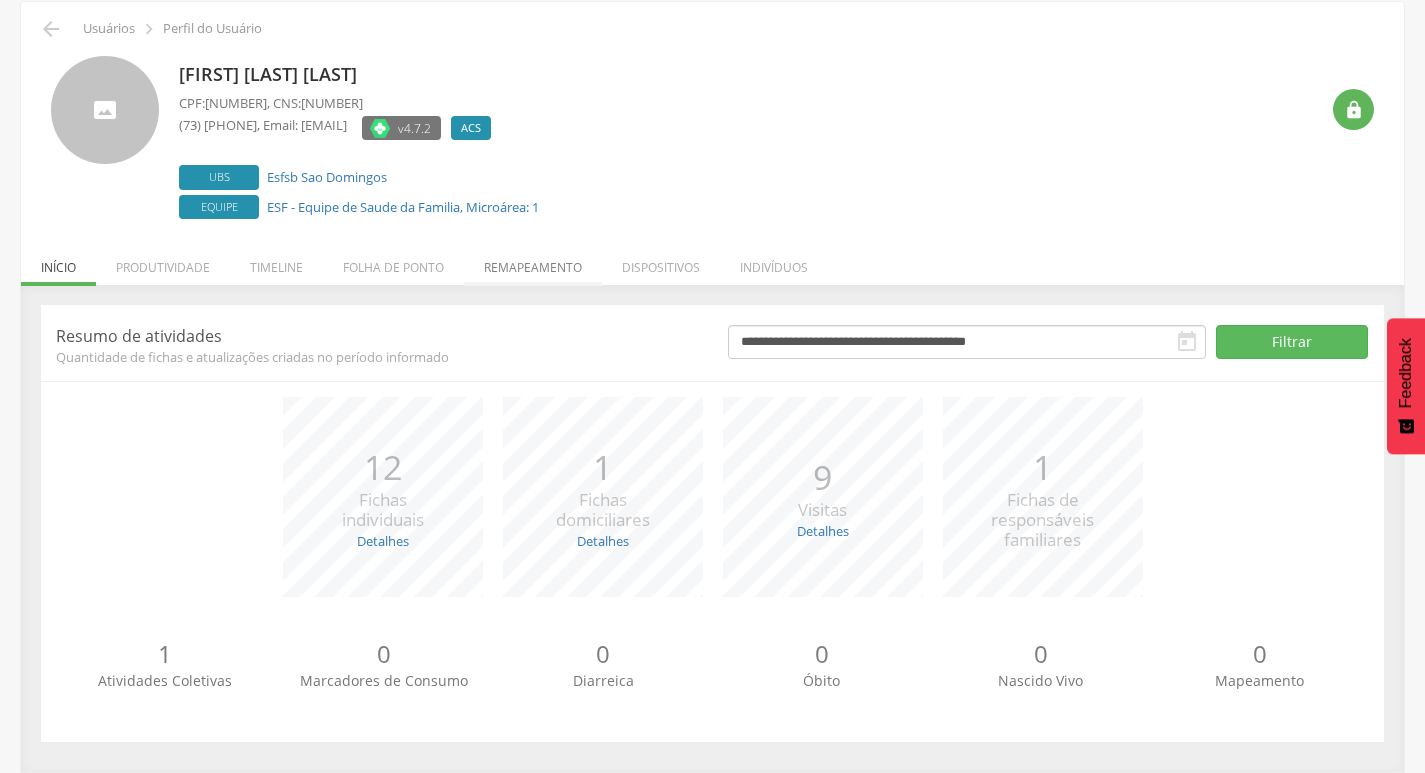 click on "Remapeamento" at bounding box center [533, 262] 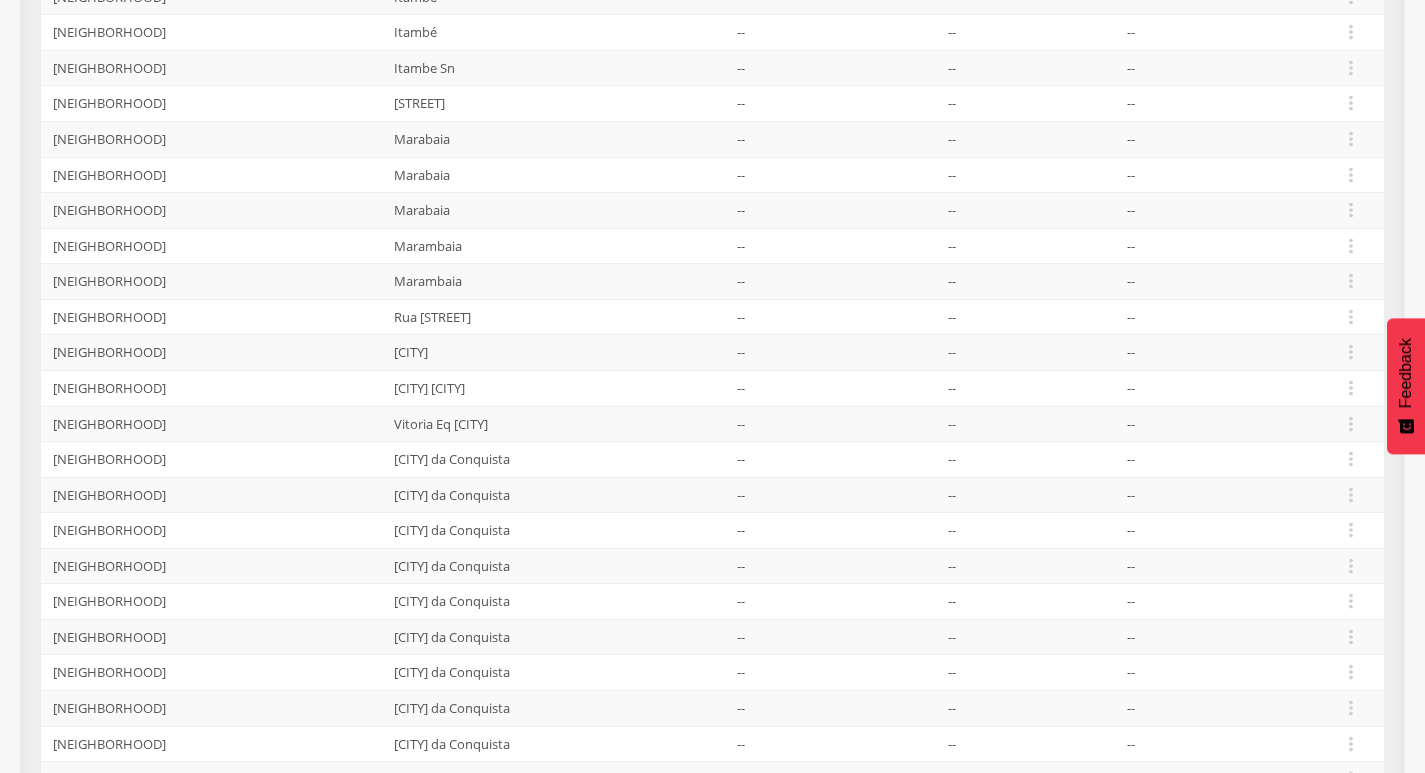 scroll, scrollTop: 833, scrollLeft: 0, axis: vertical 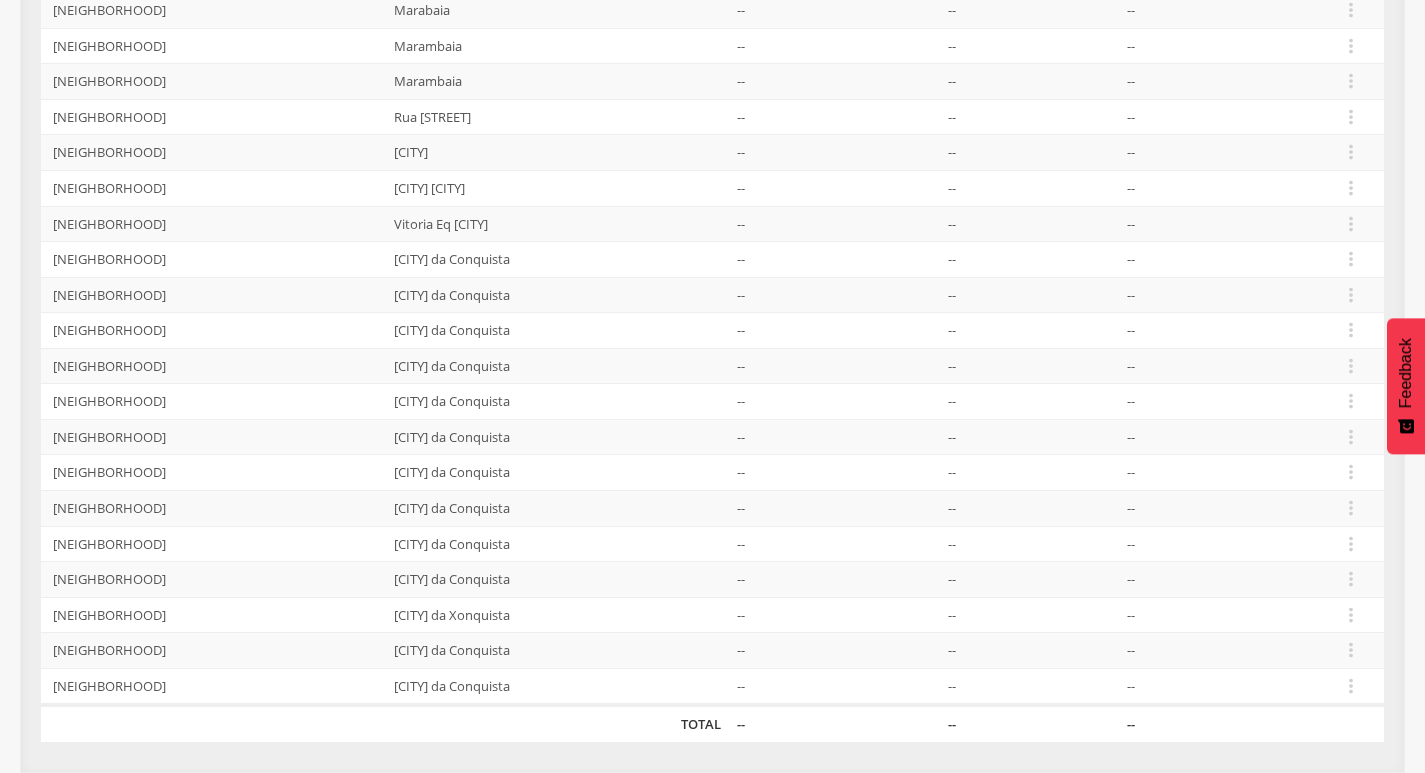 drag, startPoint x: 476, startPoint y: 507, endPoint x: 317, endPoint y: 501, distance: 159.11317 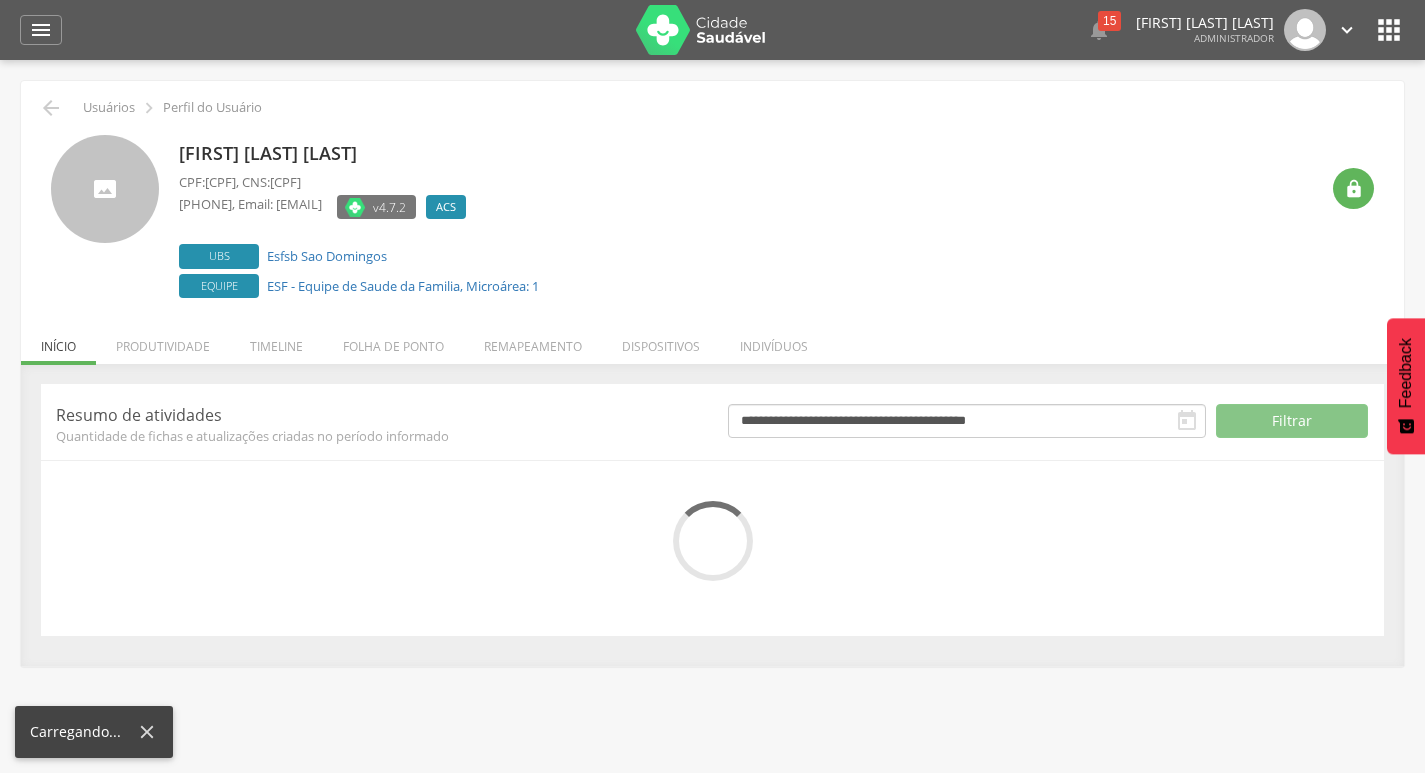 scroll, scrollTop: 60, scrollLeft: 0, axis: vertical 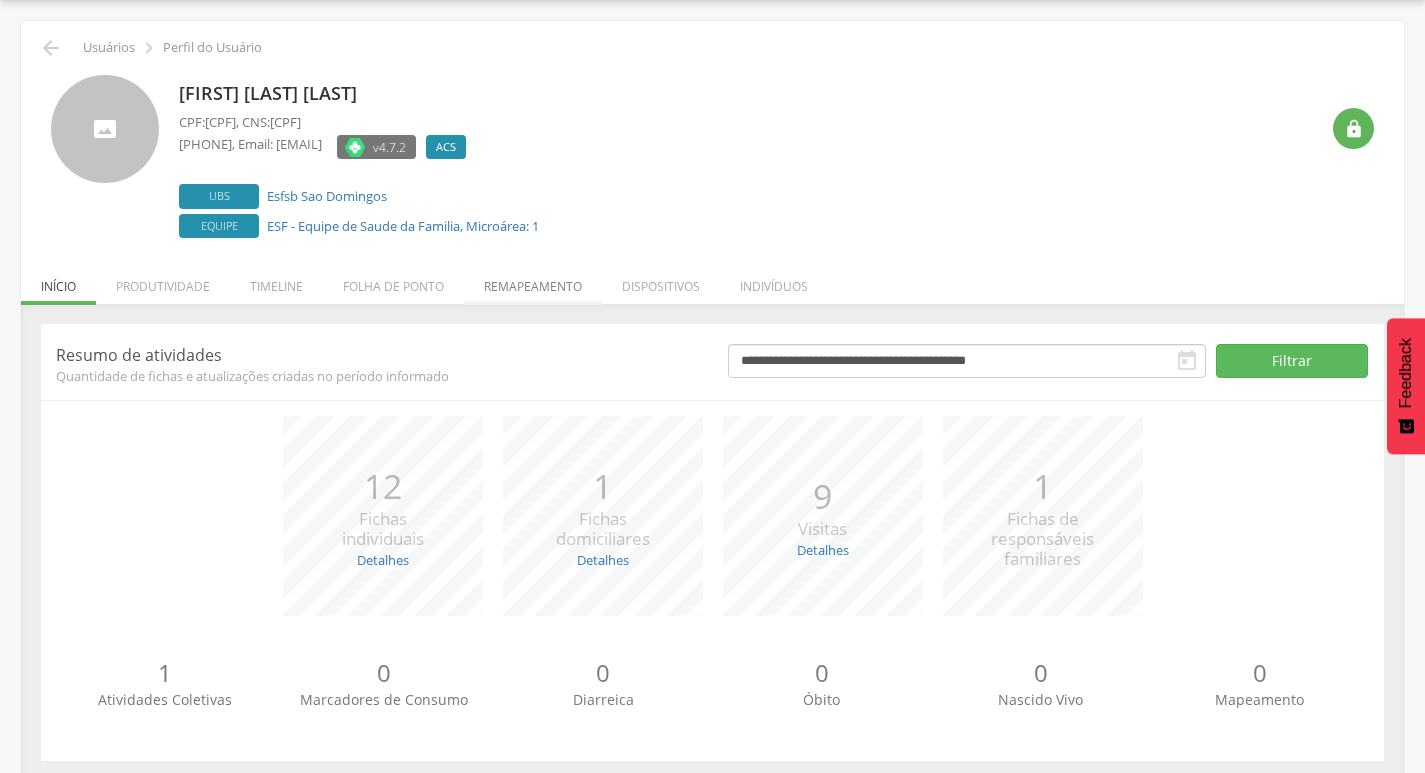 click on "Remapeamento" at bounding box center [533, 281] 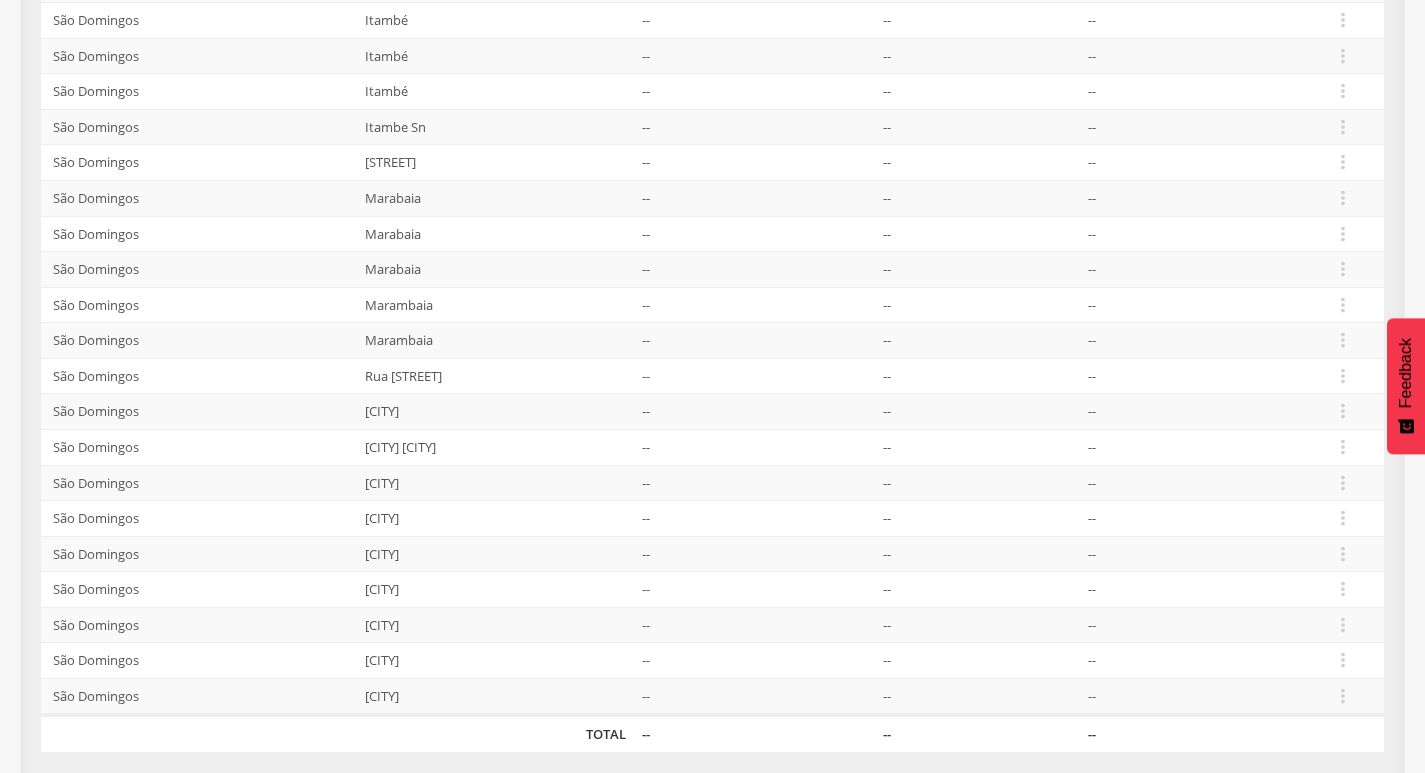 scroll, scrollTop: 584, scrollLeft: 0, axis: vertical 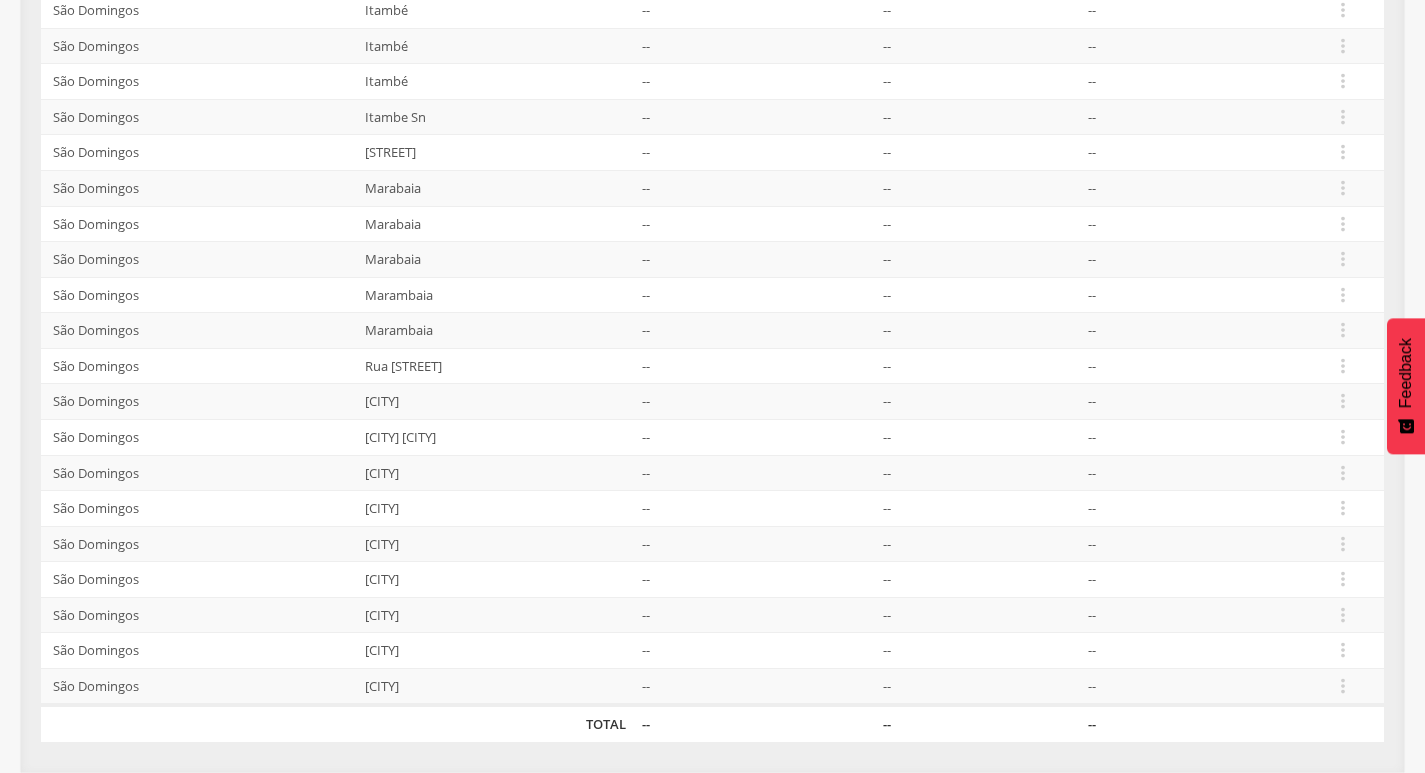 drag, startPoint x: 415, startPoint y: 393, endPoint x: 285, endPoint y: 416, distance: 132.01894 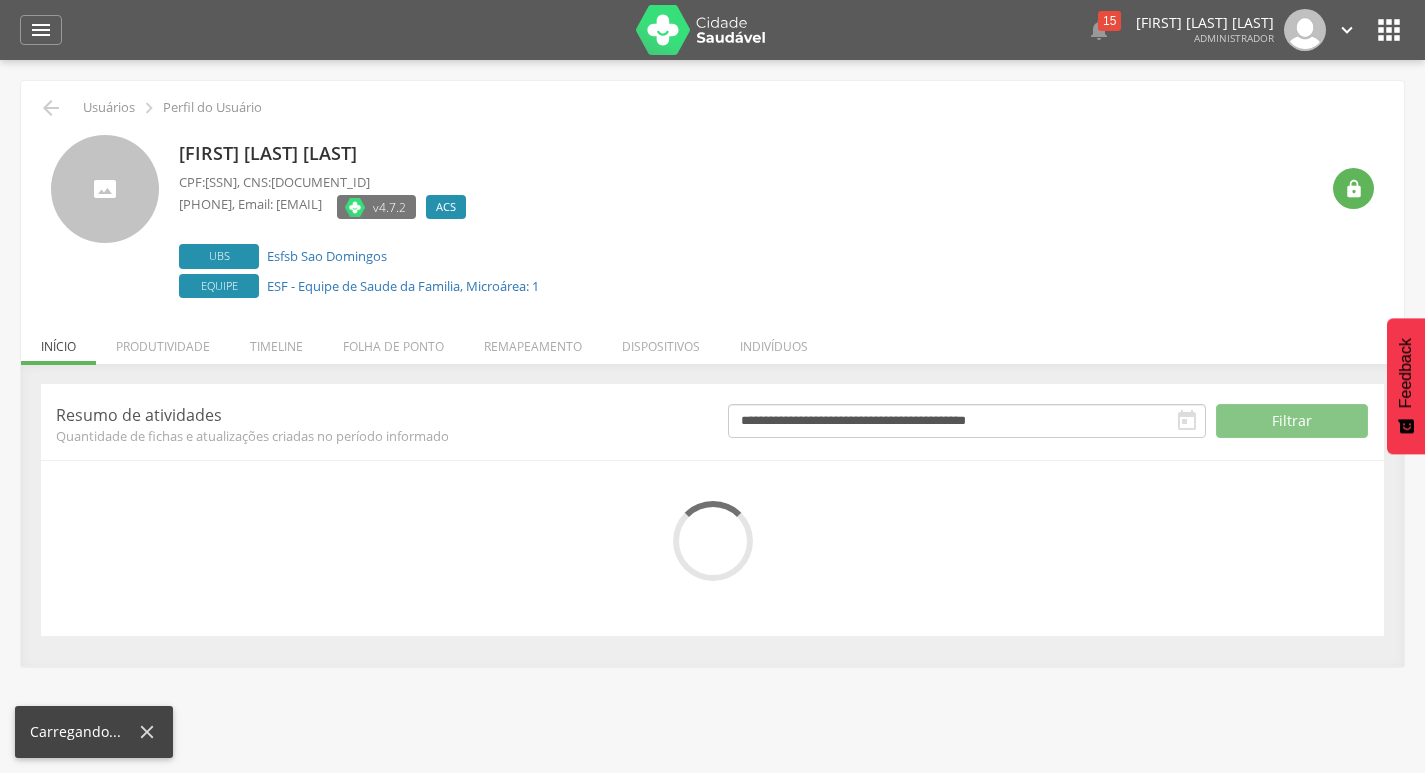 scroll, scrollTop: 60, scrollLeft: 0, axis: vertical 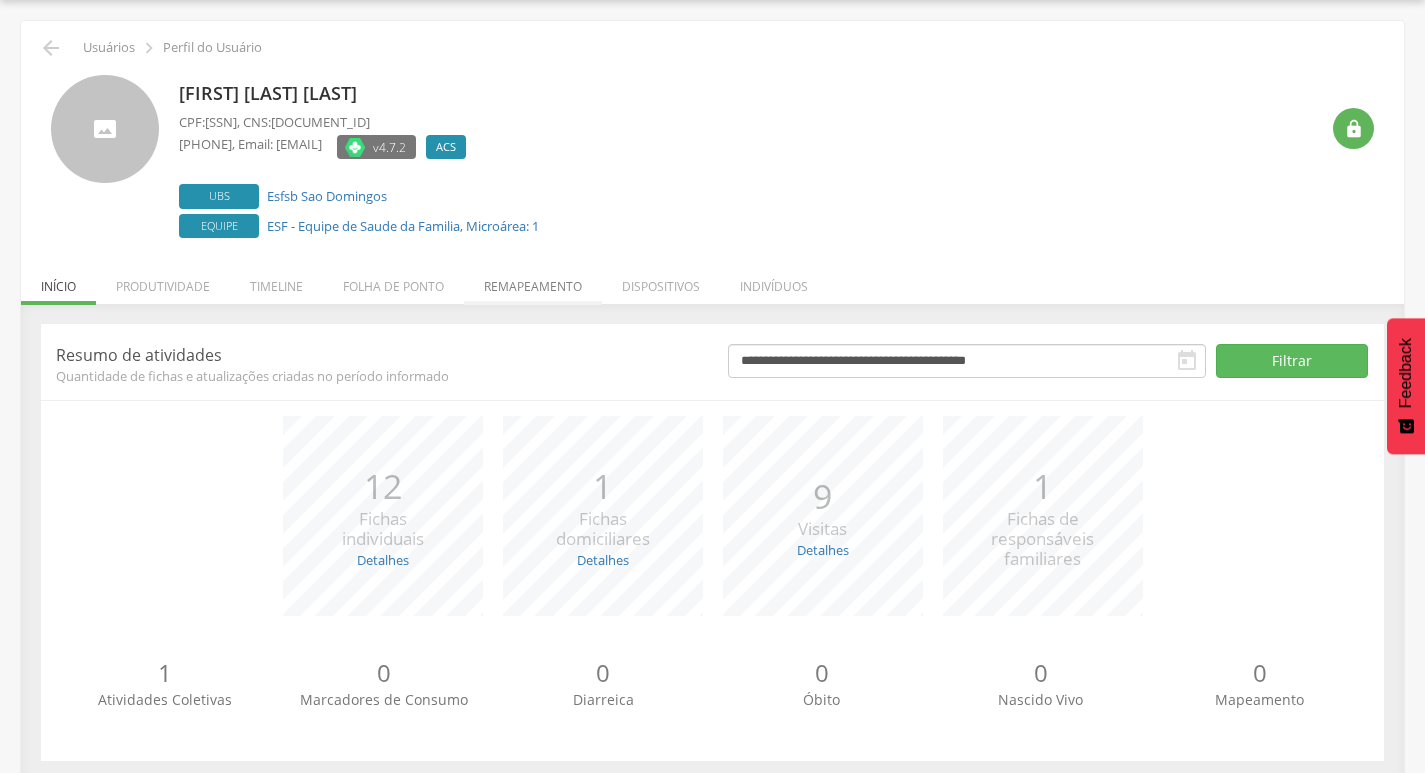 click on "Remapeamento" at bounding box center (533, 281) 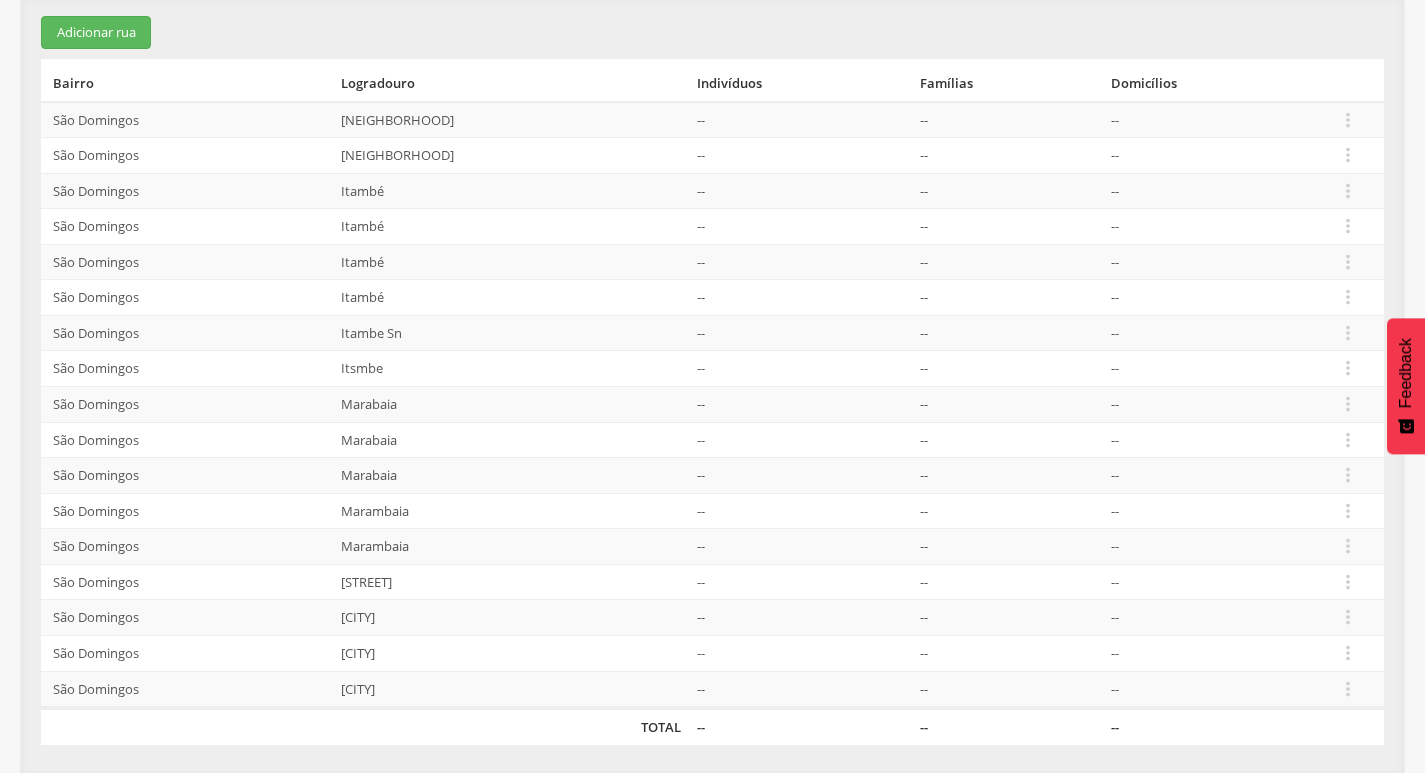 scroll, scrollTop: 371, scrollLeft: 0, axis: vertical 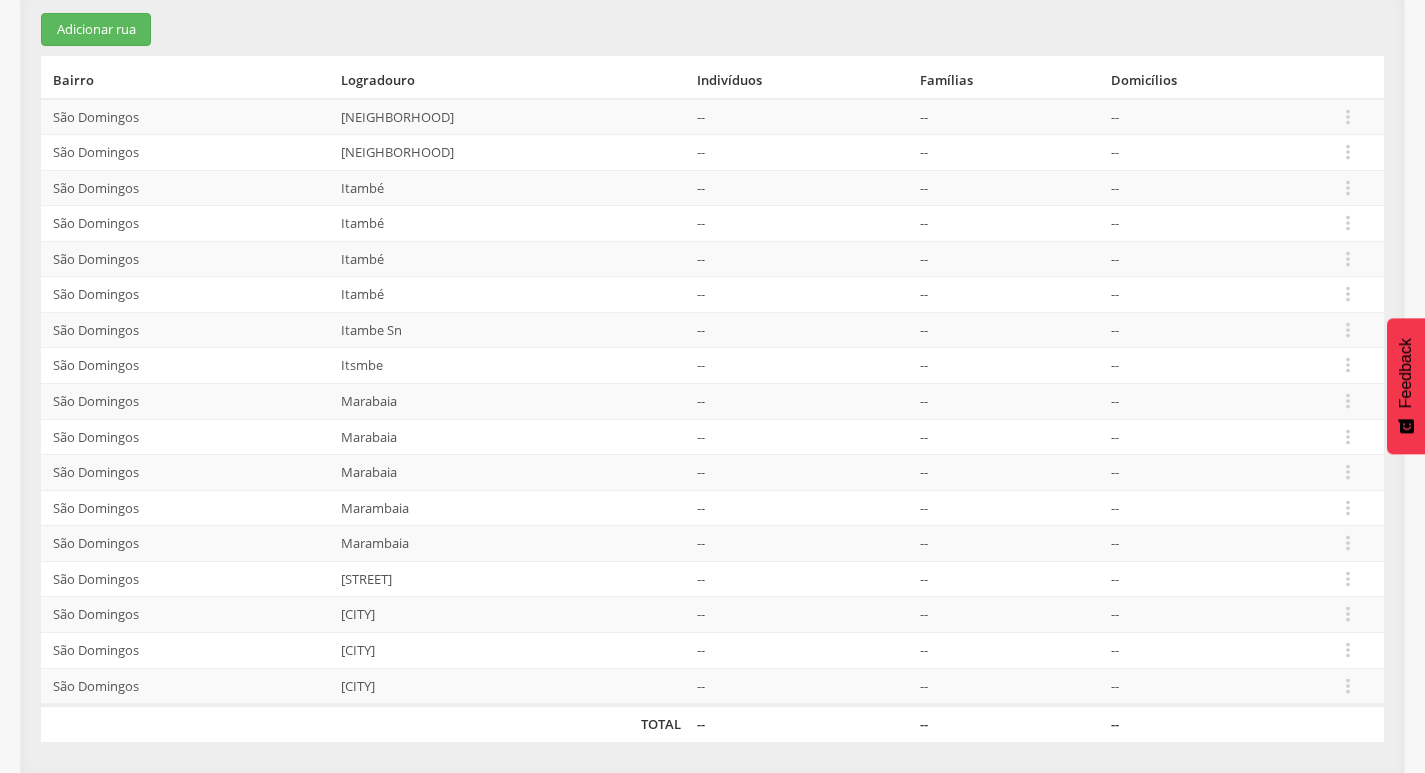 drag, startPoint x: 470, startPoint y: 647, endPoint x: 333, endPoint y: 653, distance: 137.13132 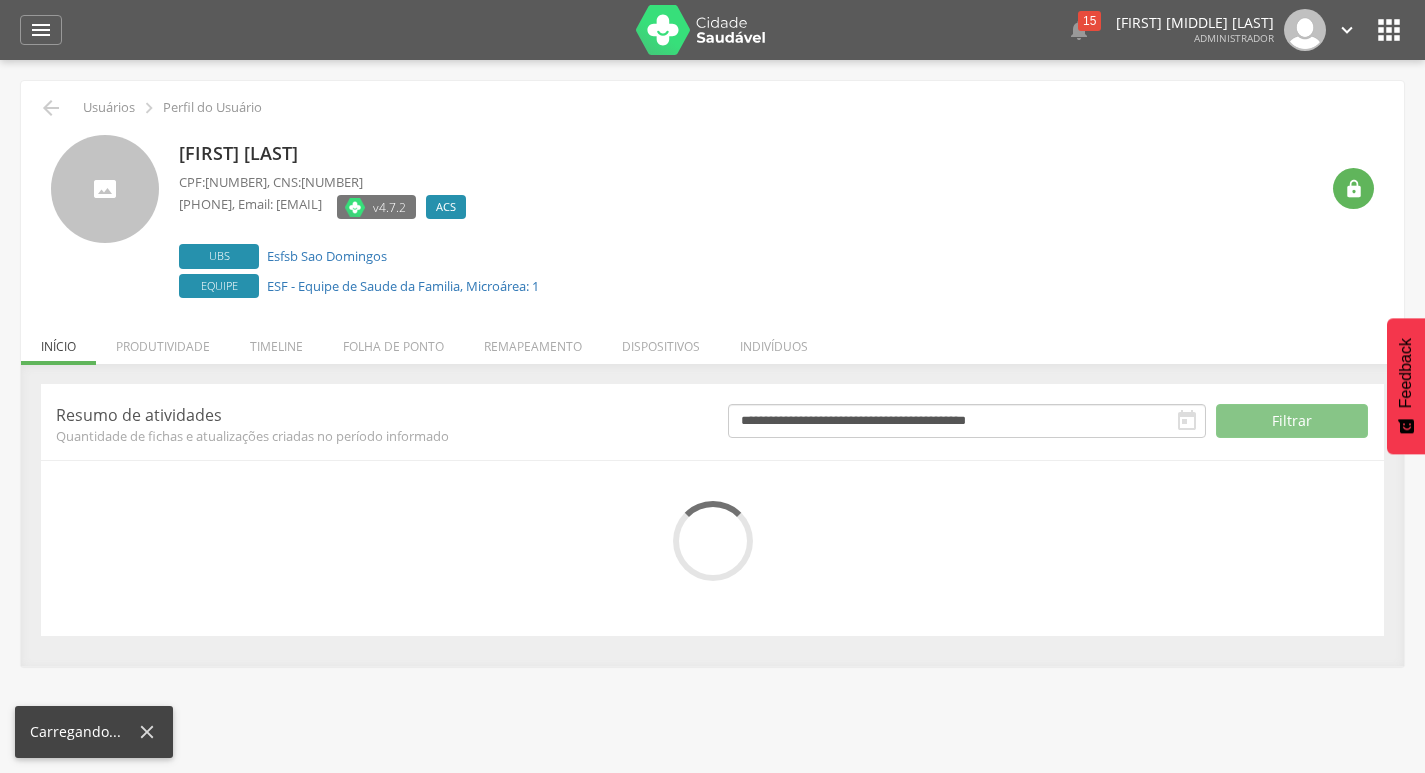 scroll, scrollTop: 60, scrollLeft: 0, axis: vertical 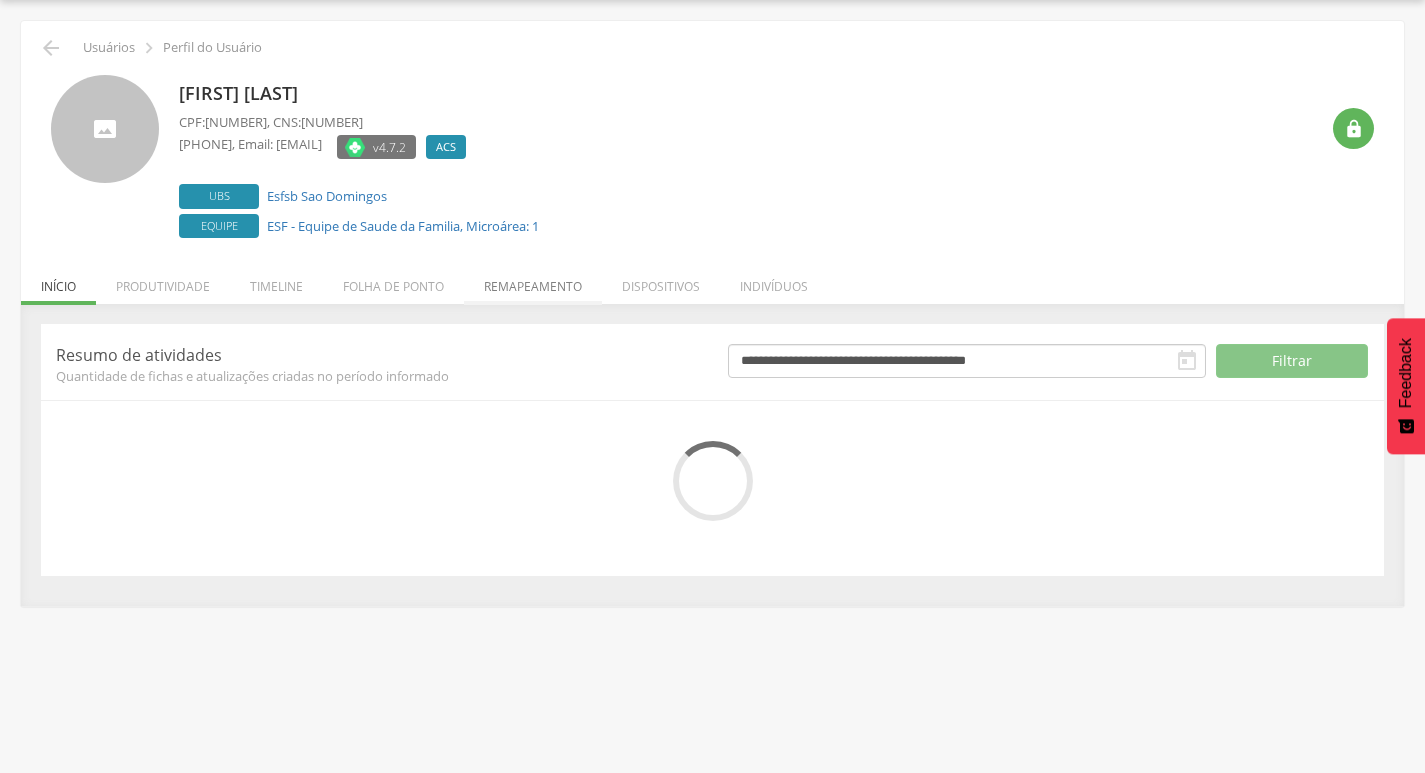 click on "Remapeamento" at bounding box center (533, 281) 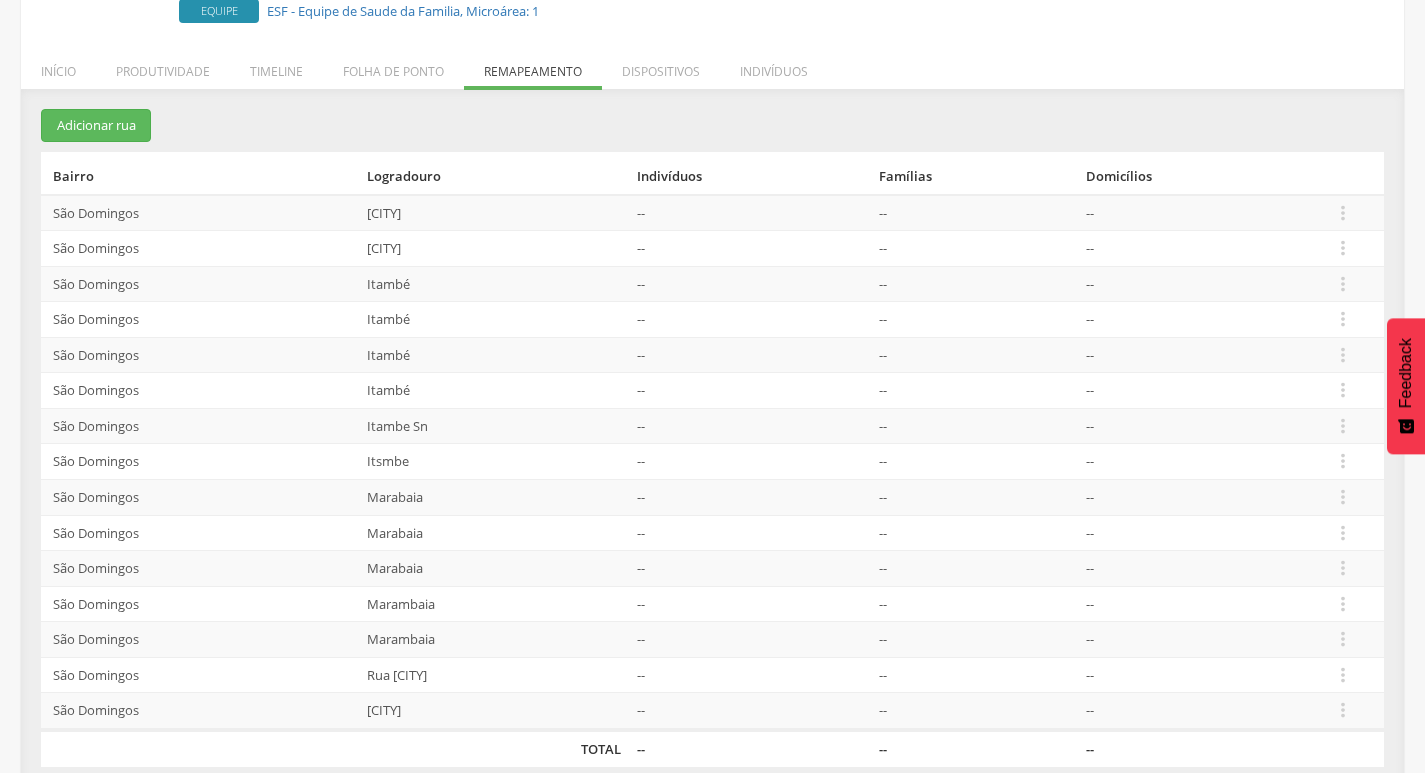 scroll, scrollTop: 300, scrollLeft: 0, axis: vertical 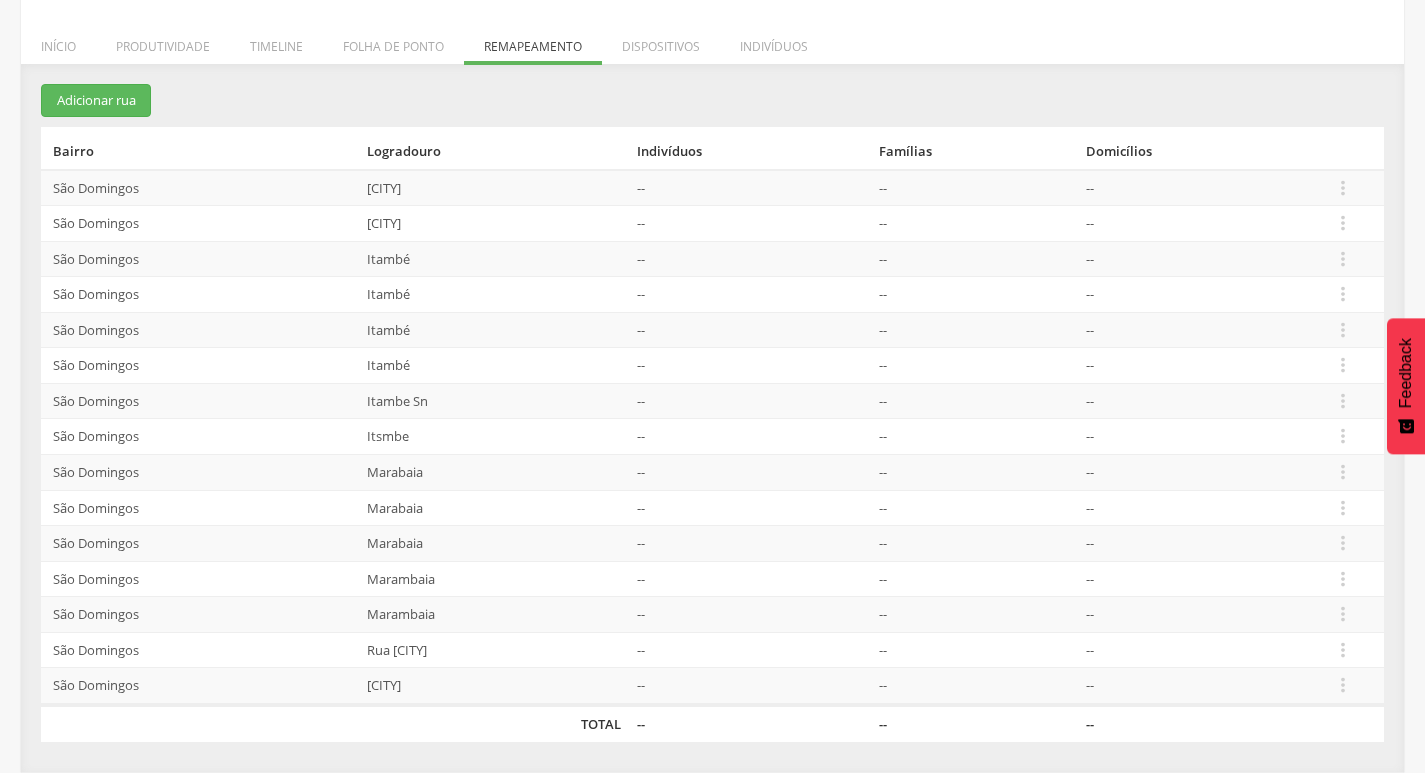 click on "[CITY]" at bounding box center (494, 188) 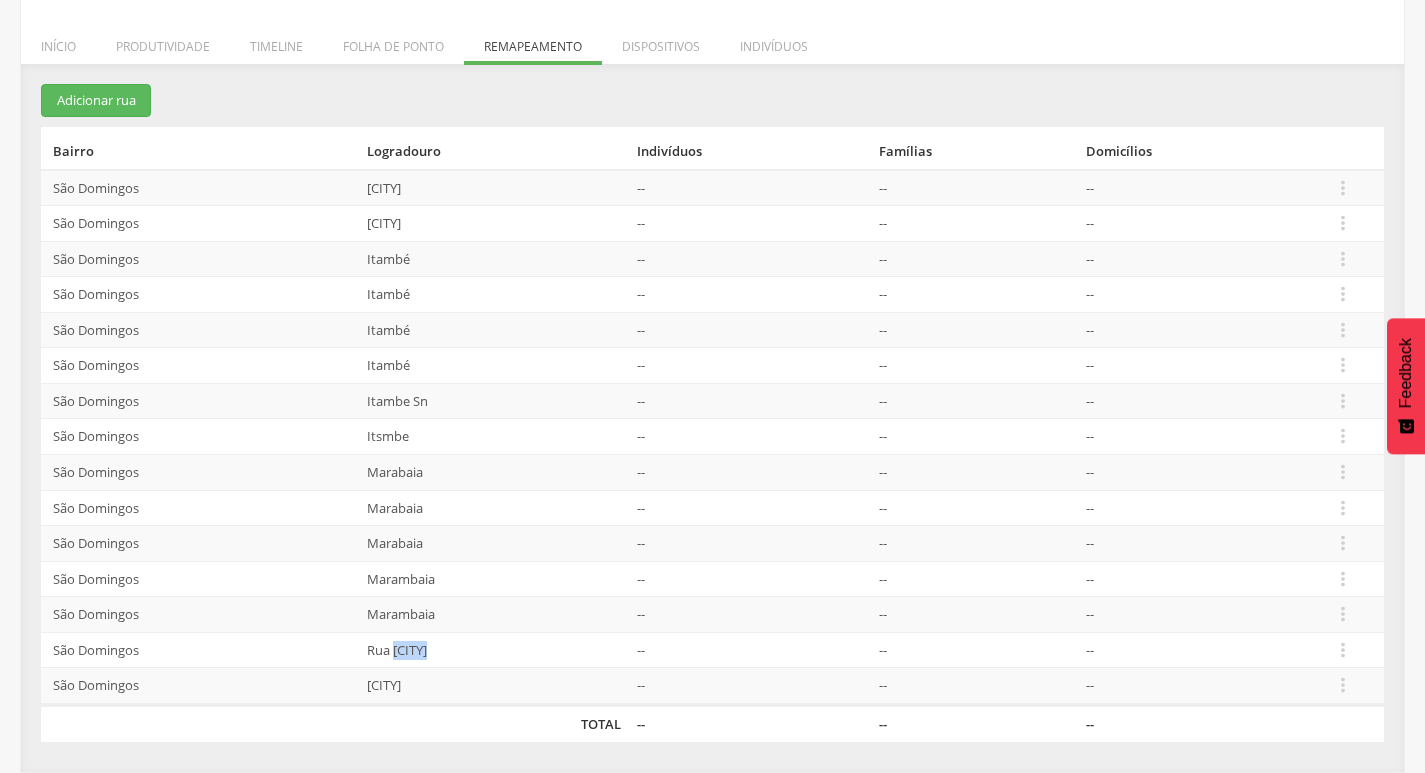 click on "Rua [CITY]" at bounding box center (494, 650) 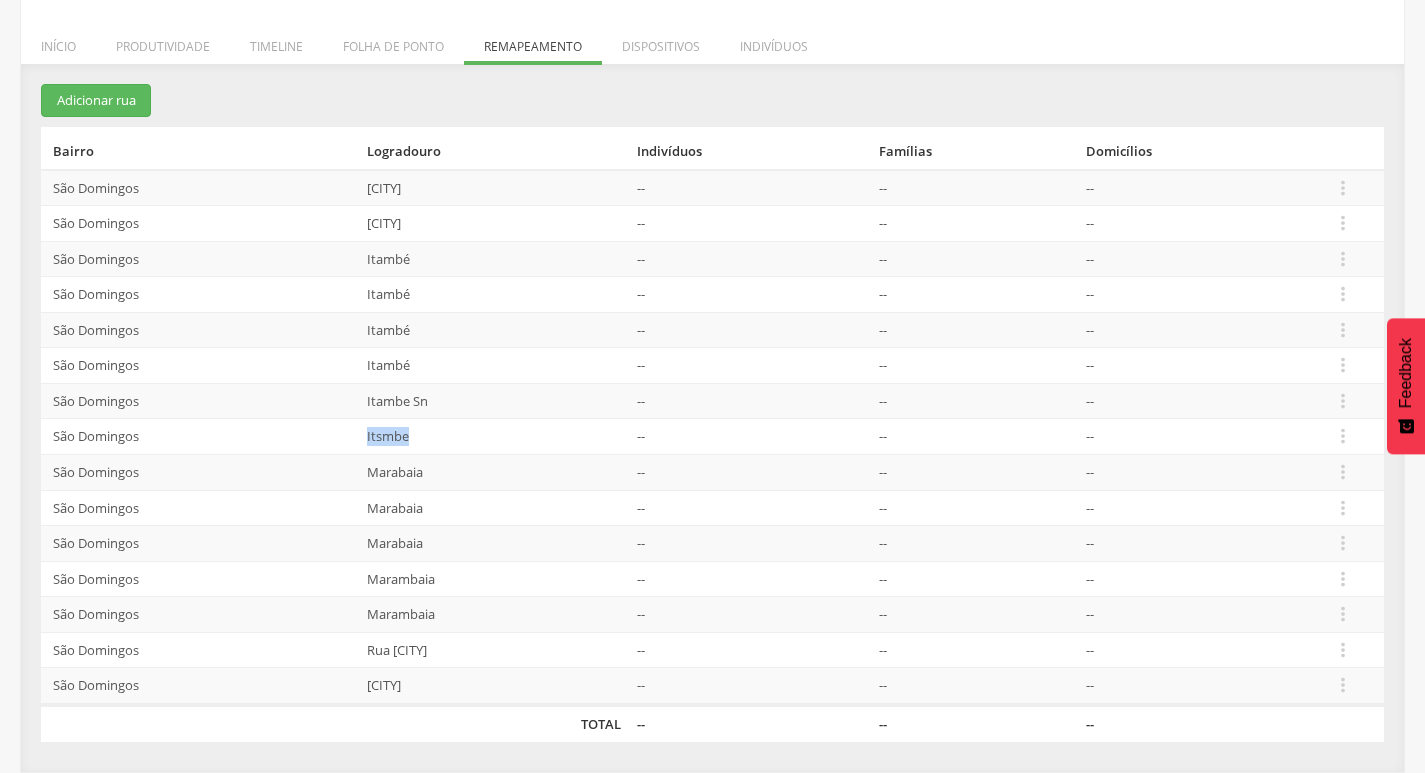drag, startPoint x: 400, startPoint y: 428, endPoint x: 326, endPoint y: 428, distance: 74 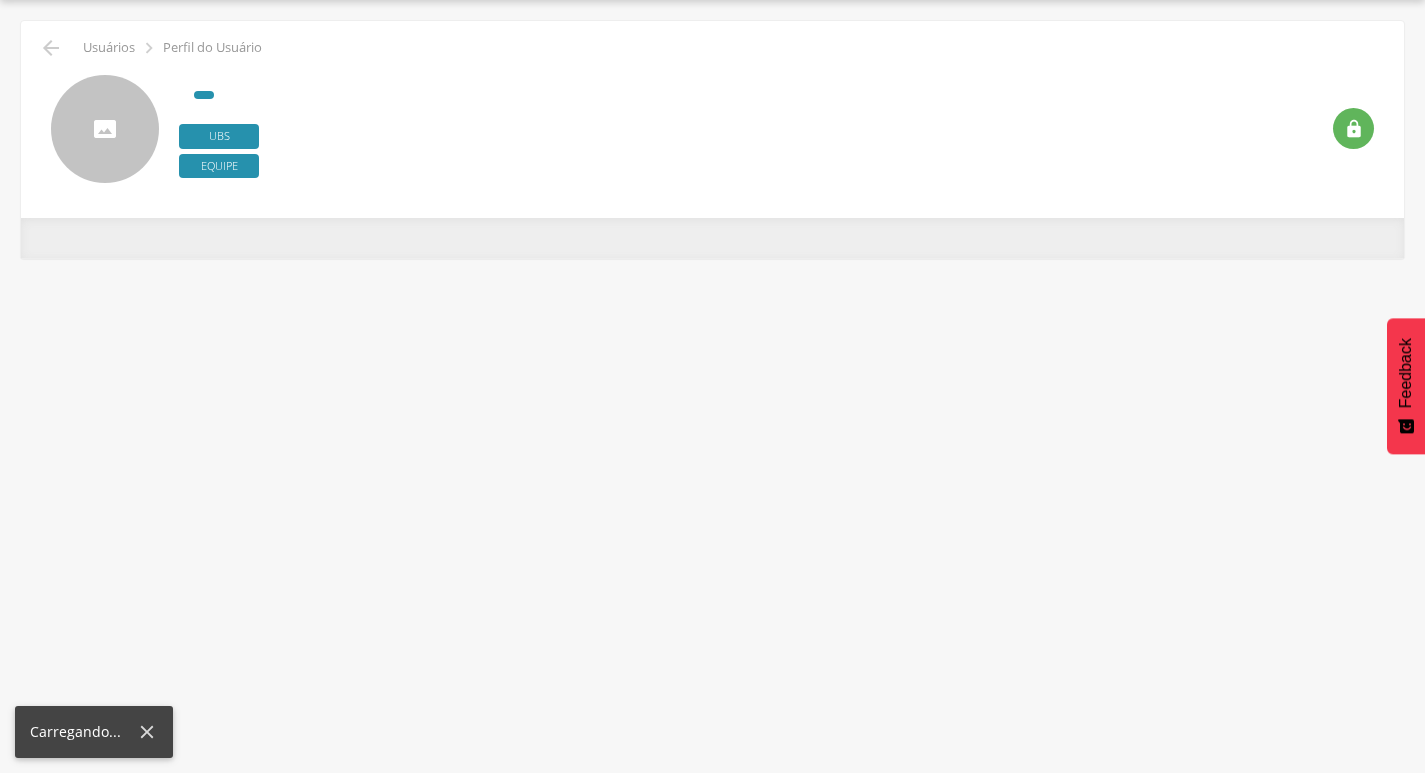 scroll, scrollTop: 60, scrollLeft: 0, axis: vertical 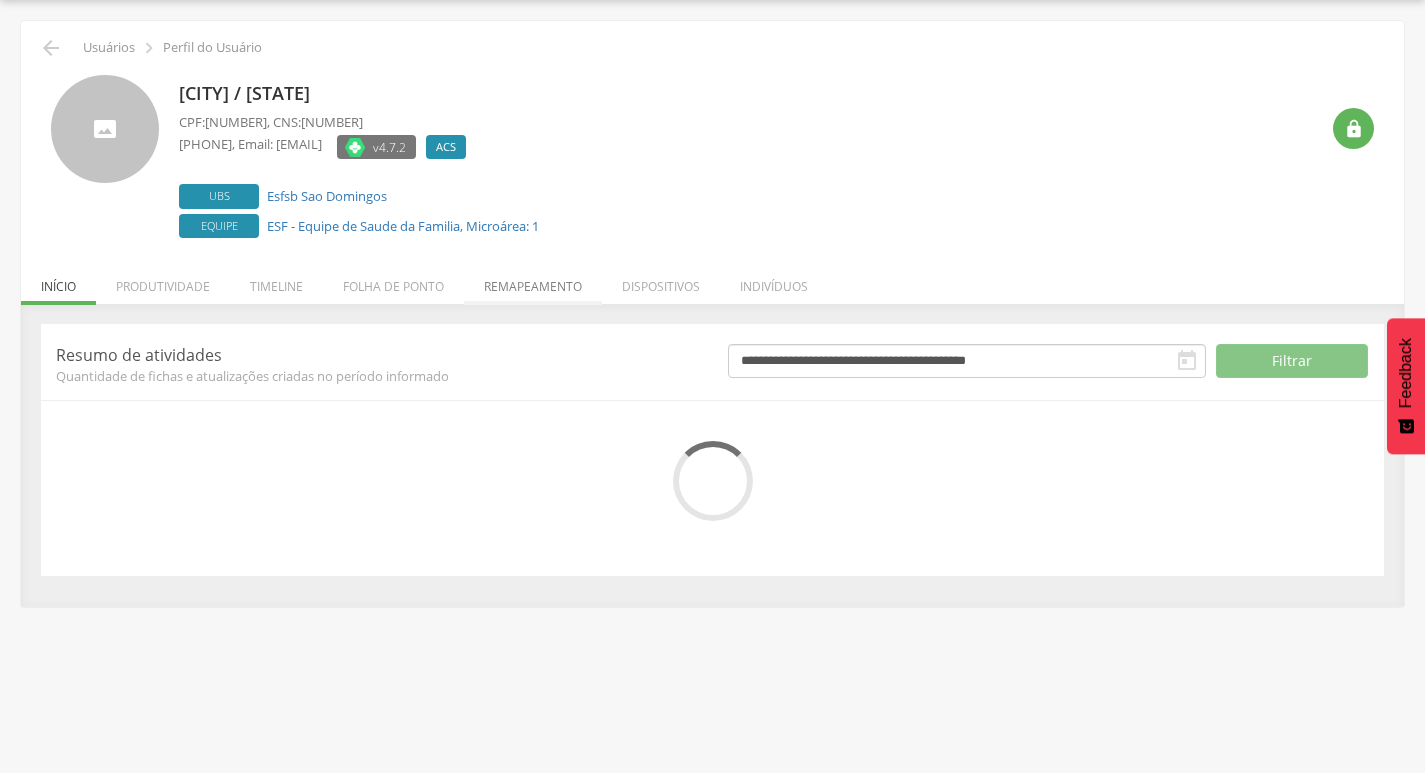 click on "Remapeamento" at bounding box center [533, 281] 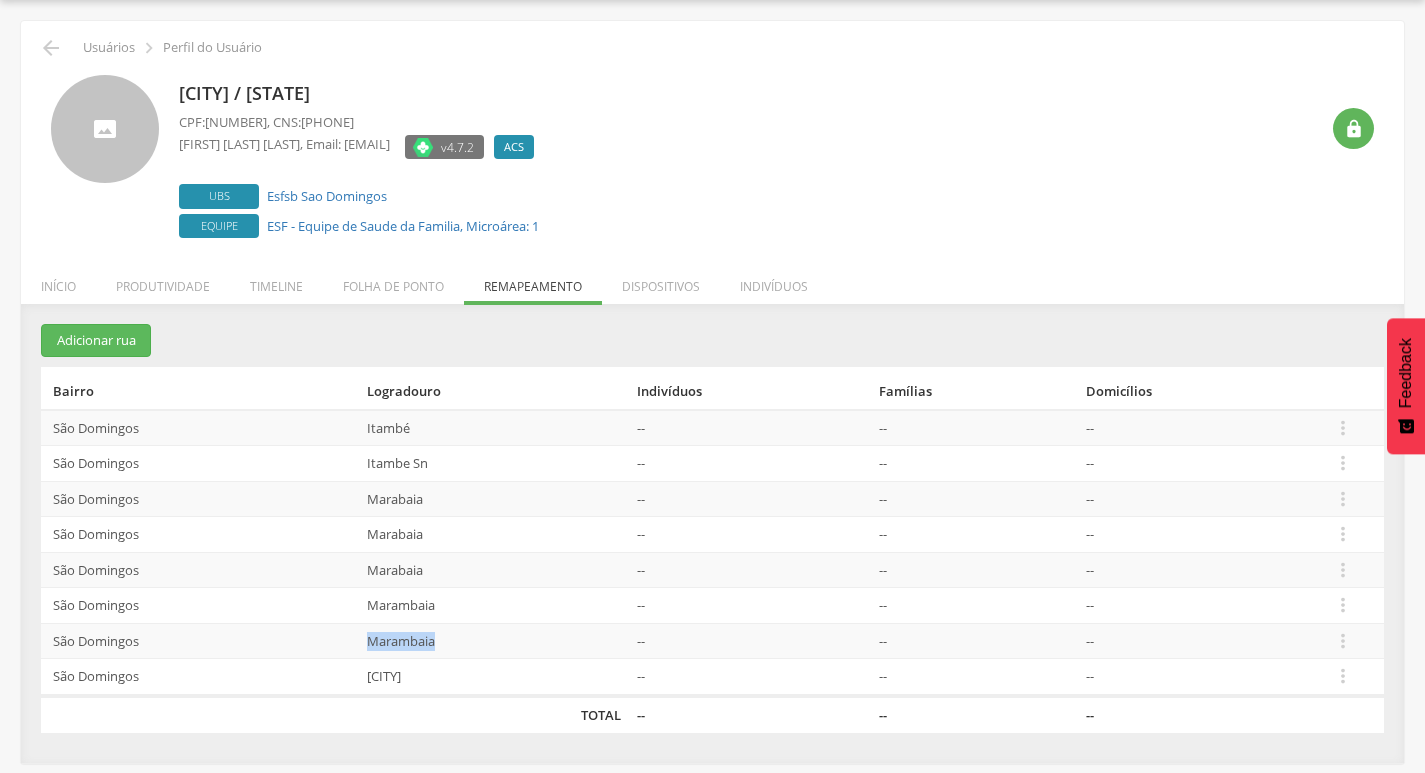drag, startPoint x: 418, startPoint y: 640, endPoint x: 321, endPoint y: 640, distance: 97 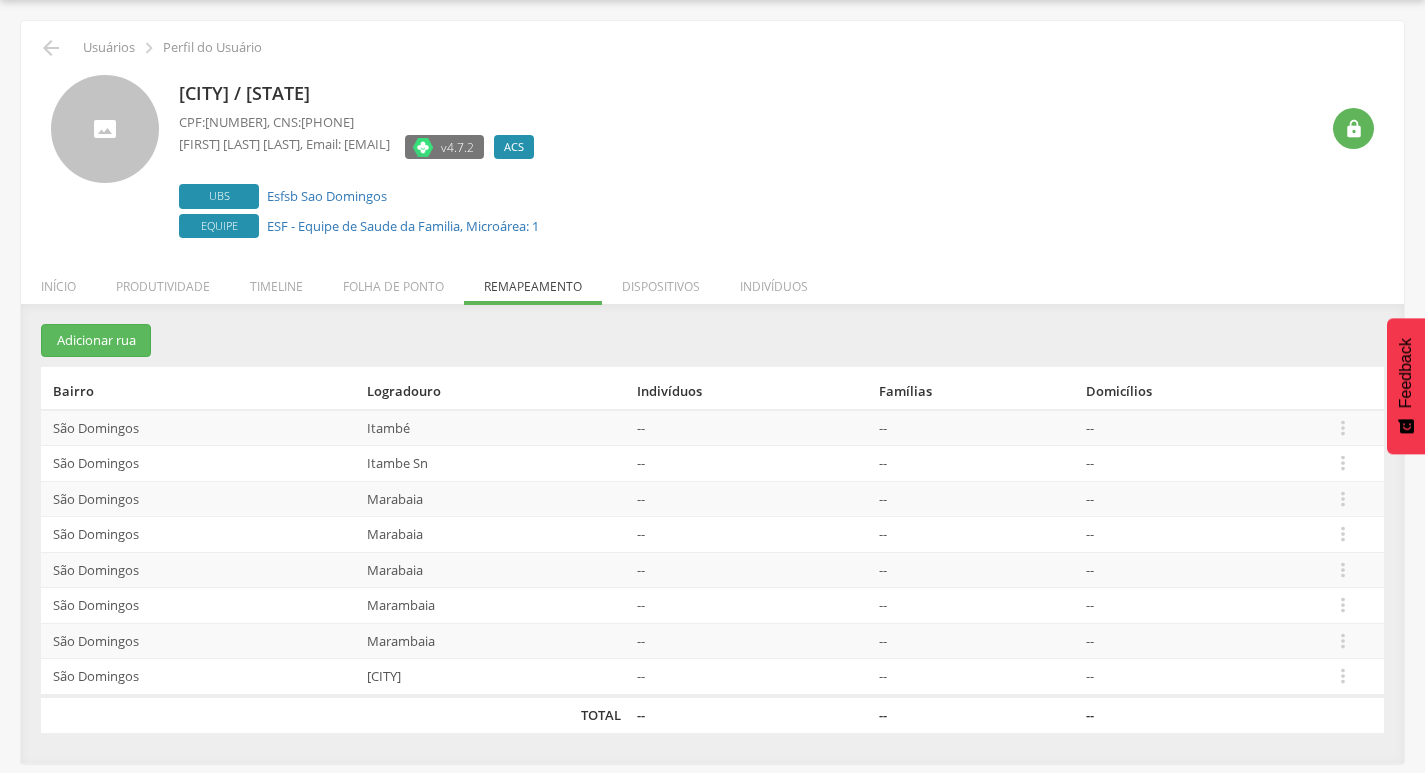click on "Marabaia" at bounding box center [494, 499] 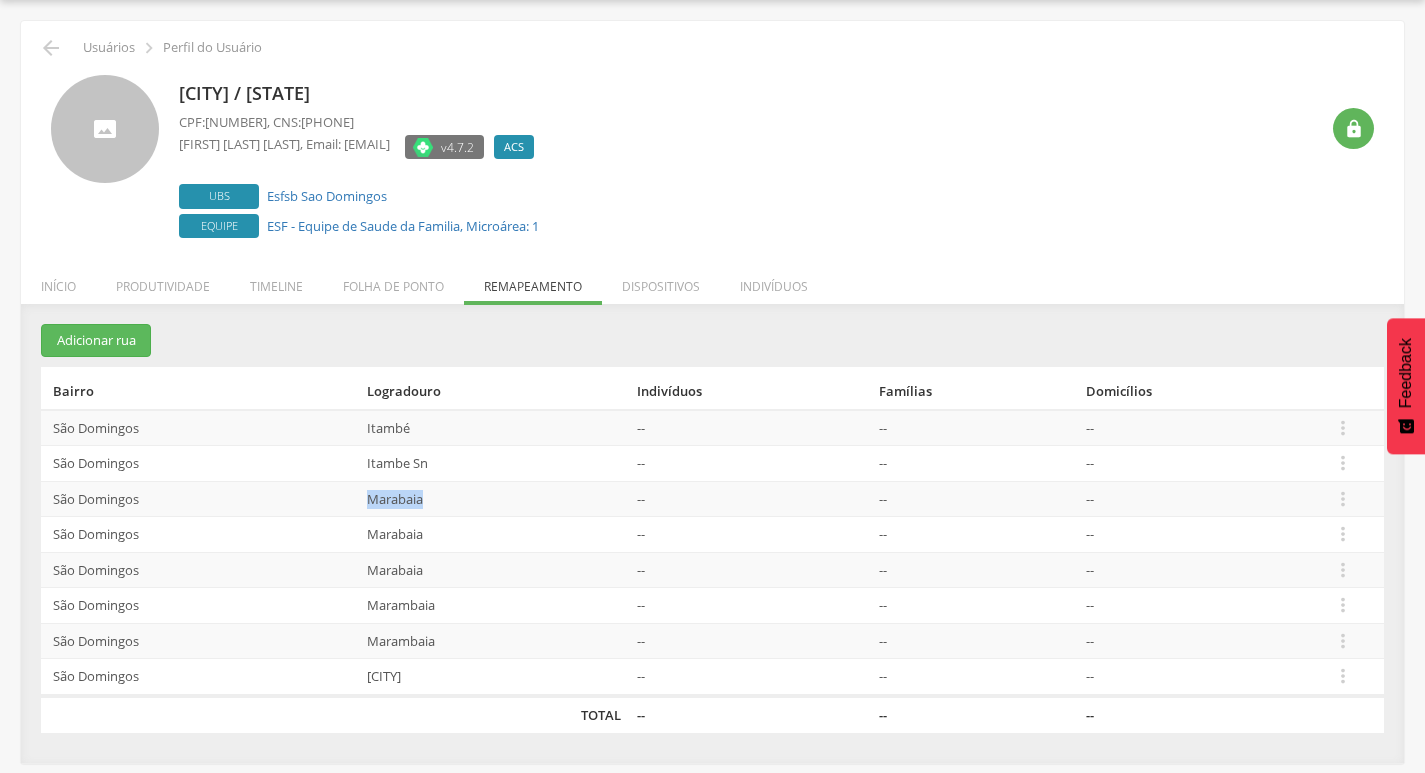 click on "Marabaia" at bounding box center (494, 499) 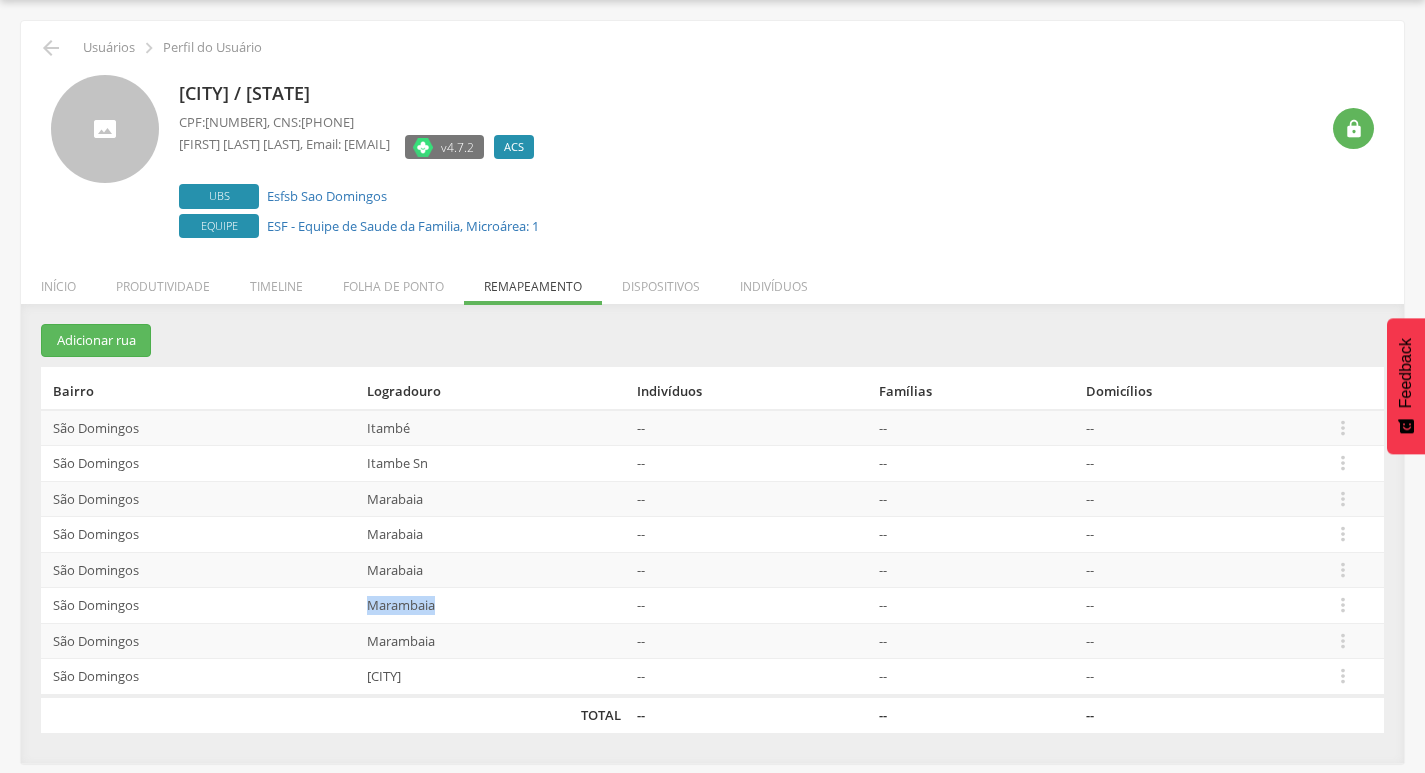 drag, startPoint x: 427, startPoint y: 613, endPoint x: 314, endPoint y: 618, distance: 113.110565 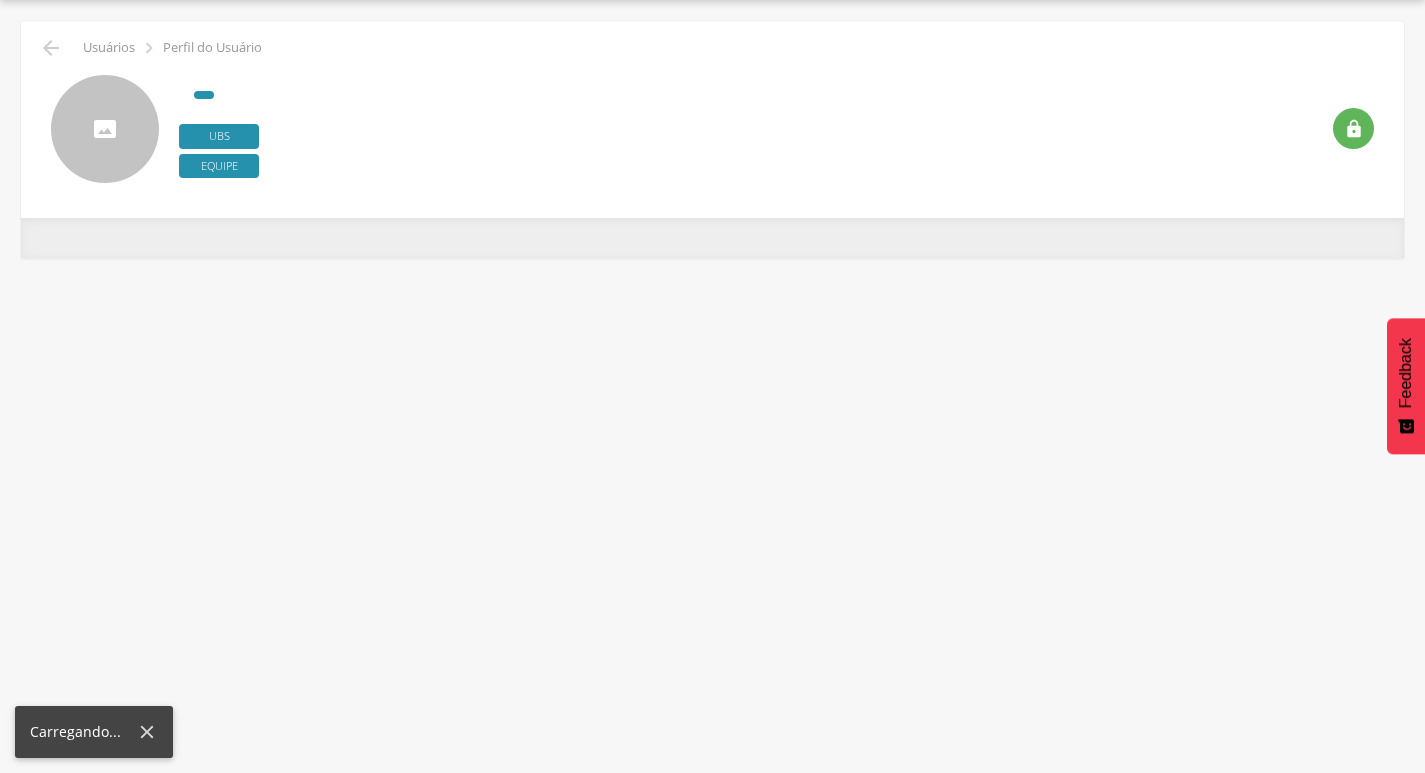 scroll, scrollTop: 60, scrollLeft: 0, axis: vertical 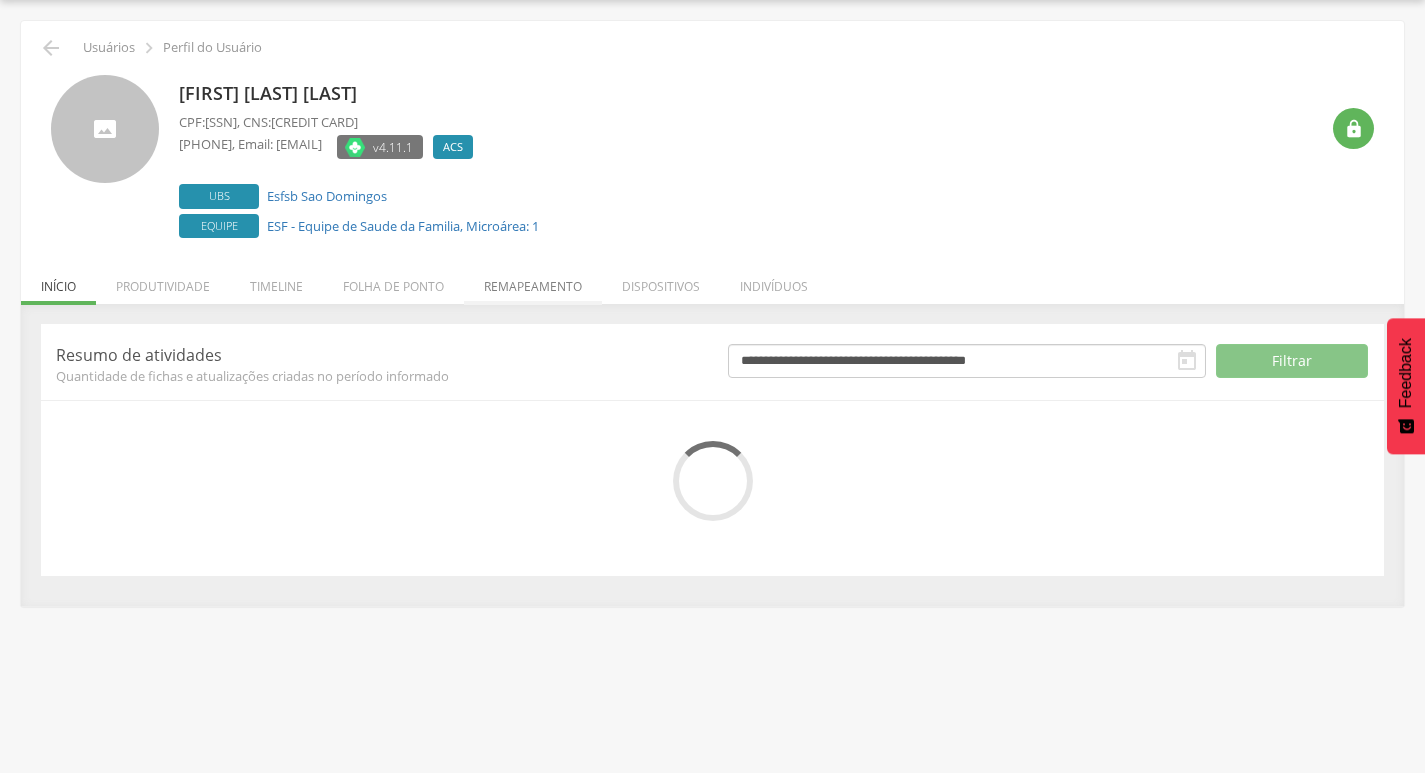 click on "Remapeamento" at bounding box center (533, 281) 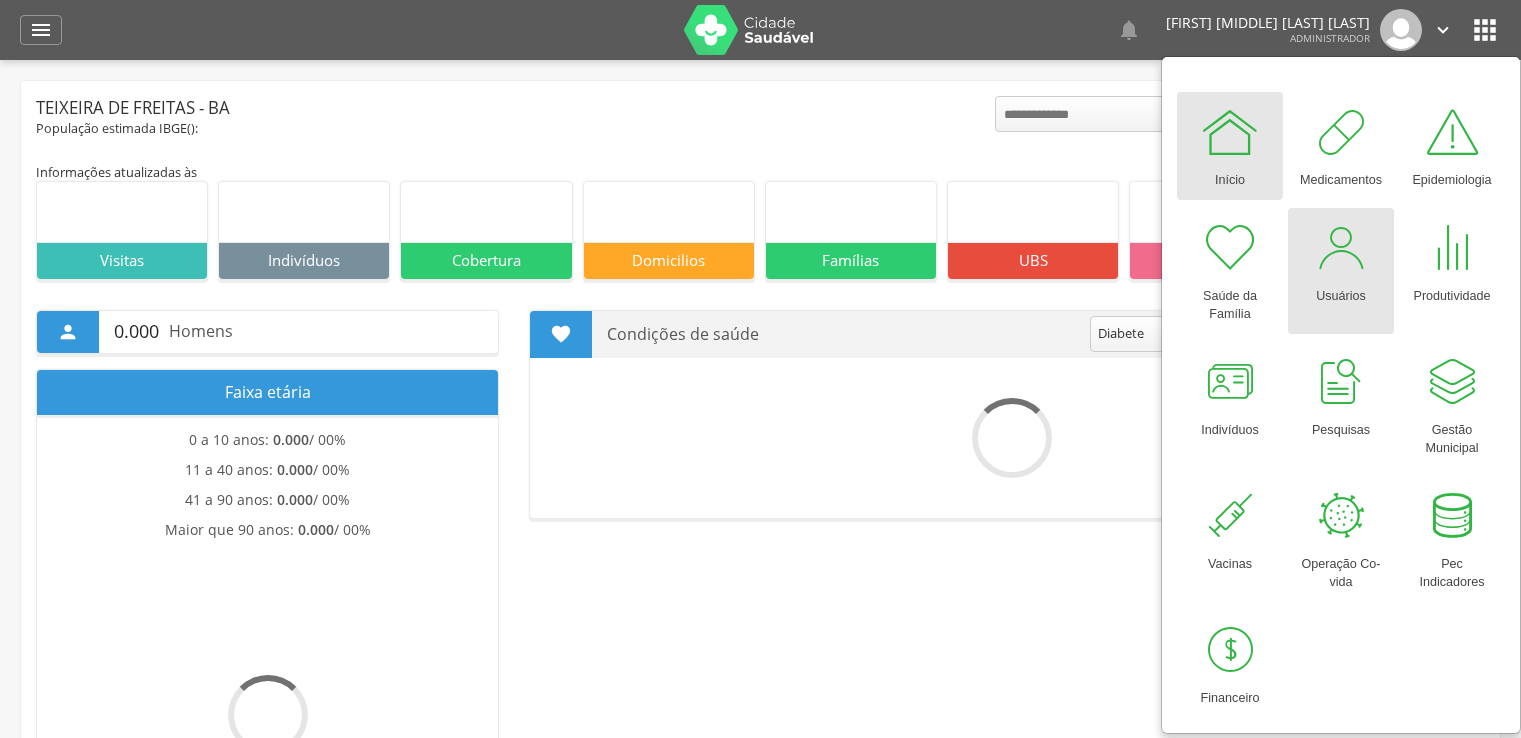 scroll, scrollTop: 0, scrollLeft: 0, axis: both 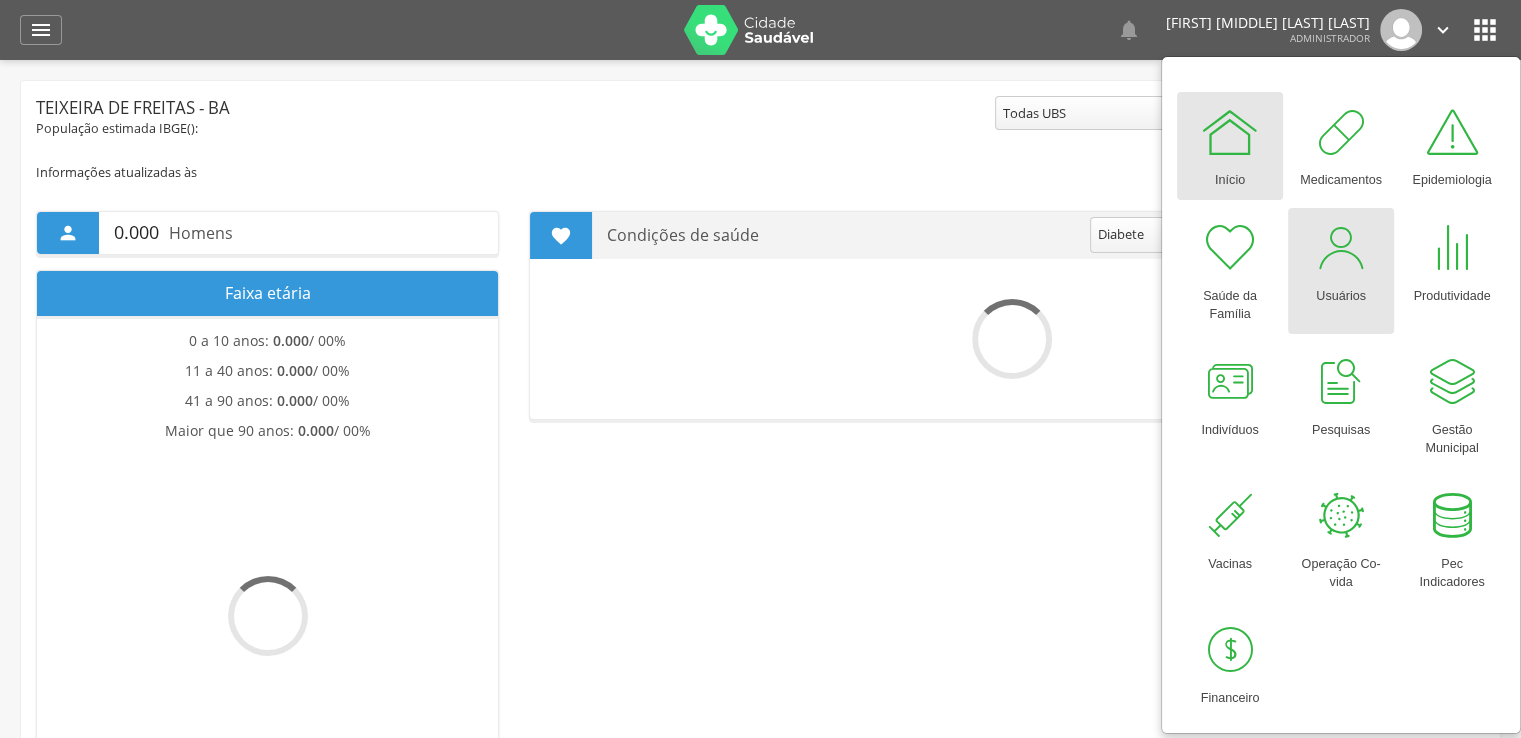 click at bounding box center (1341, 248) 